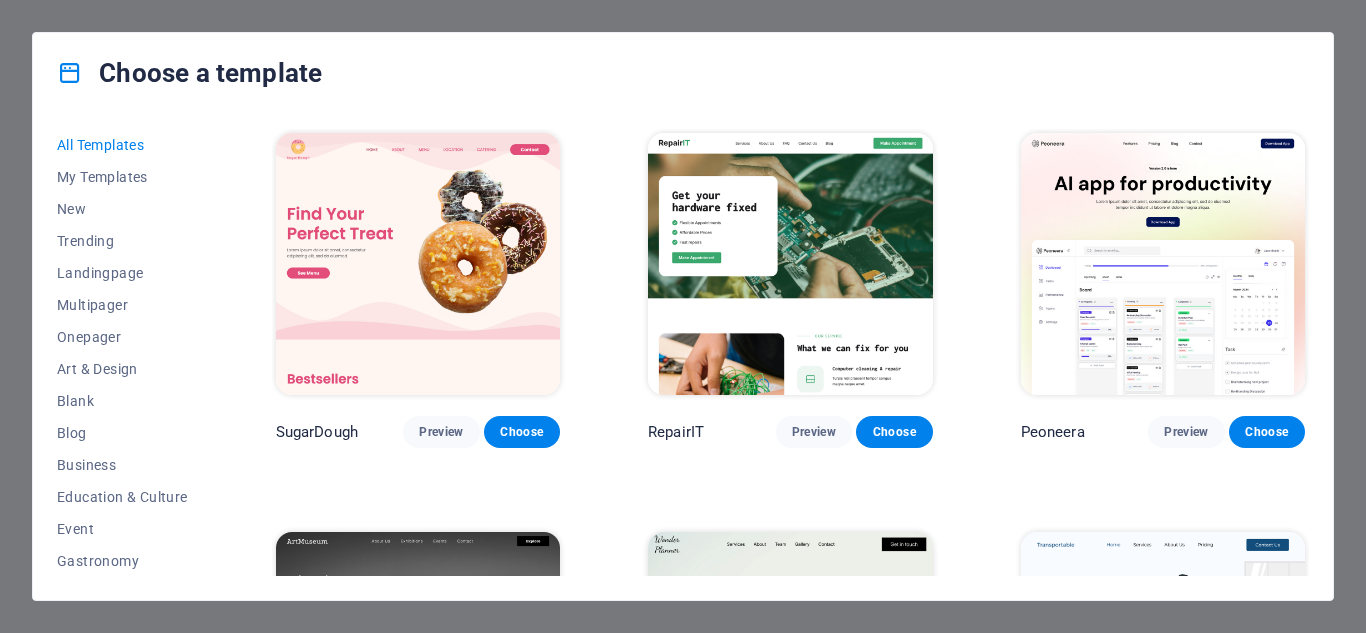 scroll, scrollTop: 0, scrollLeft: 0, axis: both 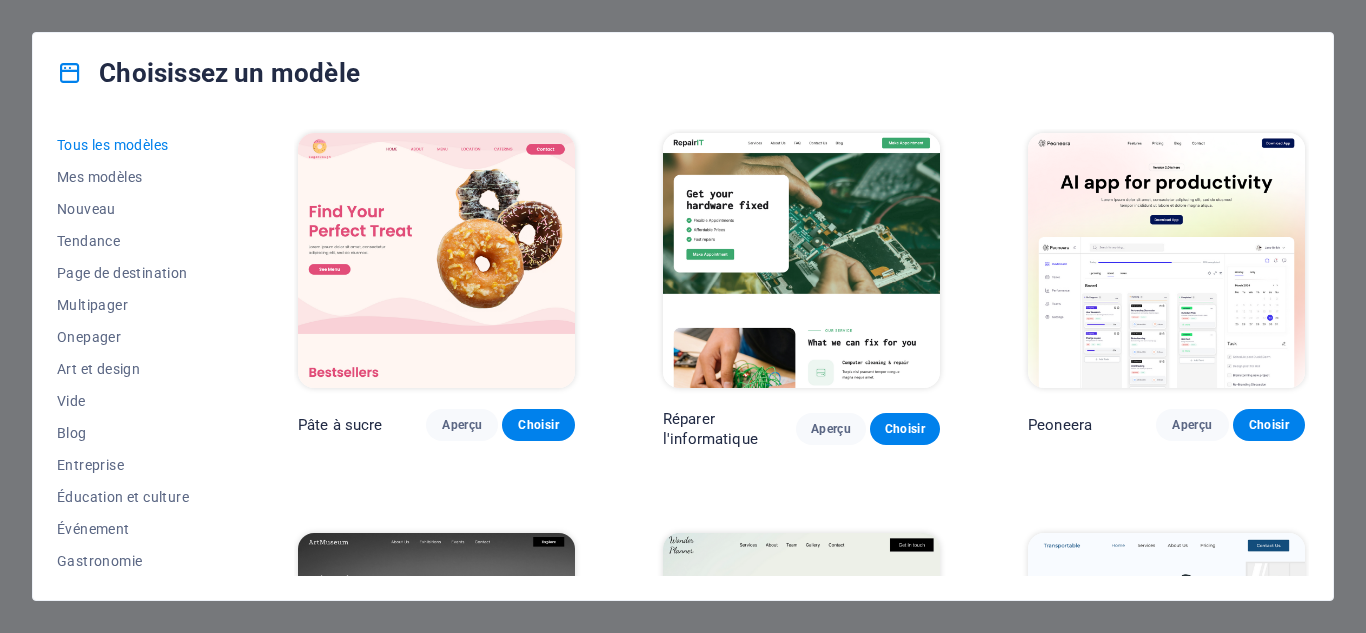 click on "Choisissez un modèle" at bounding box center [683, 73] 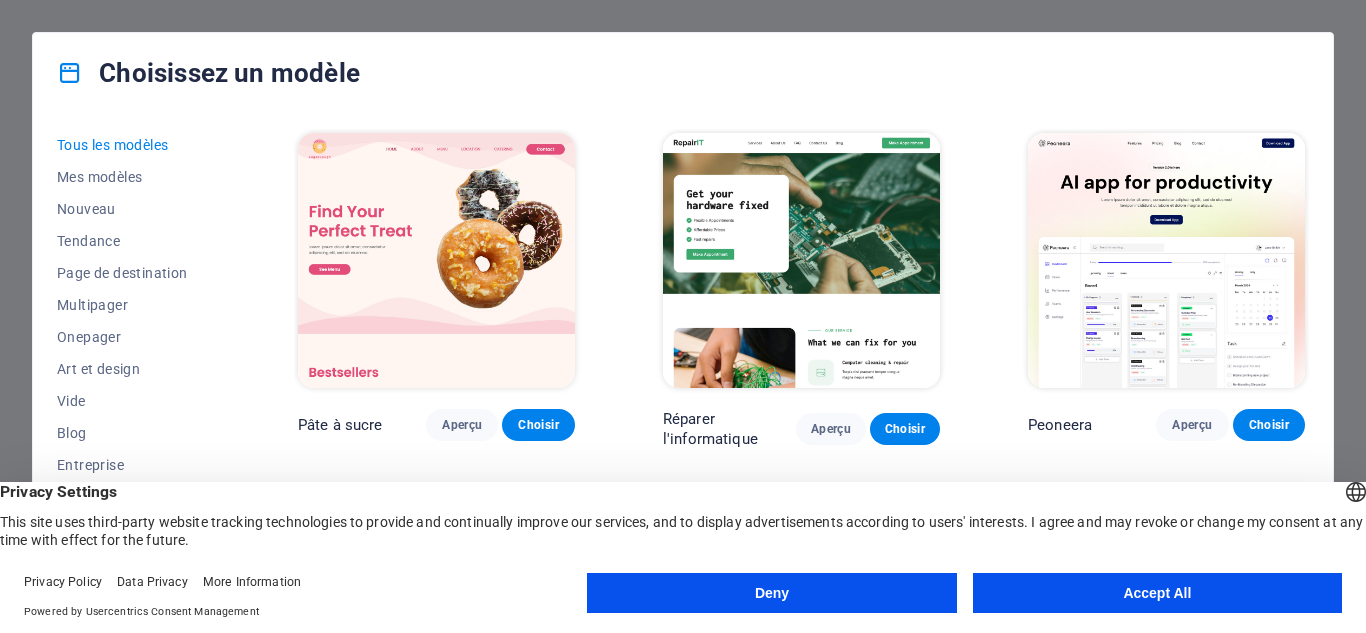 drag, startPoint x: 242, startPoint y: 303, endPoint x: 240, endPoint y: 333, distance: 30.066593 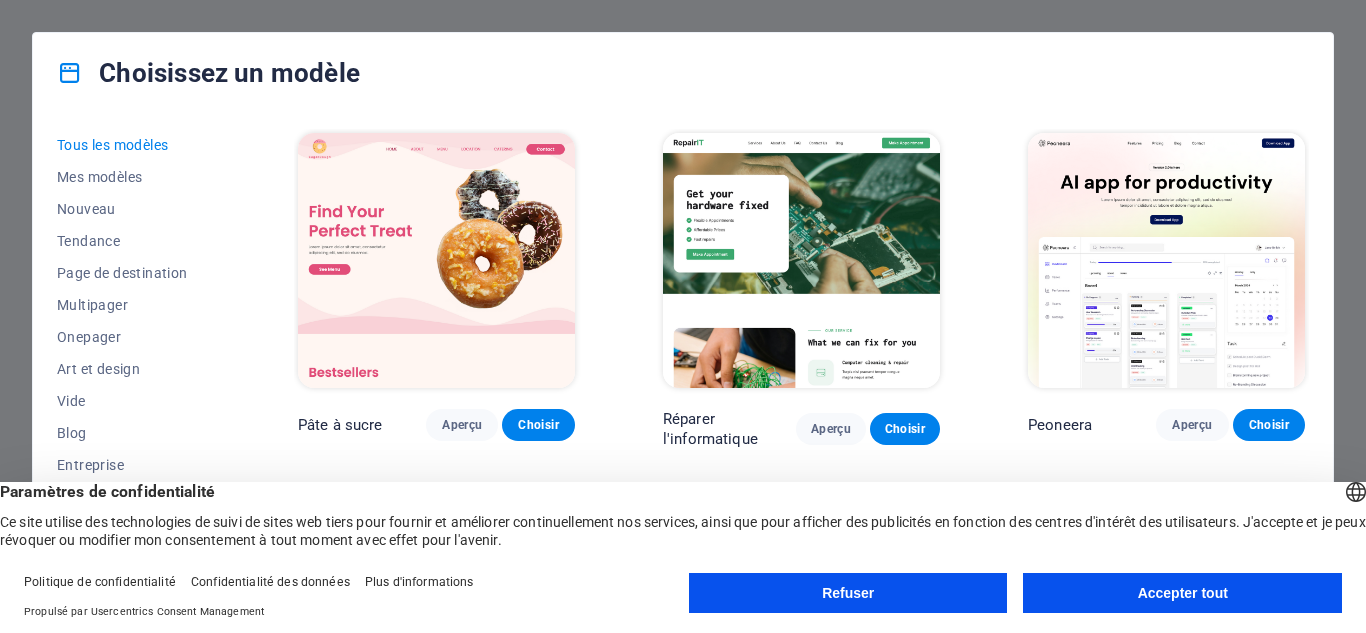 click on "Accepter tout" at bounding box center [1182, 593] 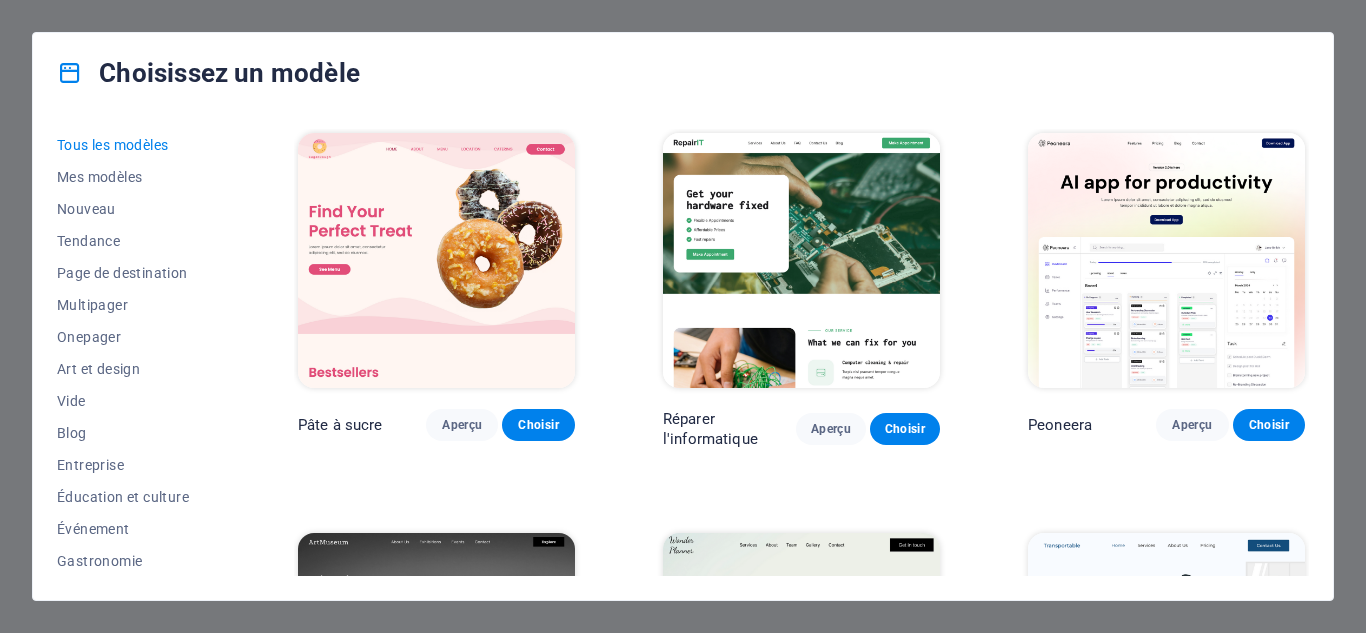 drag, startPoint x: 243, startPoint y: 320, endPoint x: 243, endPoint y: 362, distance: 42 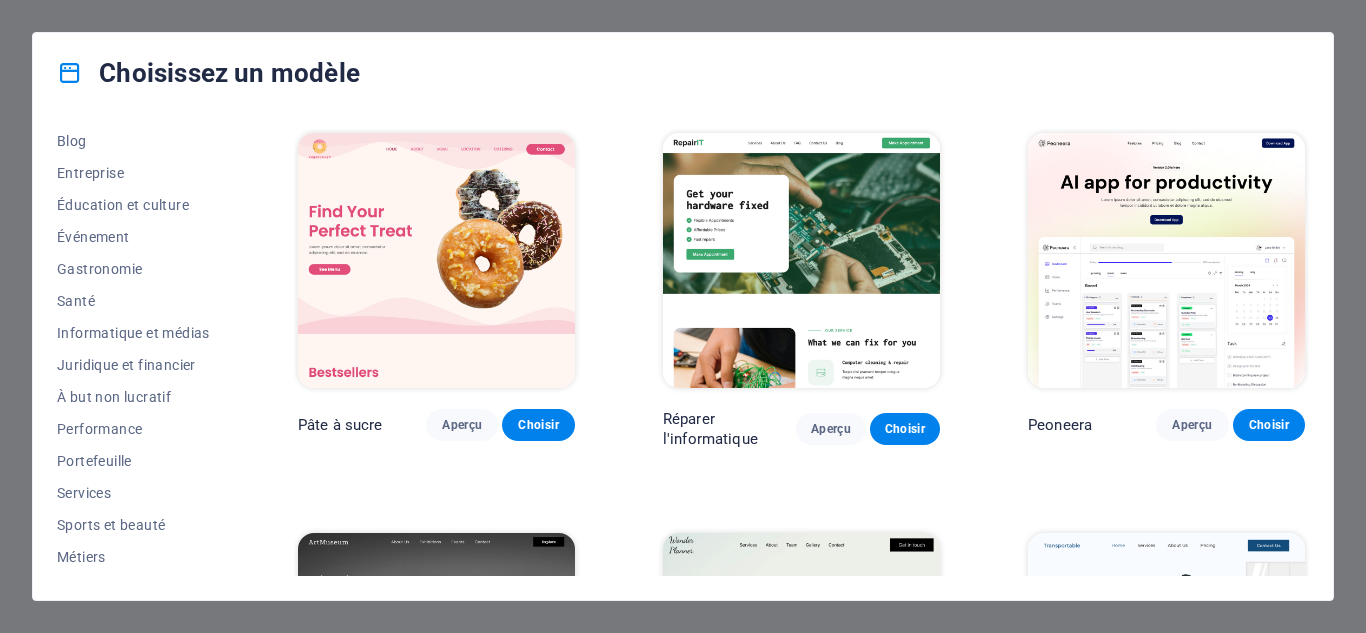 scroll, scrollTop: 301, scrollLeft: 0, axis: vertical 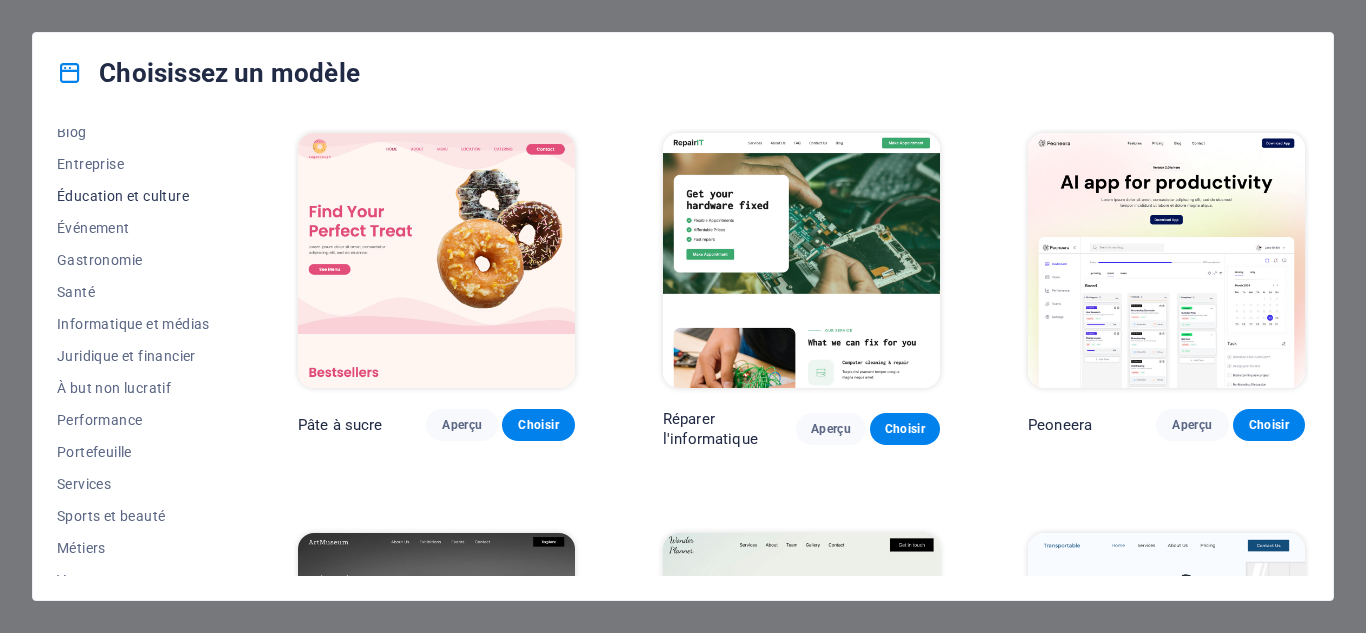 click on "Éducation et culture" at bounding box center (123, 196) 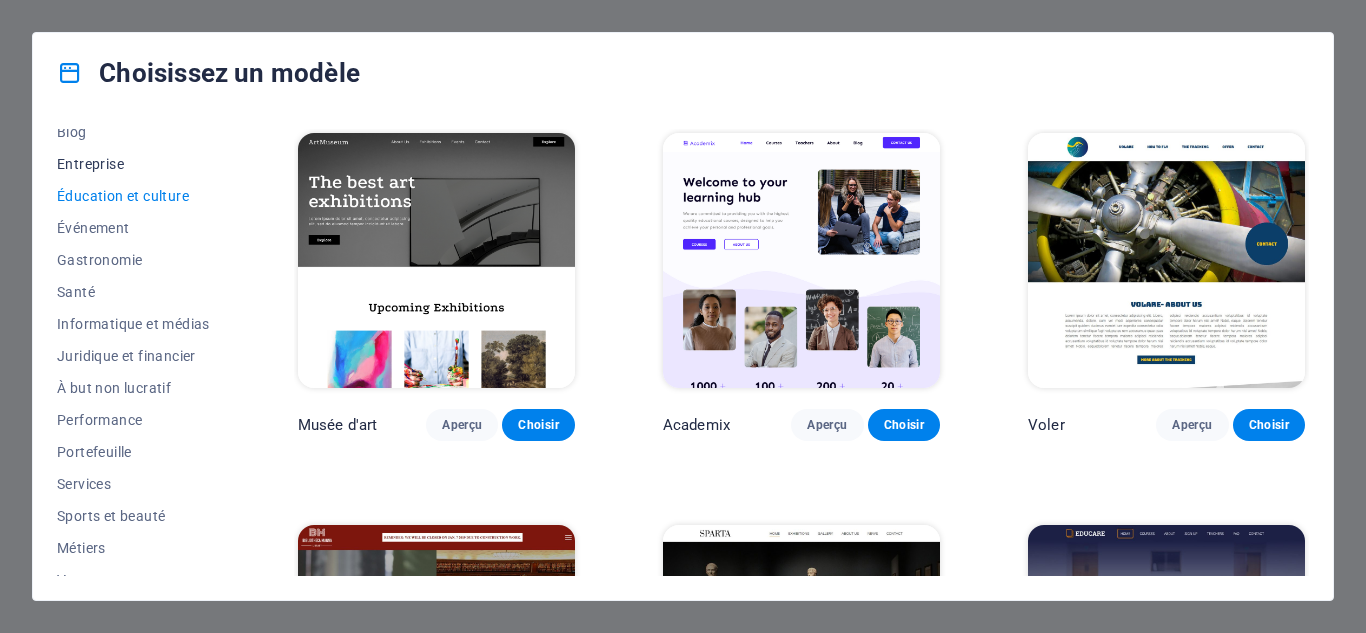 click on "Entreprise" at bounding box center [133, 164] 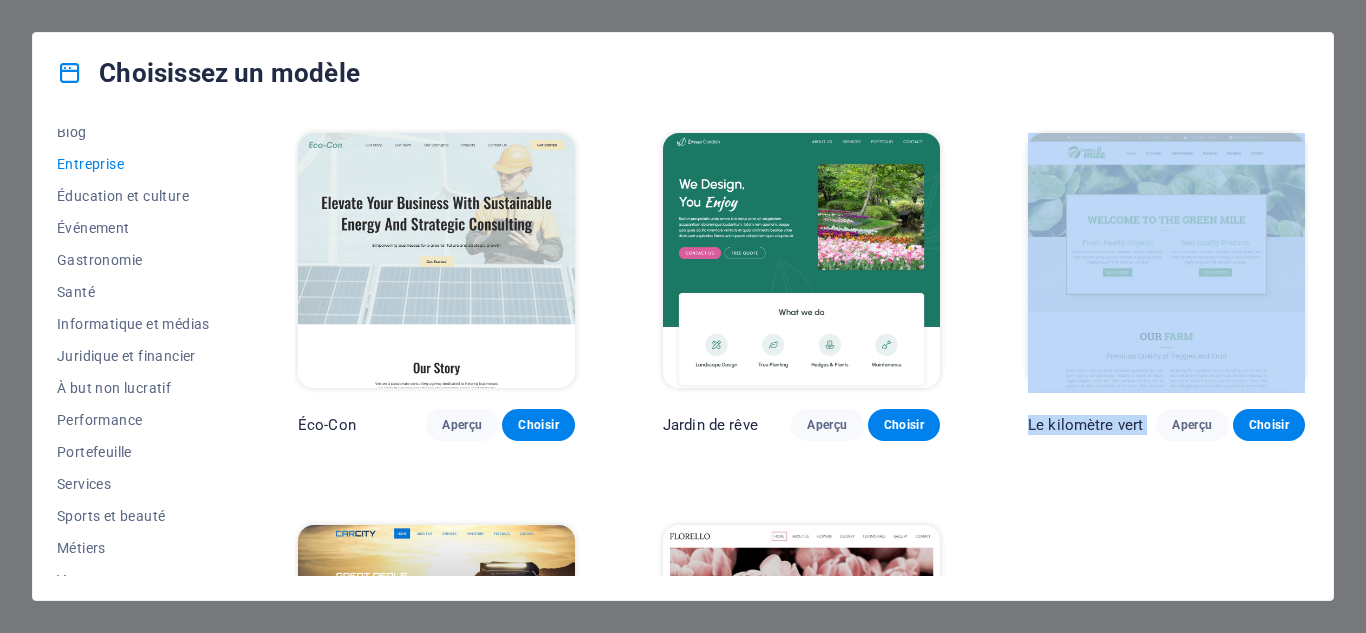 drag, startPoint x: 1309, startPoint y: 261, endPoint x: 1305, endPoint y: 394, distance: 133.06013 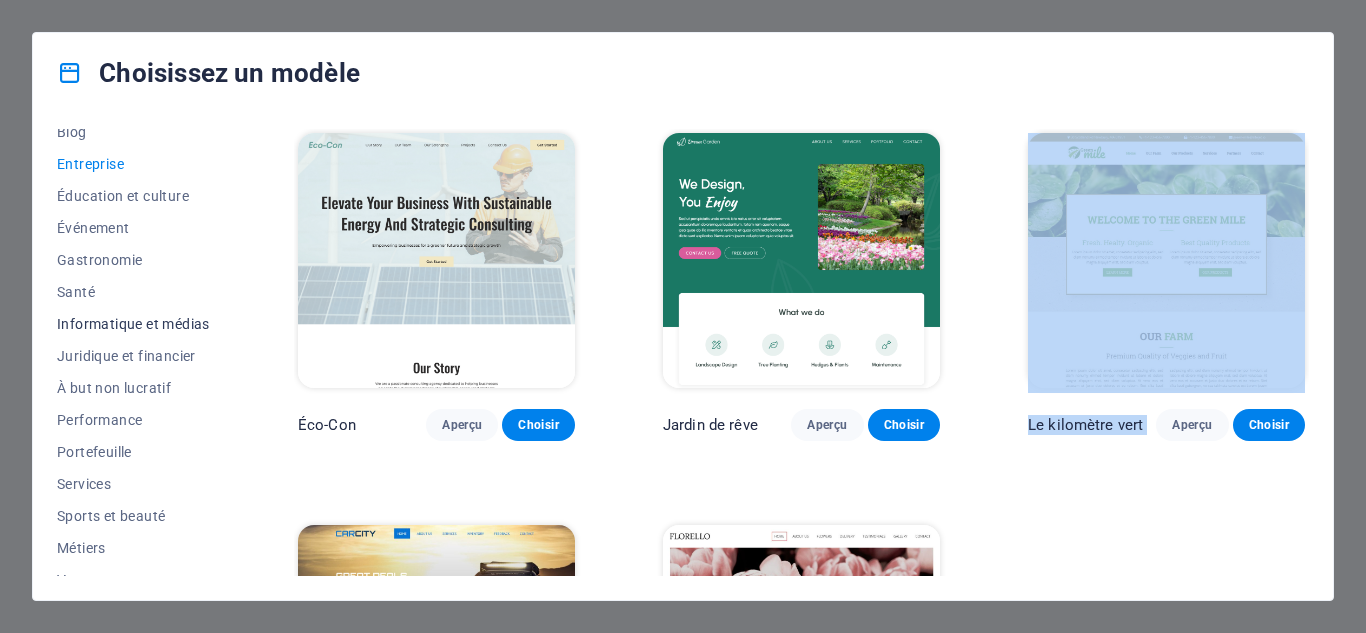 click on "Informatique et médias" at bounding box center [133, 324] 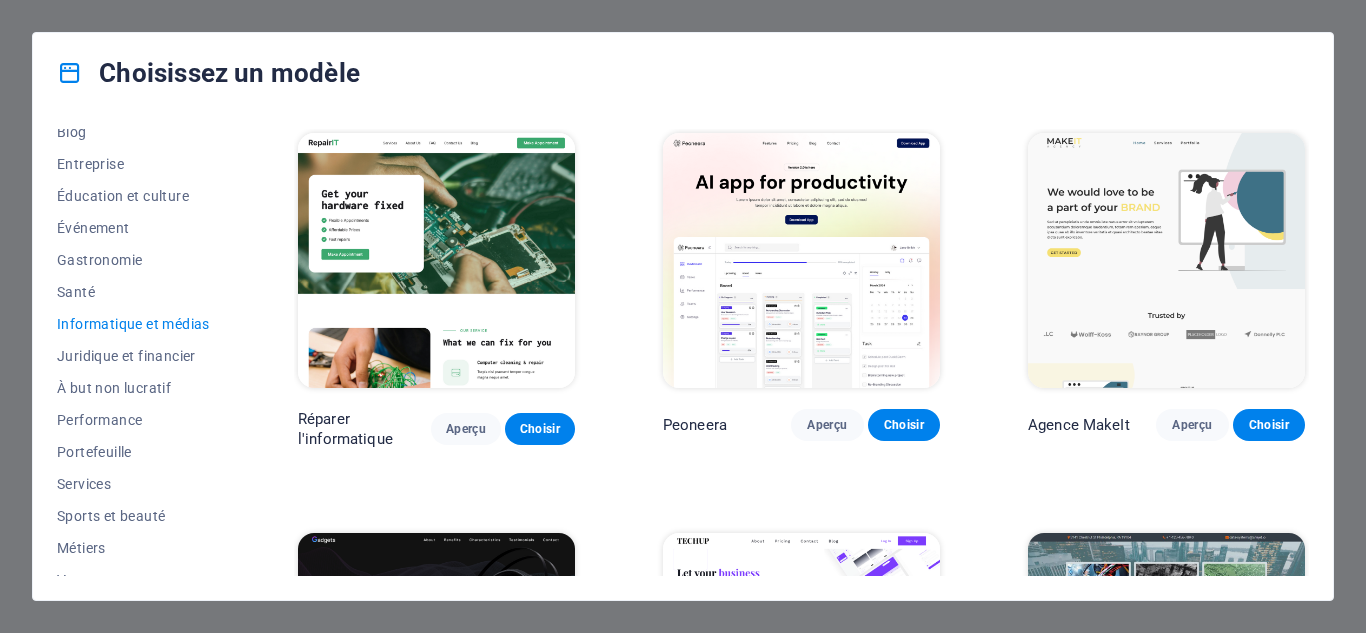 click on "Informatique et médias" at bounding box center [133, 324] 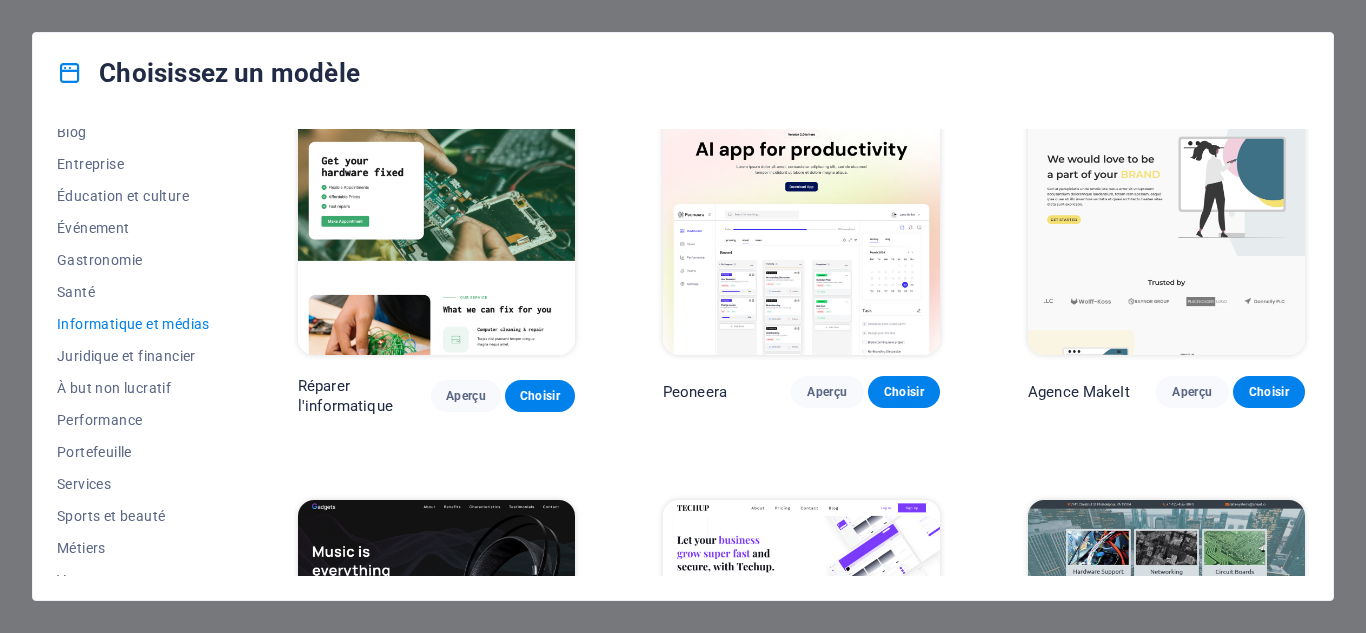 scroll, scrollTop: 0, scrollLeft: 0, axis: both 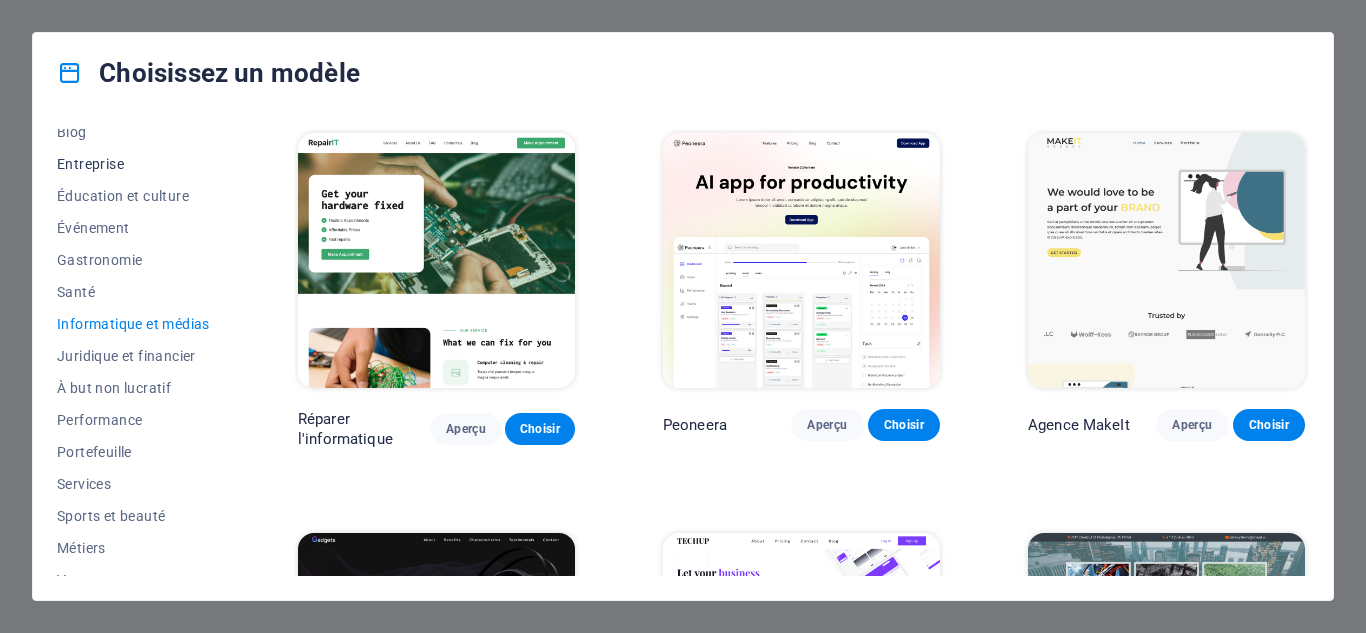 click on "Entreprise" at bounding box center [90, 164] 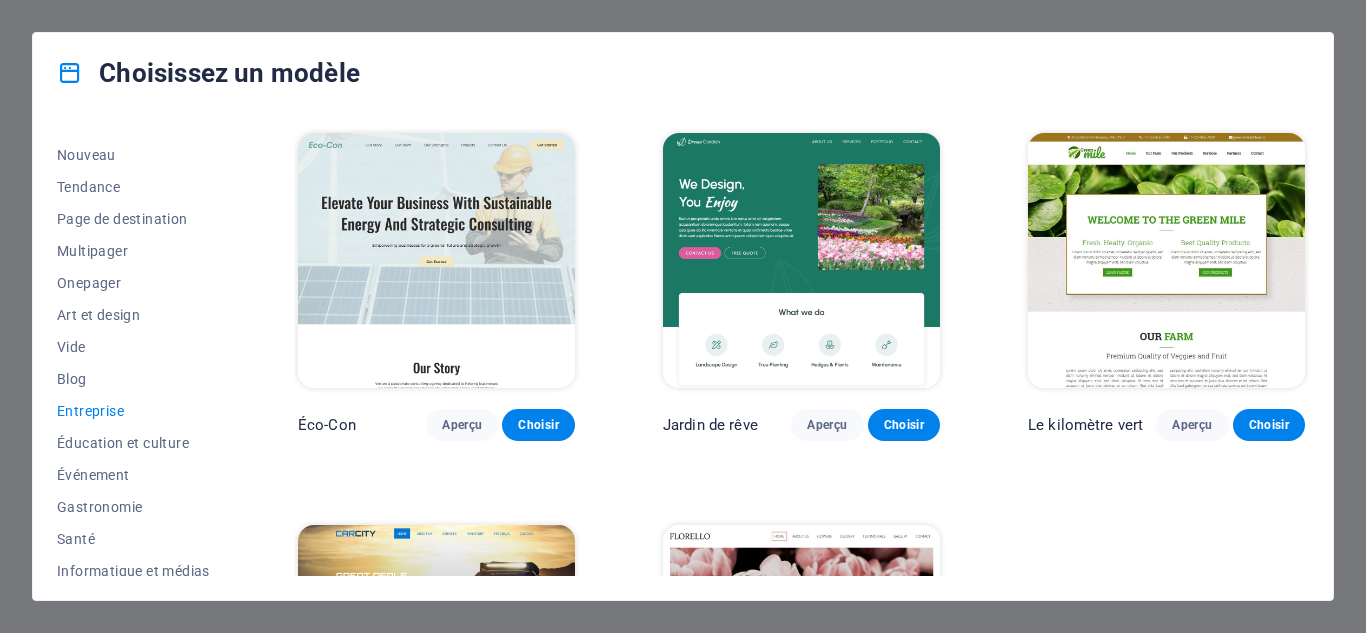scroll, scrollTop: 0, scrollLeft: 0, axis: both 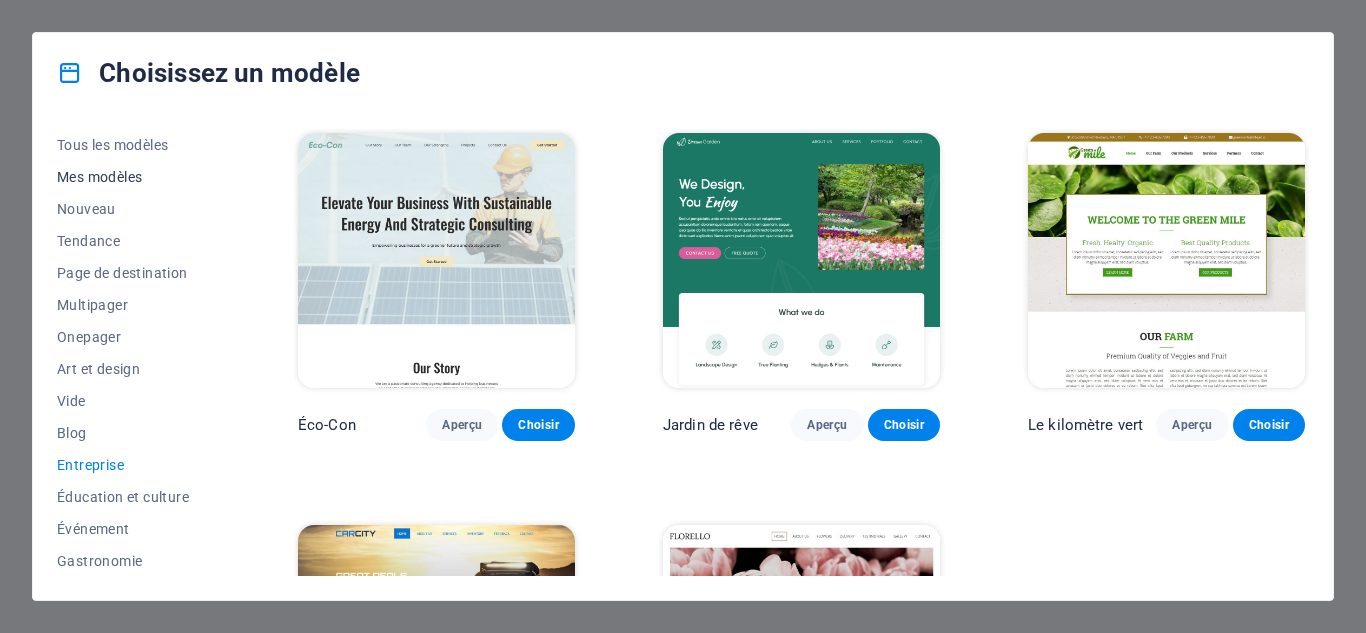 click on "Mes modèles" at bounding box center (133, 177) 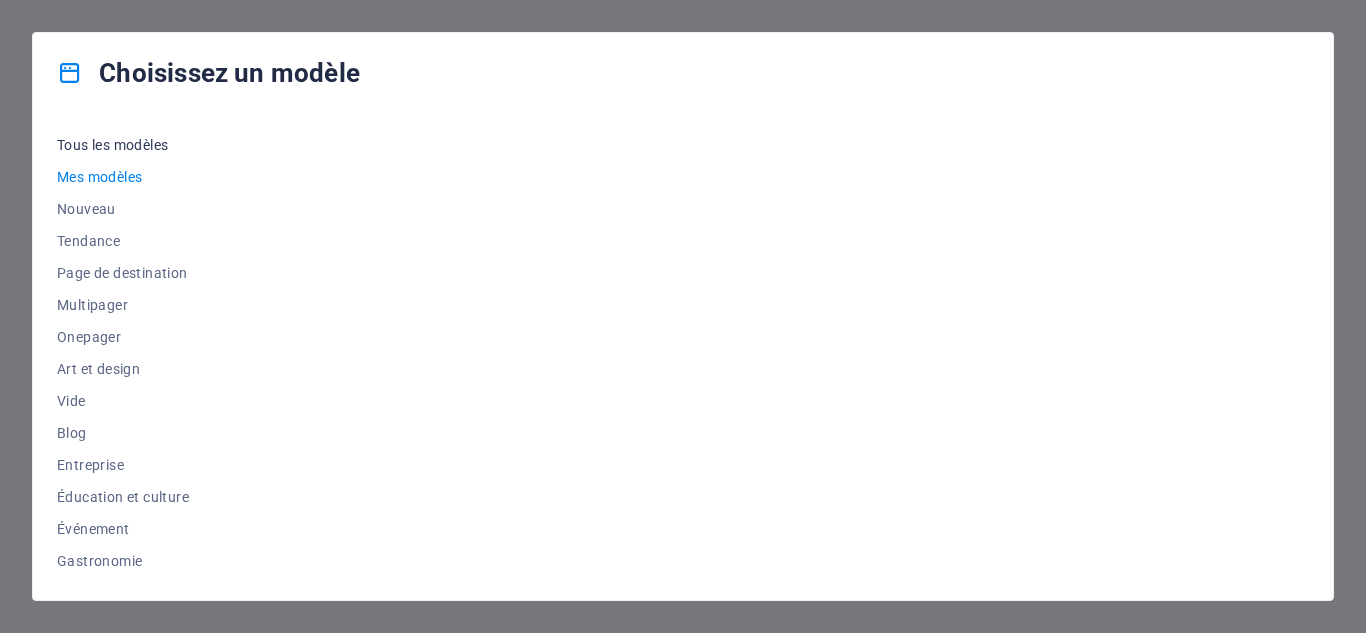 click on "Tous les modèles" at bounding box center [112, 145] 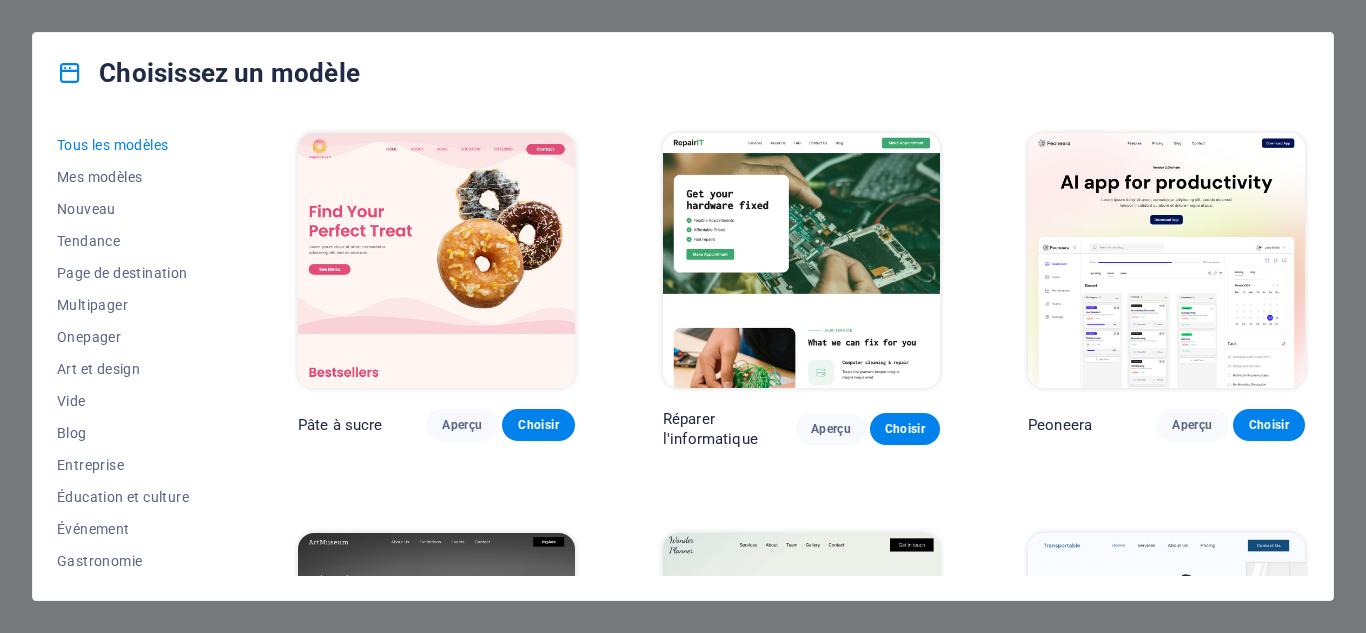 drag, startPoint x: 1311, startPoint y: 139, endPoint x: 1317, endPoint y: 159, distance: 20.880613 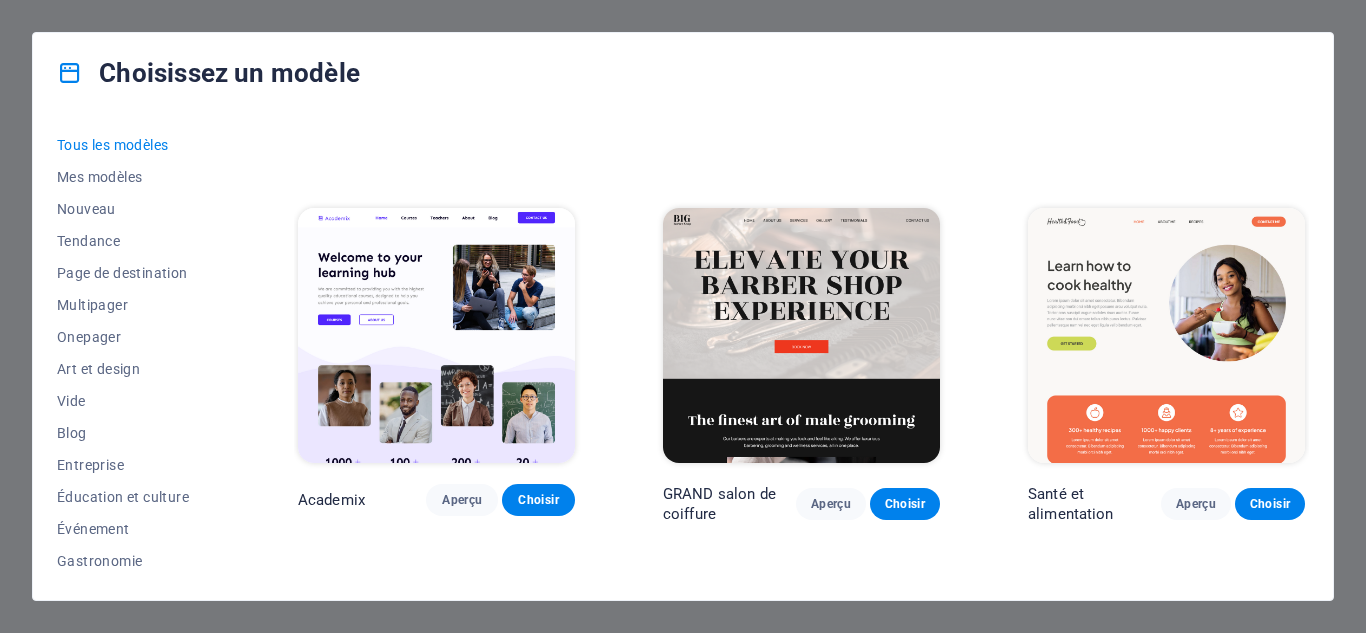 scroll, scrollTop: 1607, scrollLeft: 0, axis: vertical 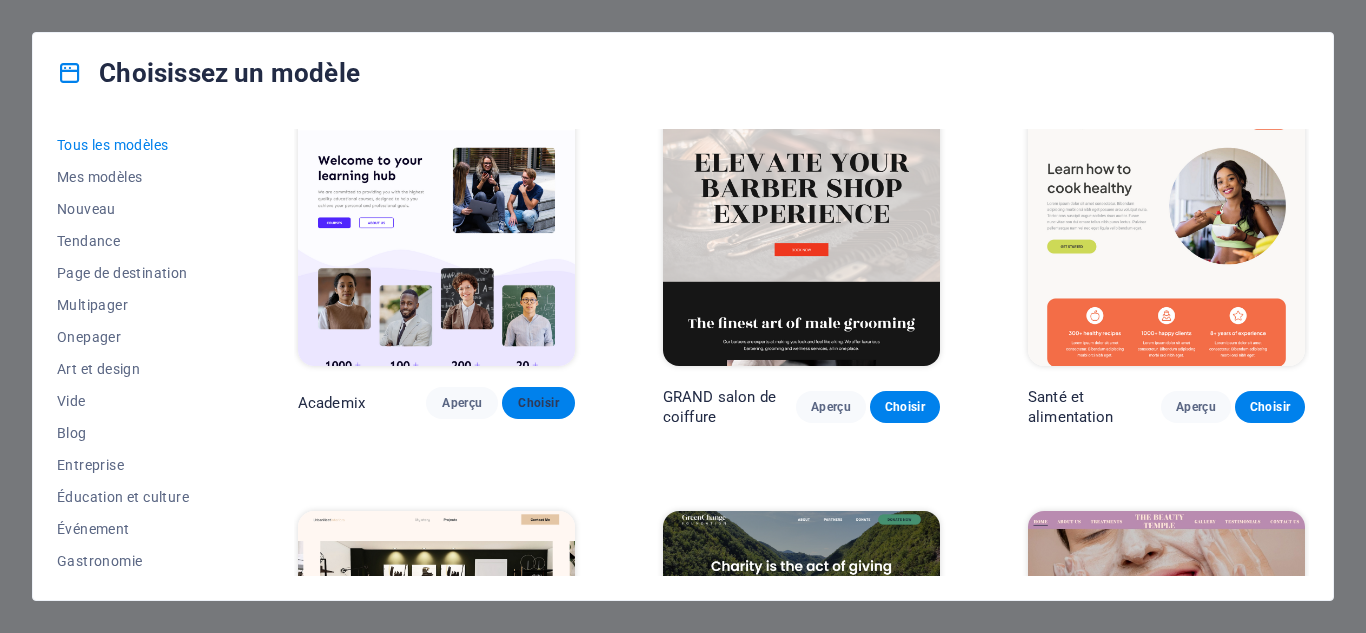 click on "Choisir" at bounding box center (538, 403) 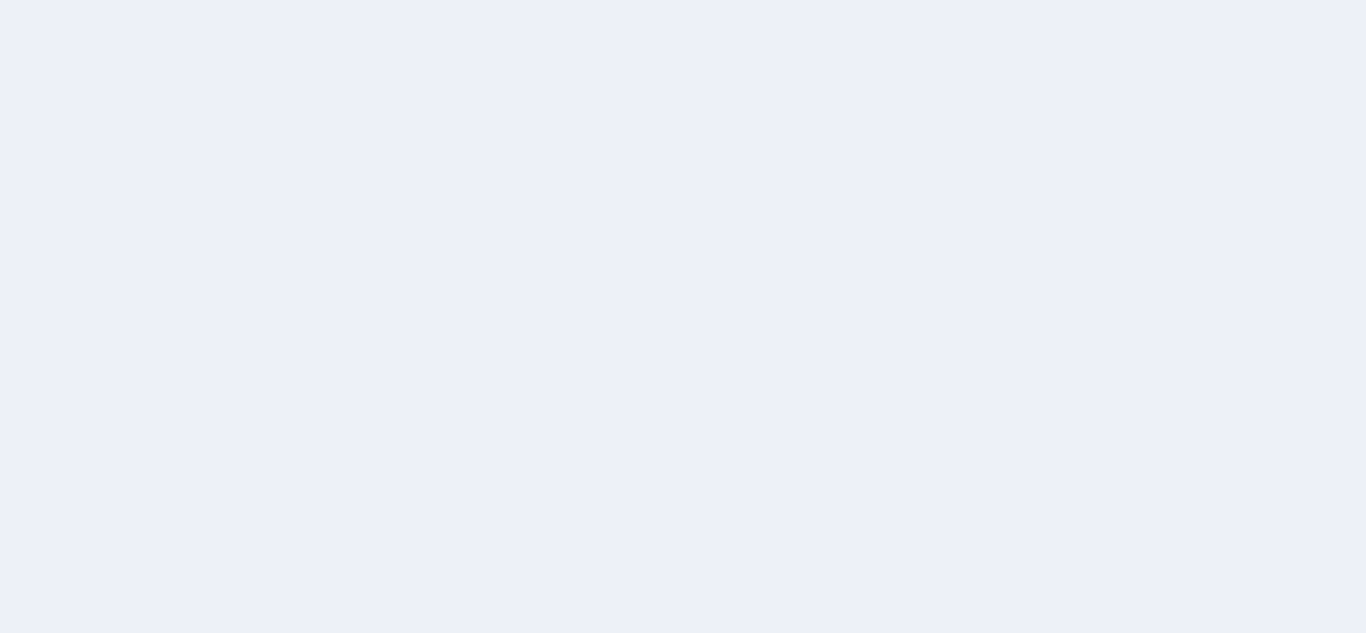 scroll, scrollTop: 0, scrollLeft: 0, axis: both 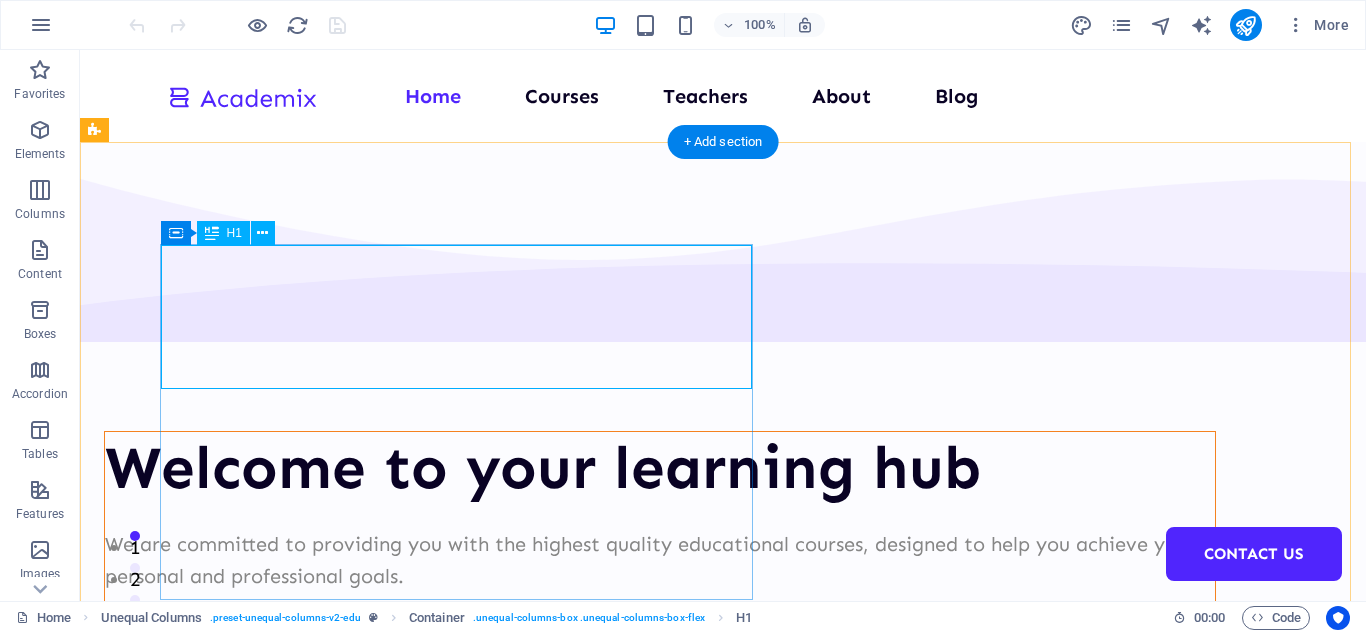 click on "Welcome to your learning hub" at bounding box center [660, 468] 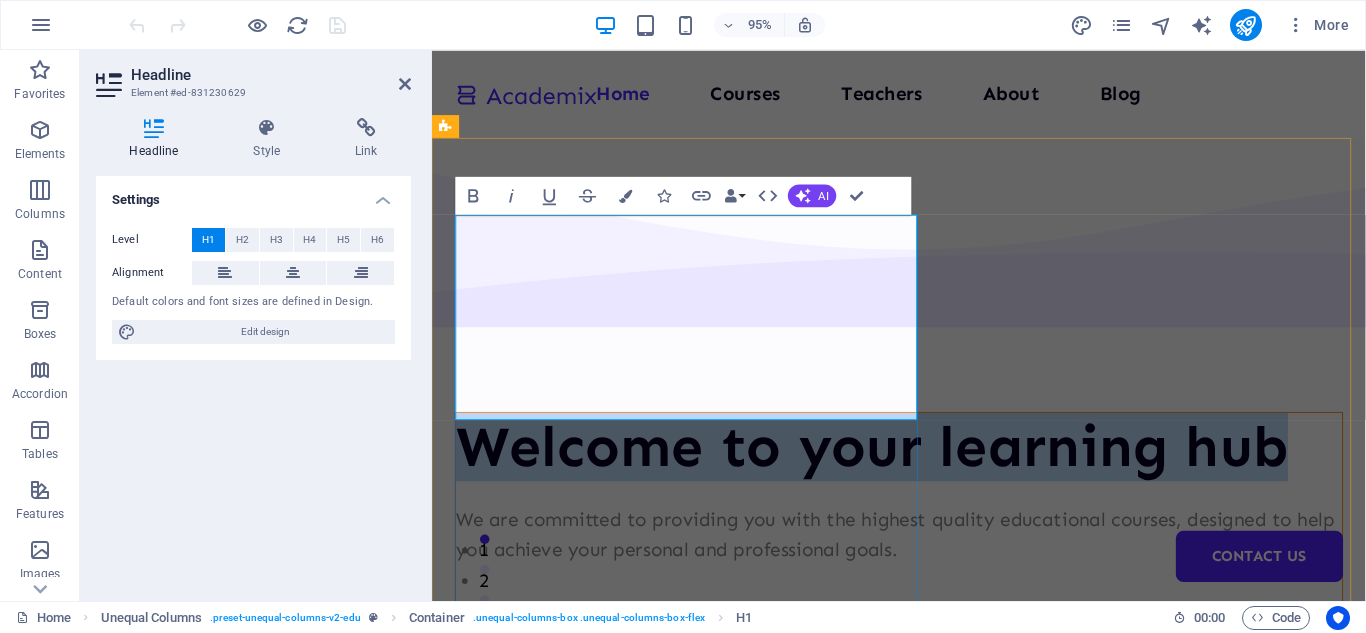click on "Welcome to your learning hub" at bounding box center (923, 468) 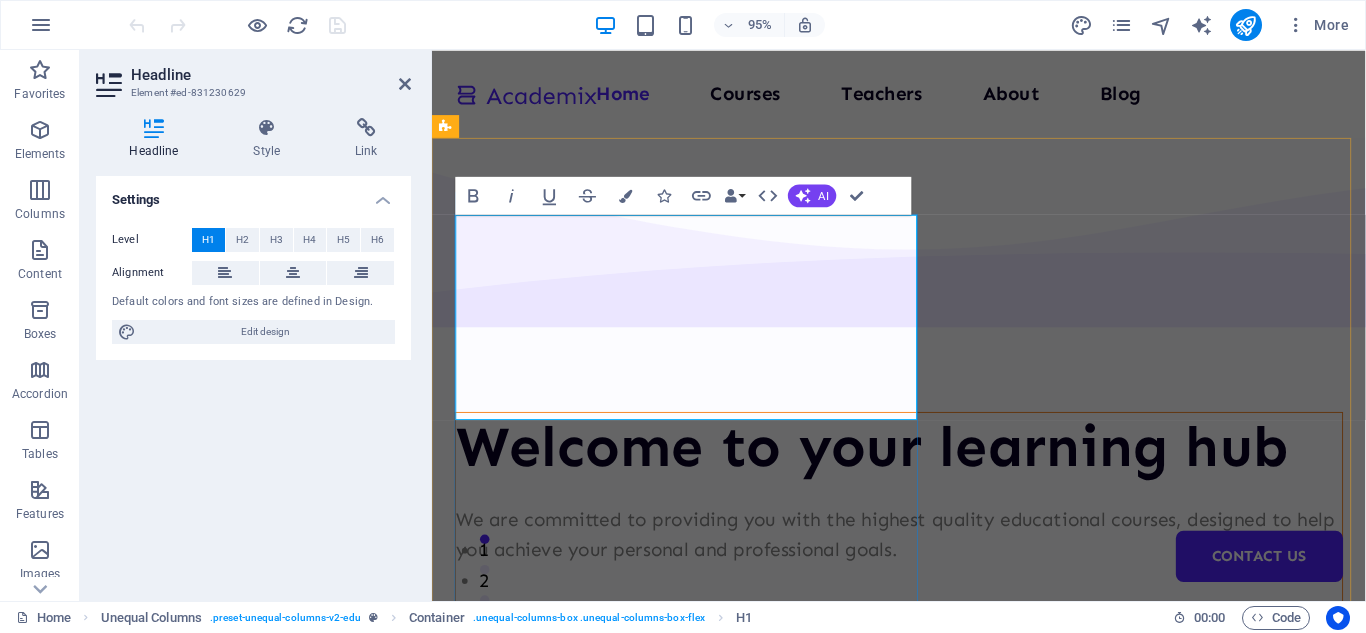 click on "Welcome to your learning hub" at bounding box center [923, 468] 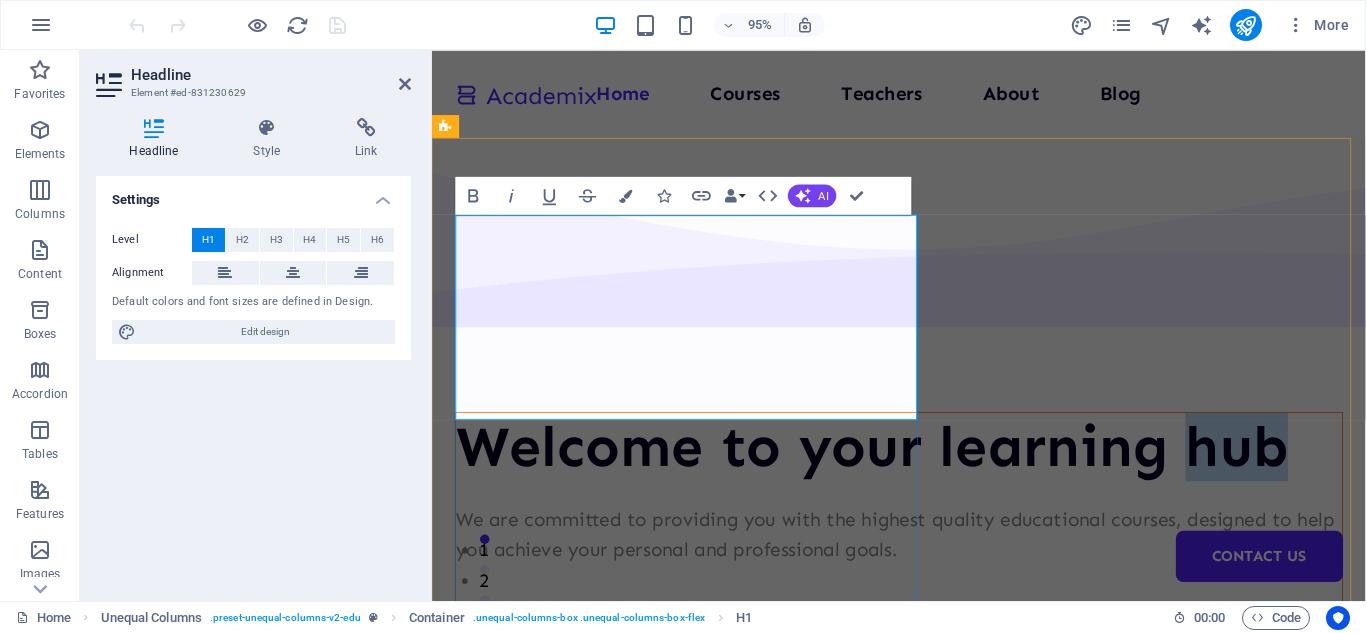 click on "Welcome to your learning hub" at bounding box center (923, 468) 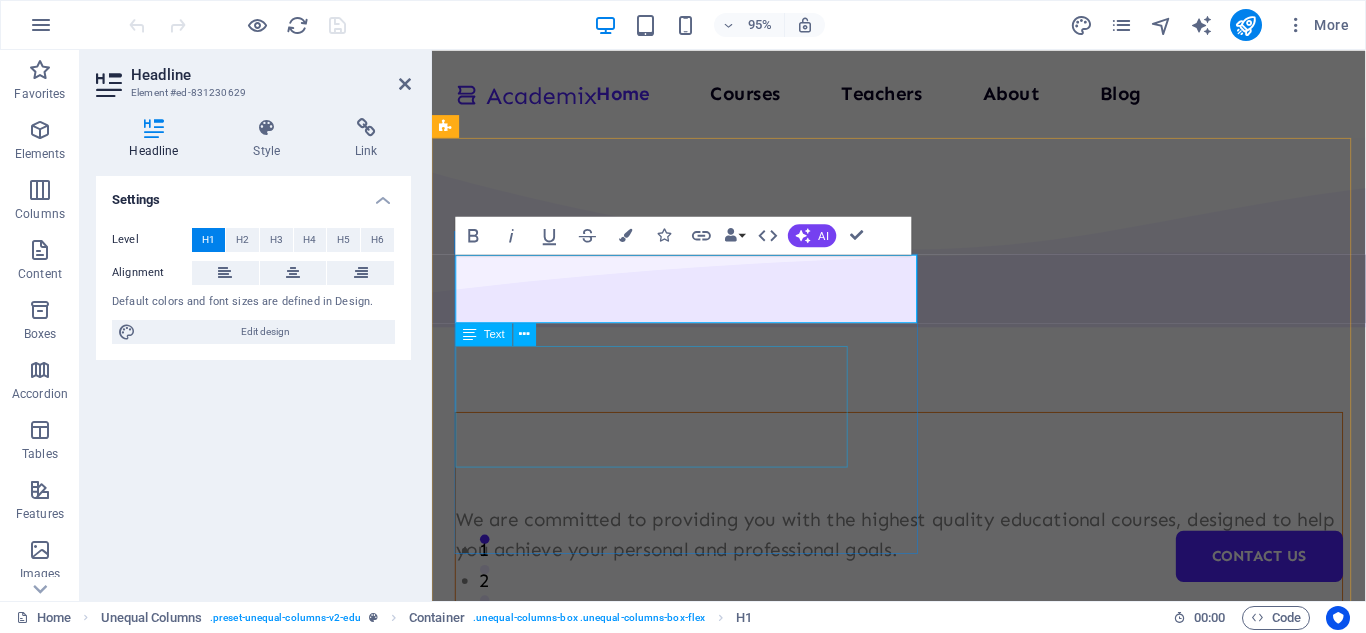 type 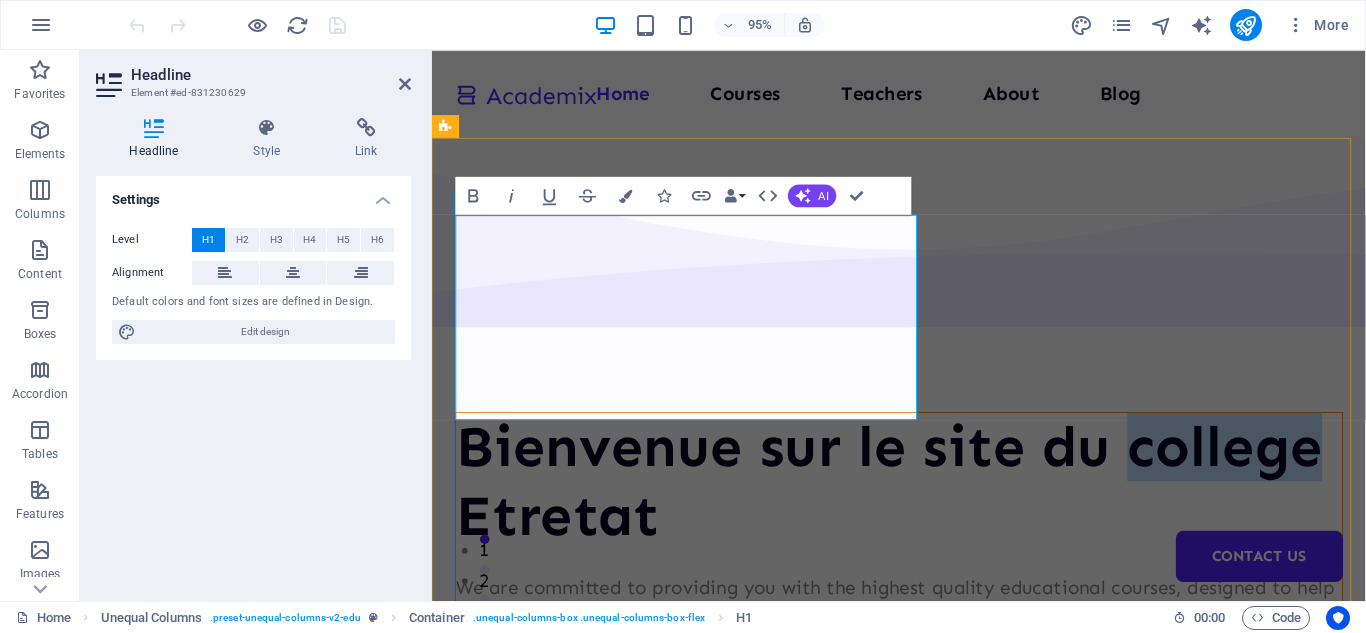 drag, startPoint x: 791, startPoint y: 327, endPoint x: 721, endPoint y: 354, distance: 75.026665 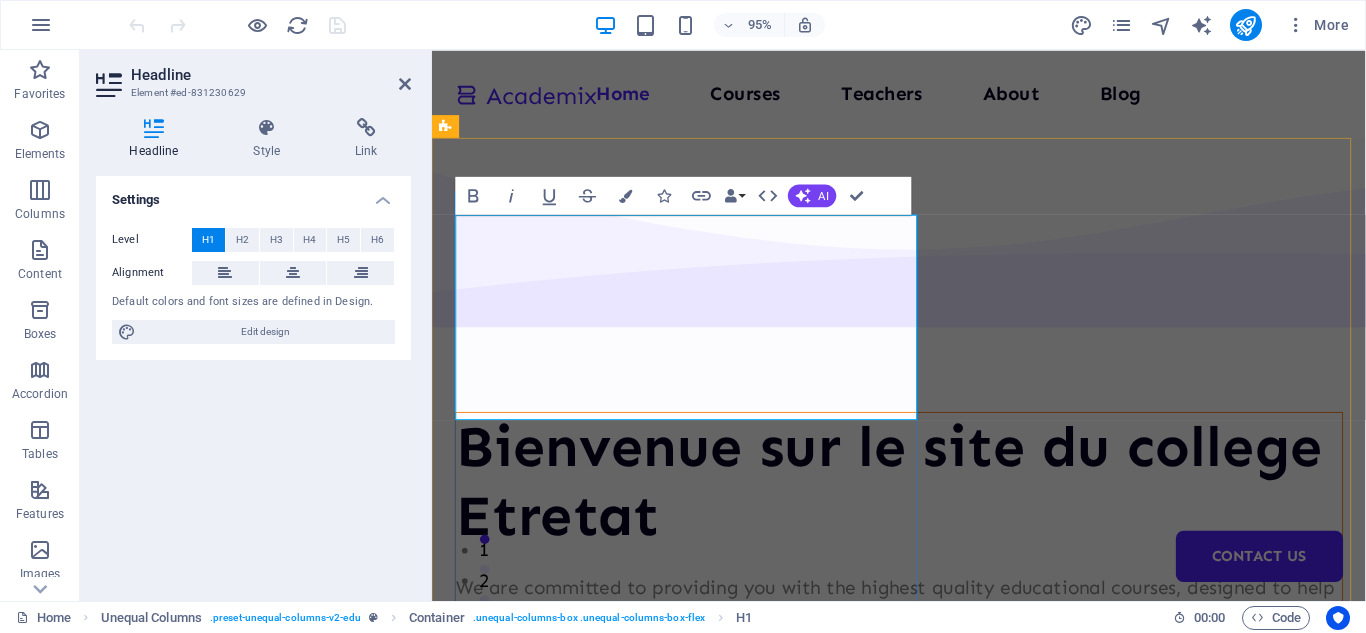 click on "​Bienvenue sur le site du college Etretat" at bounding box center [923, 504] 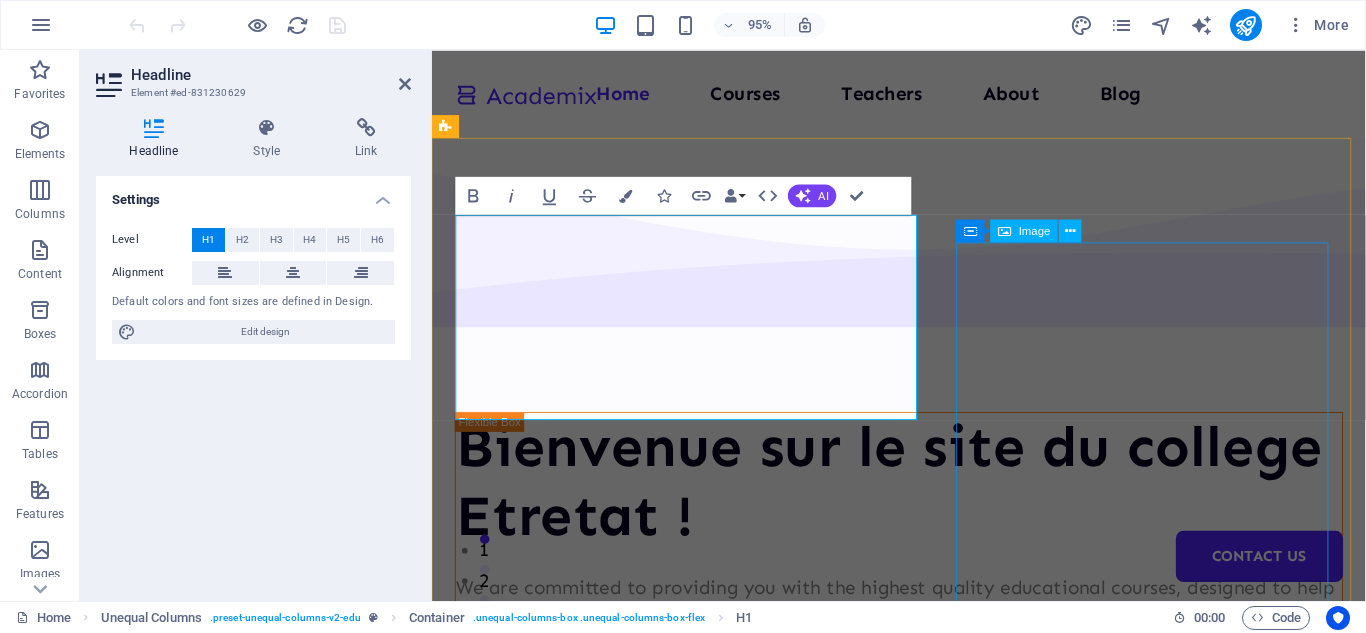 click at bounding box center (923, 1045) 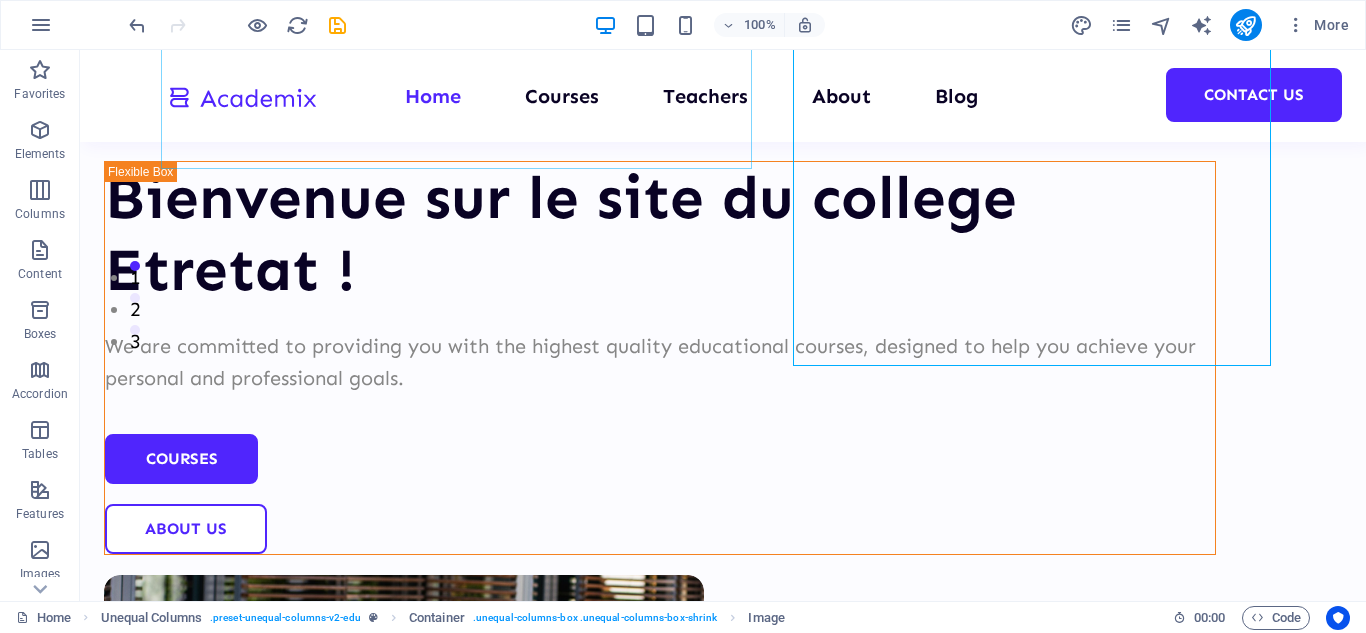 scroll, scrollTop: 236, scrollLeft: 0, axis: vertical 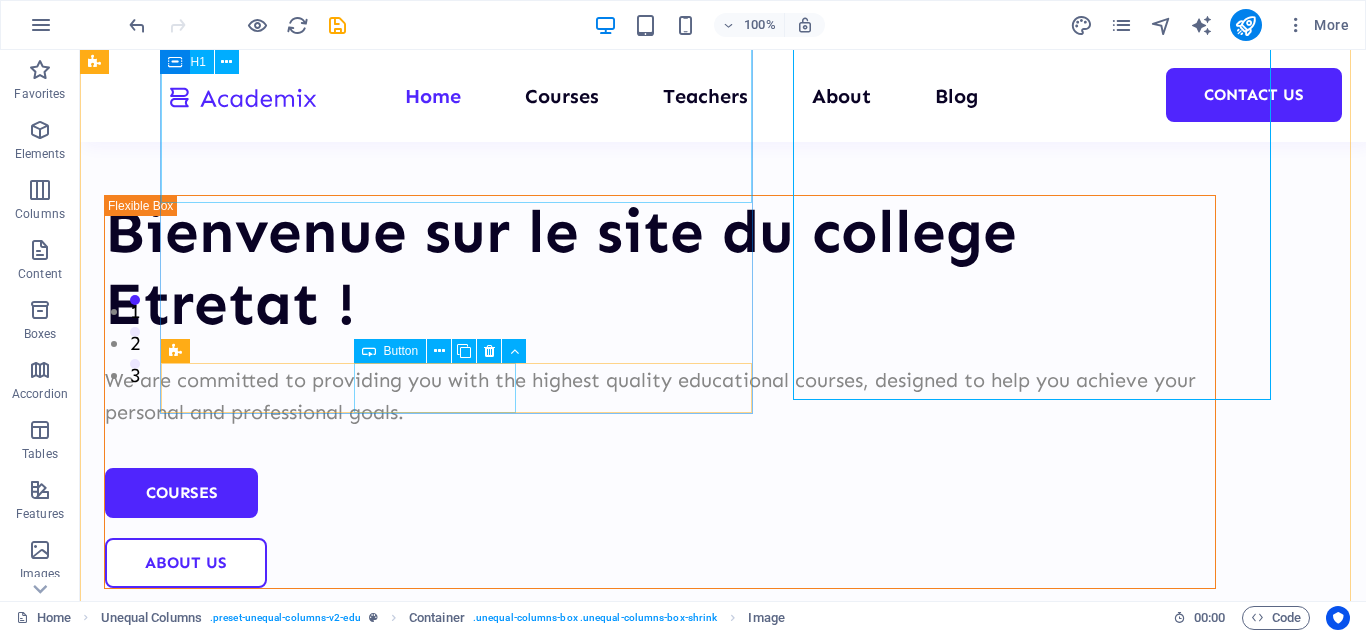 click on "Button" at bounding box center (401, 351) 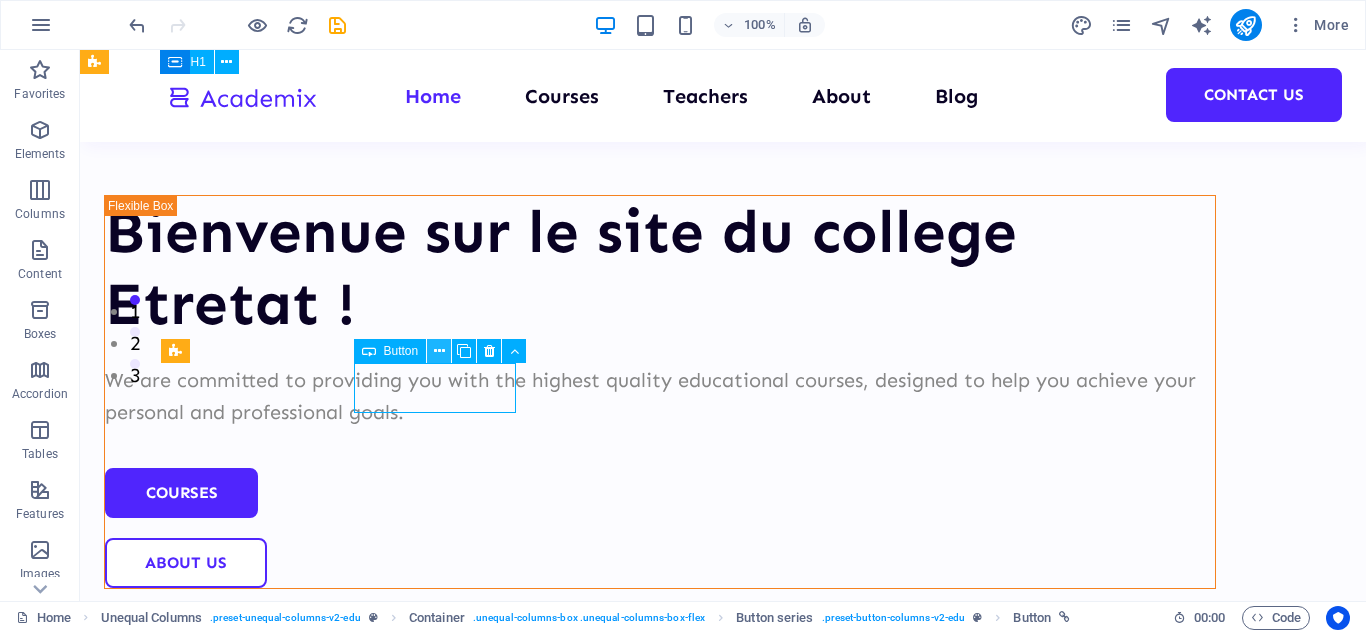 click at bounding box center (439, 351) 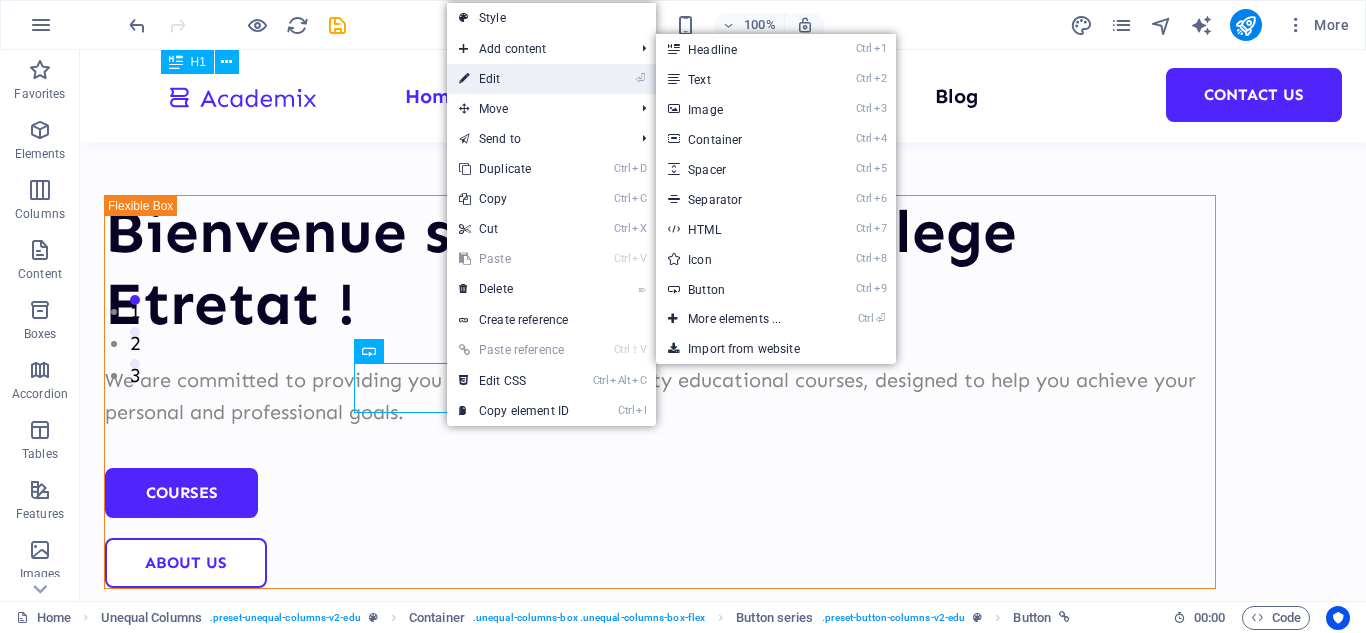 click on "⏎  Edit" at bounding box center (514, 79) 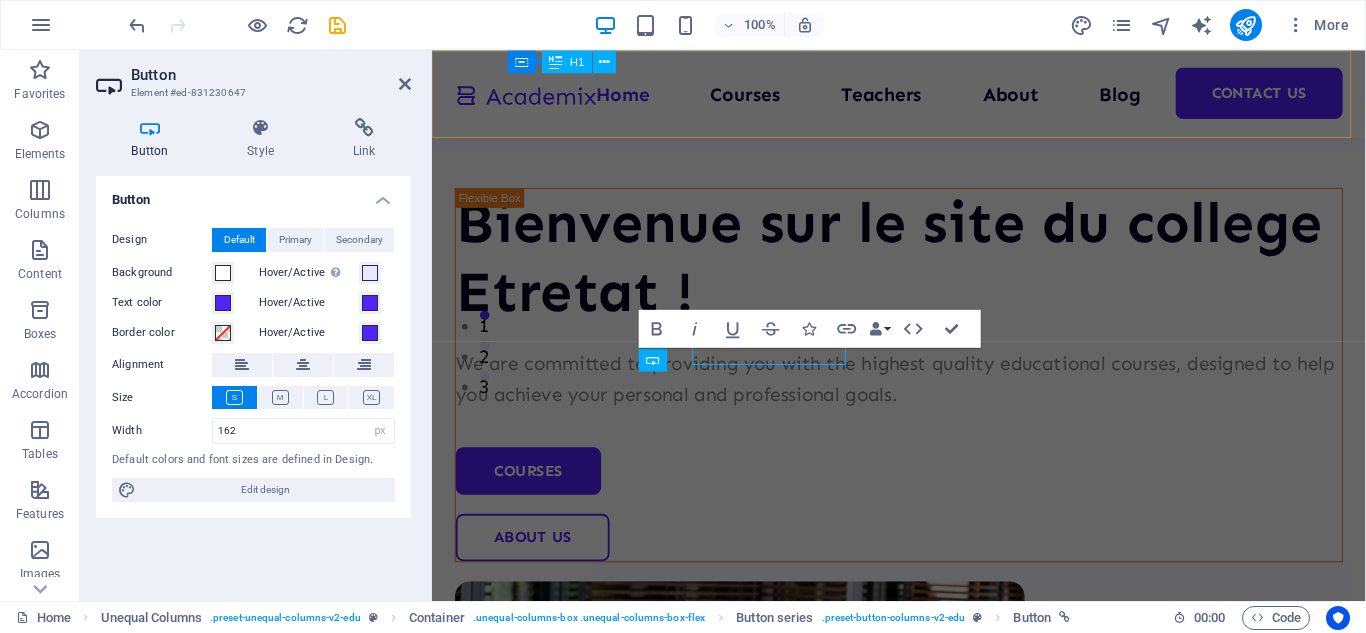scroll, scrollTop: 268, scrollLeft: 0, axis: vertical 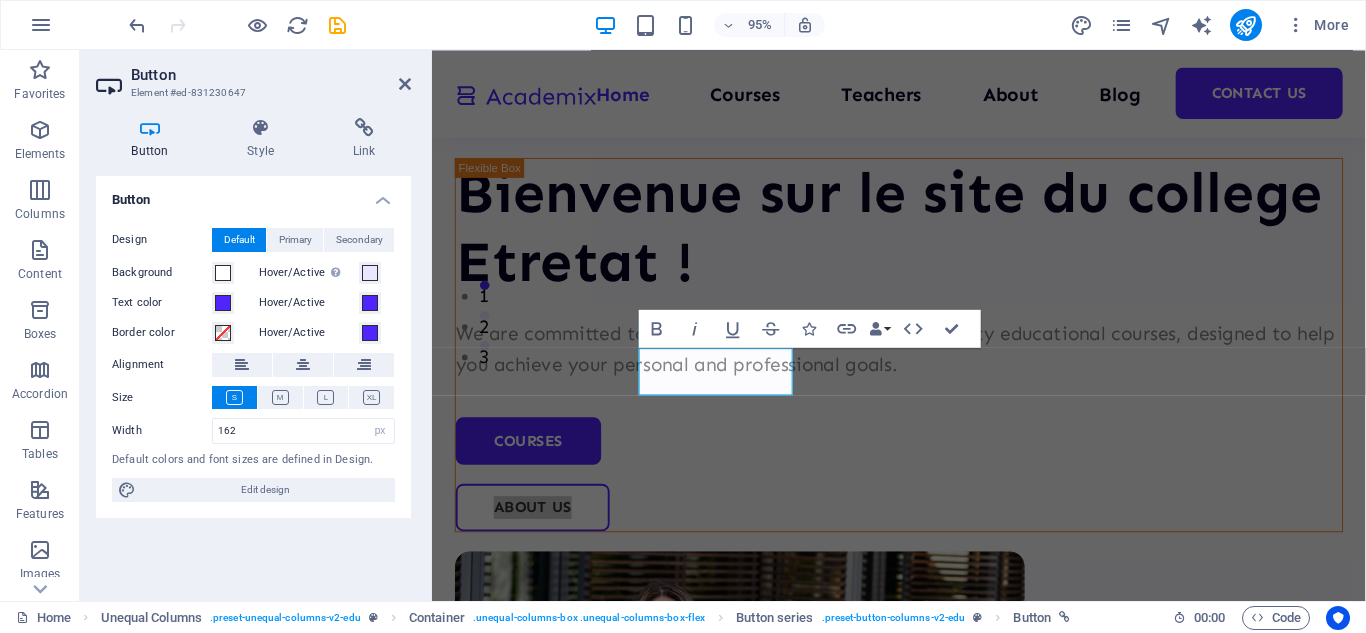 click on "Button Element #ed-831230647" at bounding box center (253, 76) 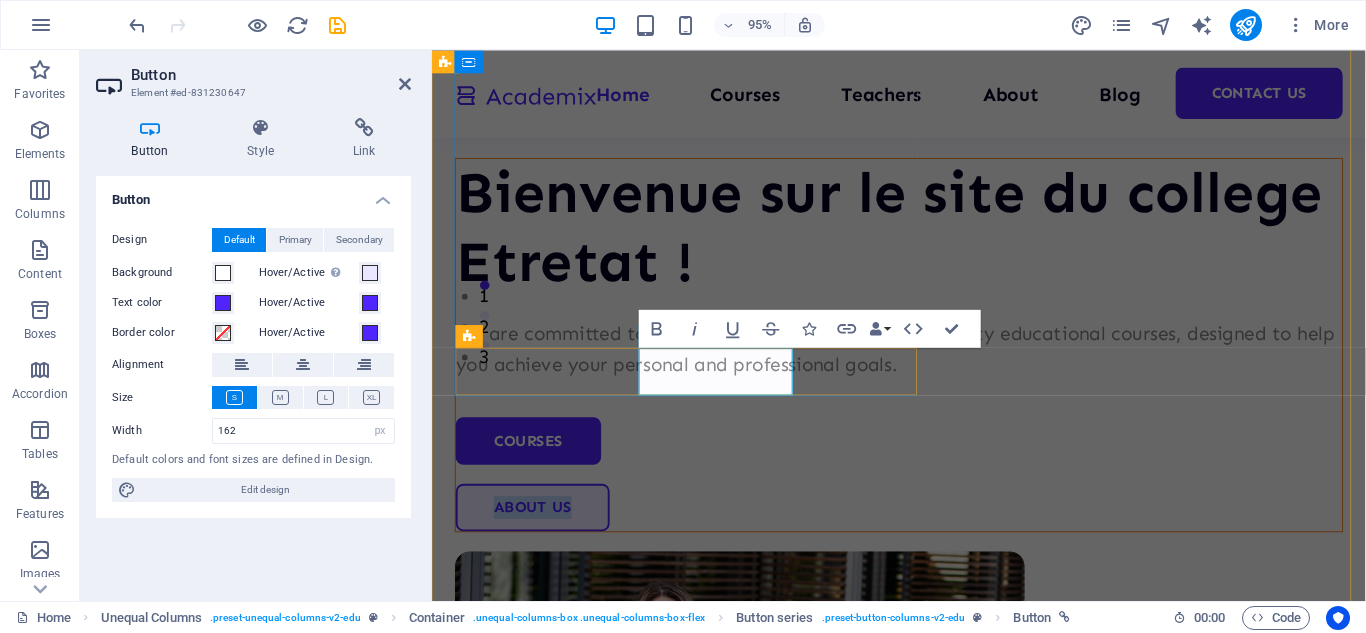click on "About Us" at bounding box center [538, 531] 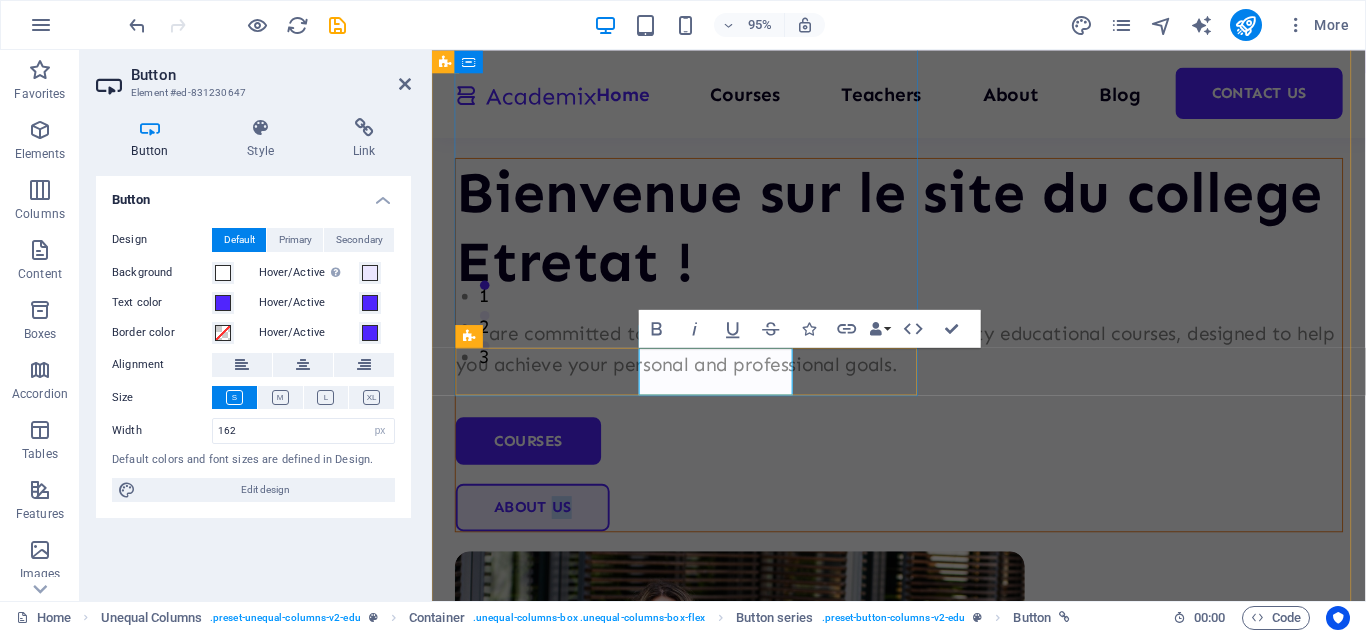 click on "About Us" at bounding box center (538, 531) 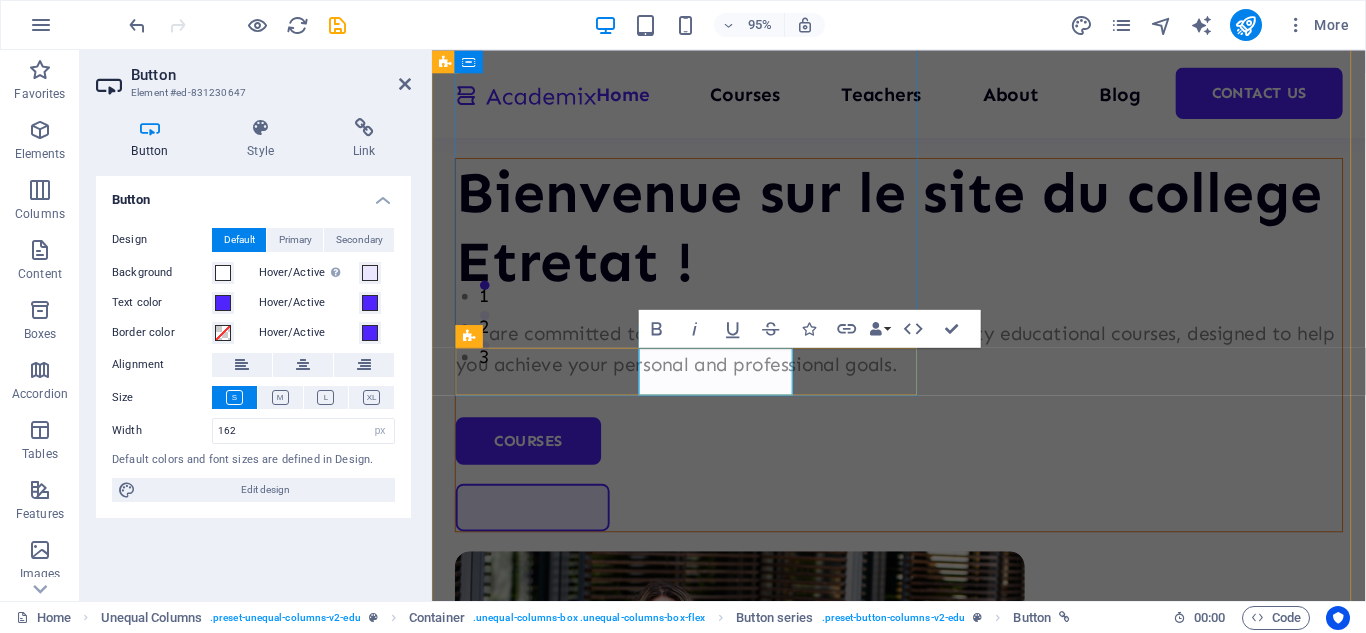 type 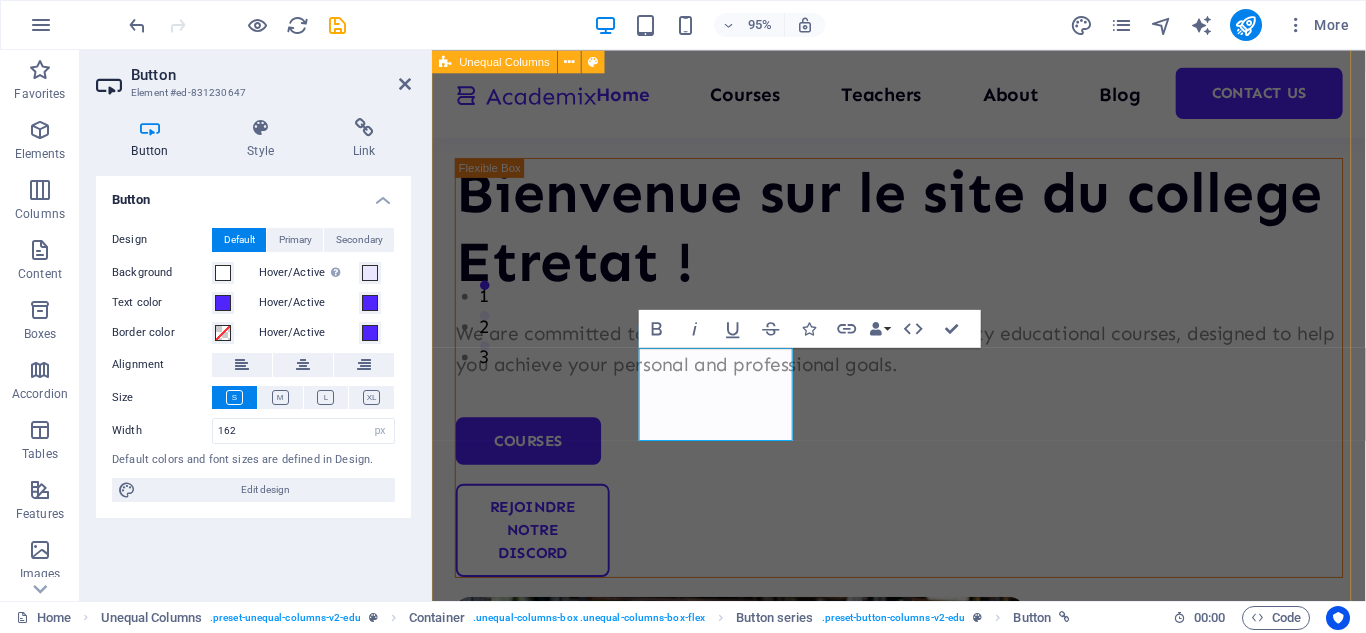 click on "Bienvenue sur le site du college Etretat ! We are committed to providing you with the highest quality educational courses, designed to help you achieve your personal and professional goals. Courses Rejoindre notre discord" at bounding box center [923, 523] 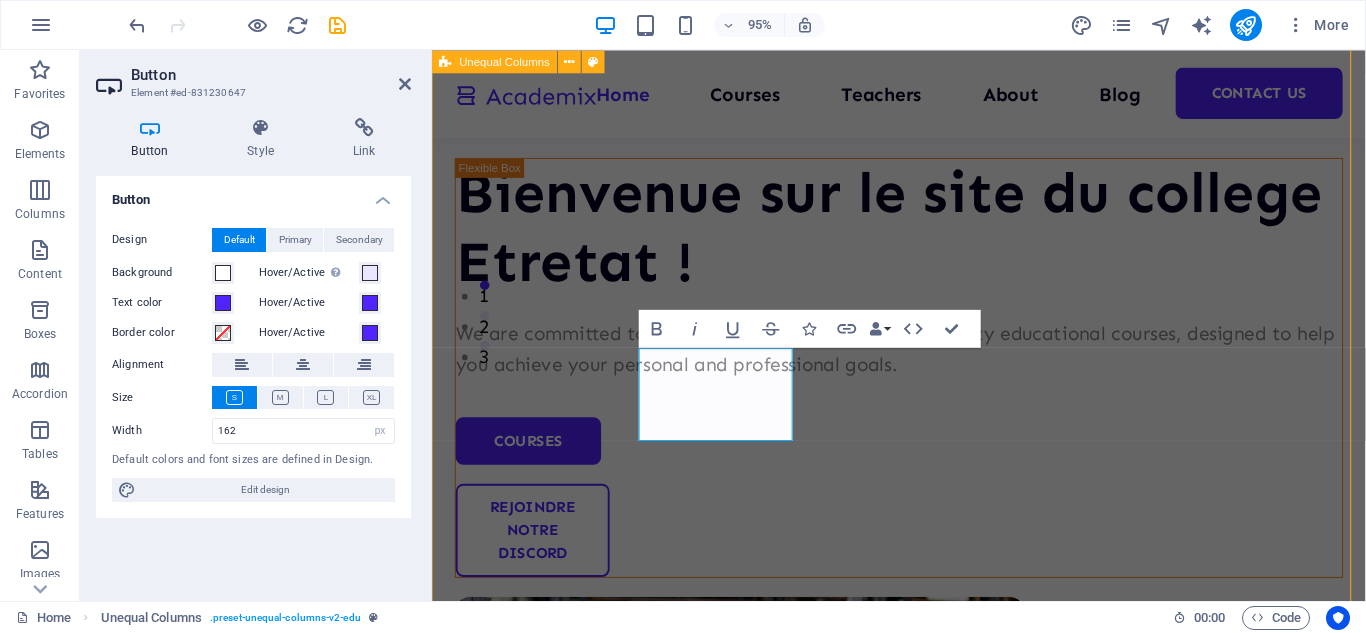 scroll, scrollTop: 236, scrollLeft: 0, axis: vertical 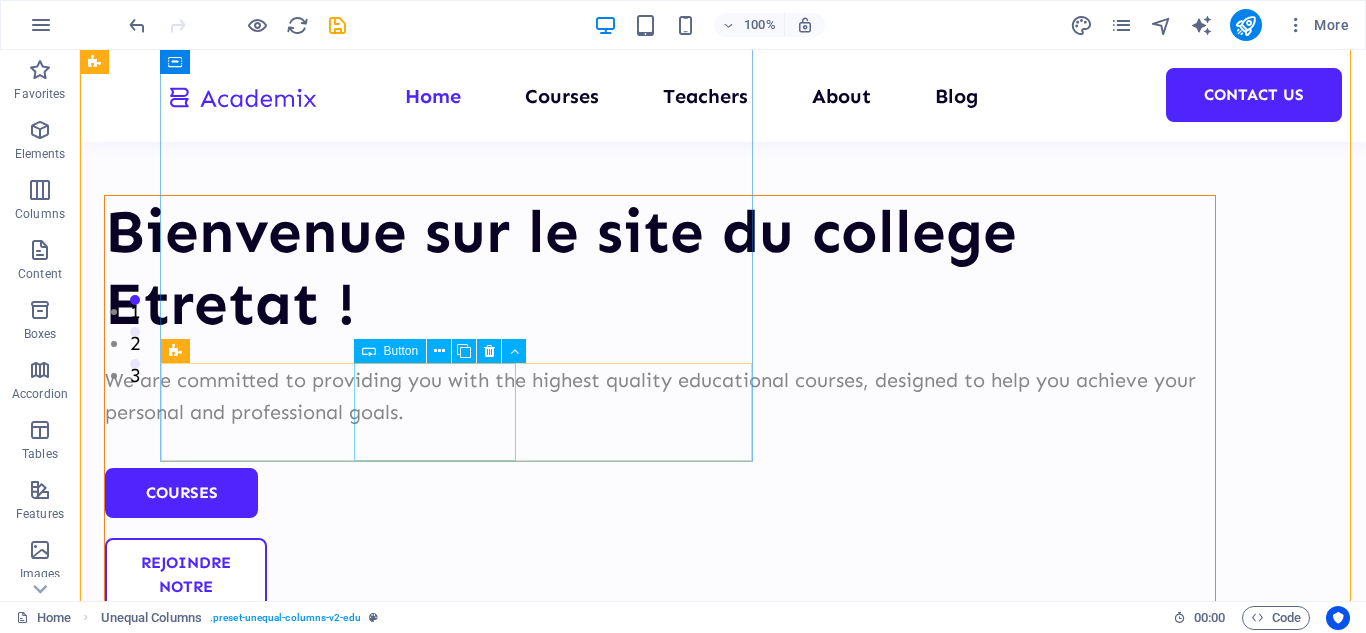click on "Rejoindre notre discord" at bounding box center [660, 587] 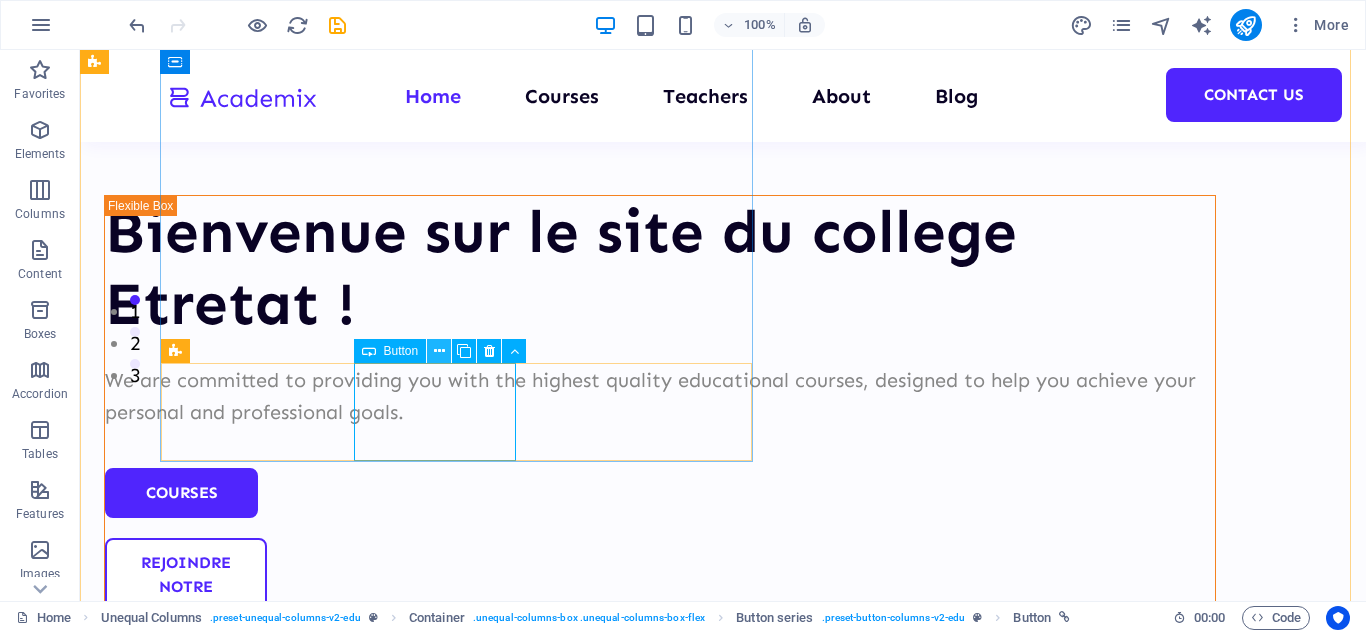 click at bounding box center (439, 351) 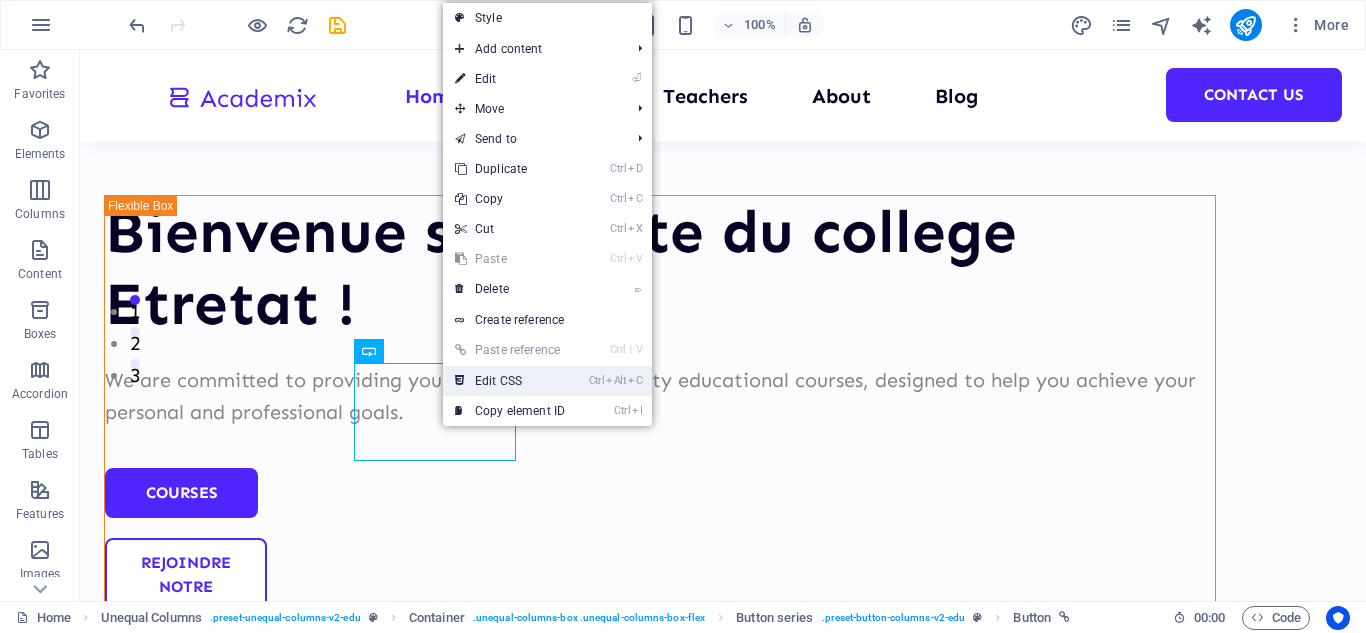 click on "Ctrl Alt C  Edit CSS" at bounding box center [510, 381] 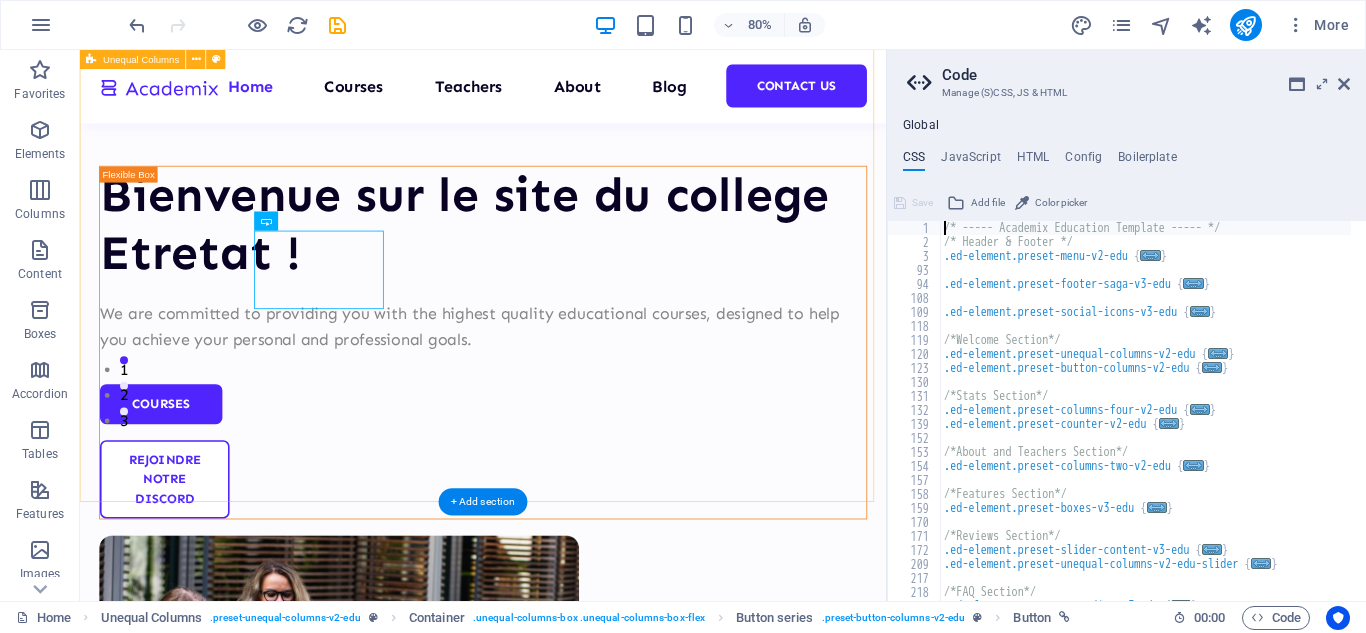scroll, scrollTop: 355, scrollLeft: 0, axis: vertical 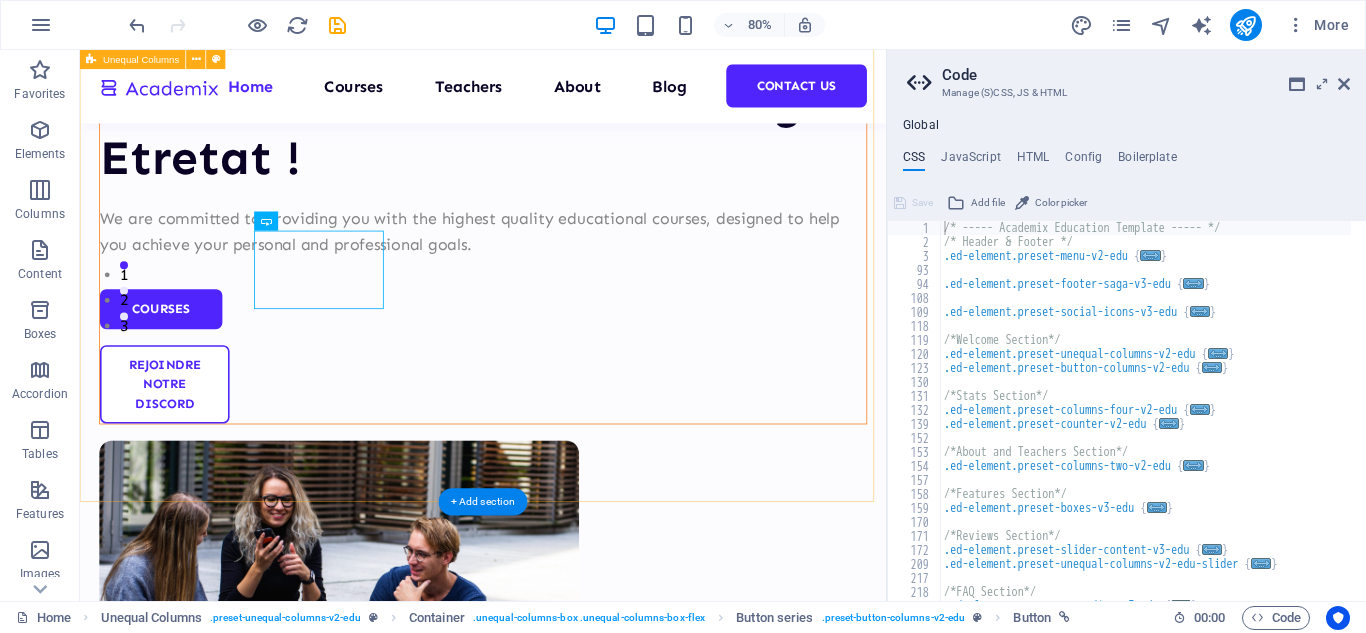 click on "Bienvenue sur le site du college Etretat ! We are committed to providing you with the highest quality educational courses, designed to help you achieve your personal and professional goals. Courses Rejoindre notre discord" at bounding box center (584, 436) 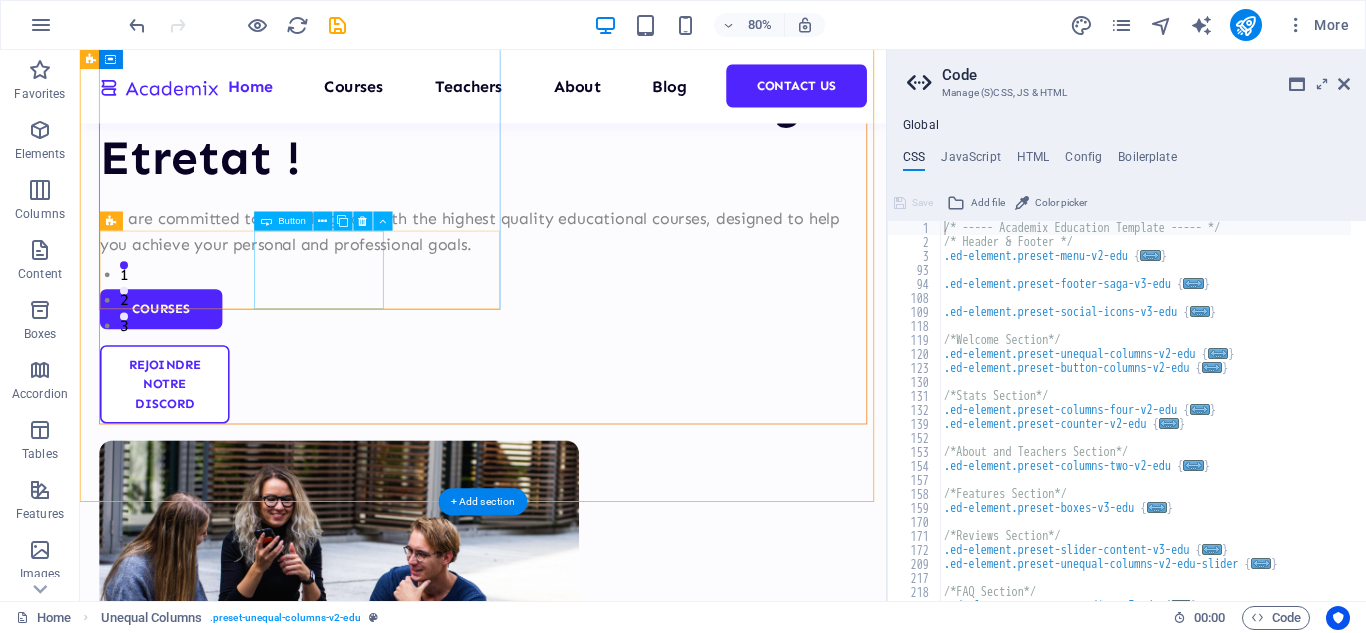 click on "Rejoindre notre discord" at bounding box center (584, 468) 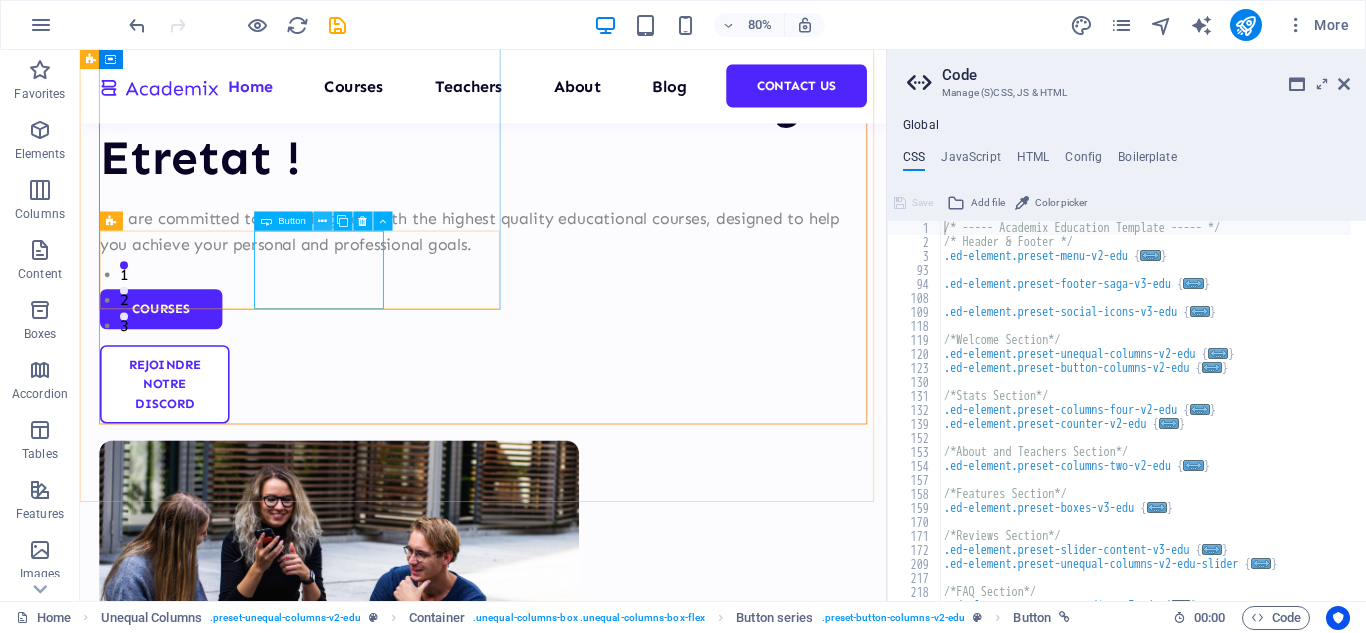 click at bounding box center [322, 221] 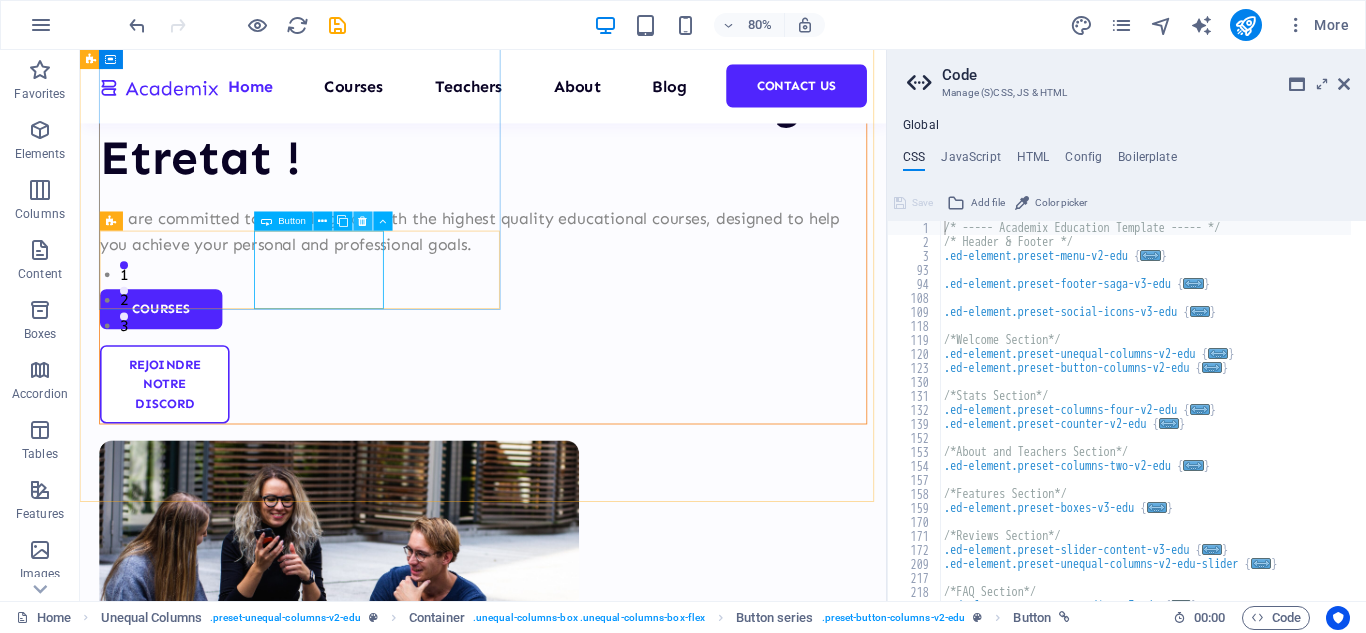 click at bounding box center (363, 221) 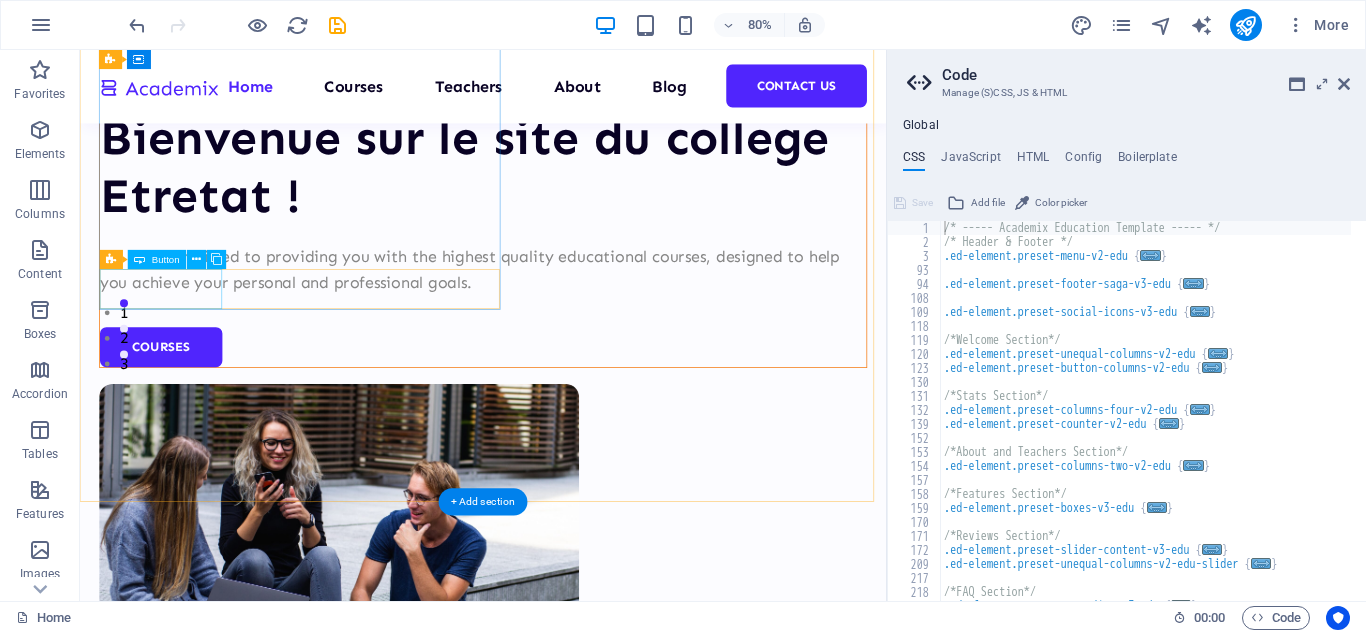 click on "Courses" at bounding box center (584, 422) 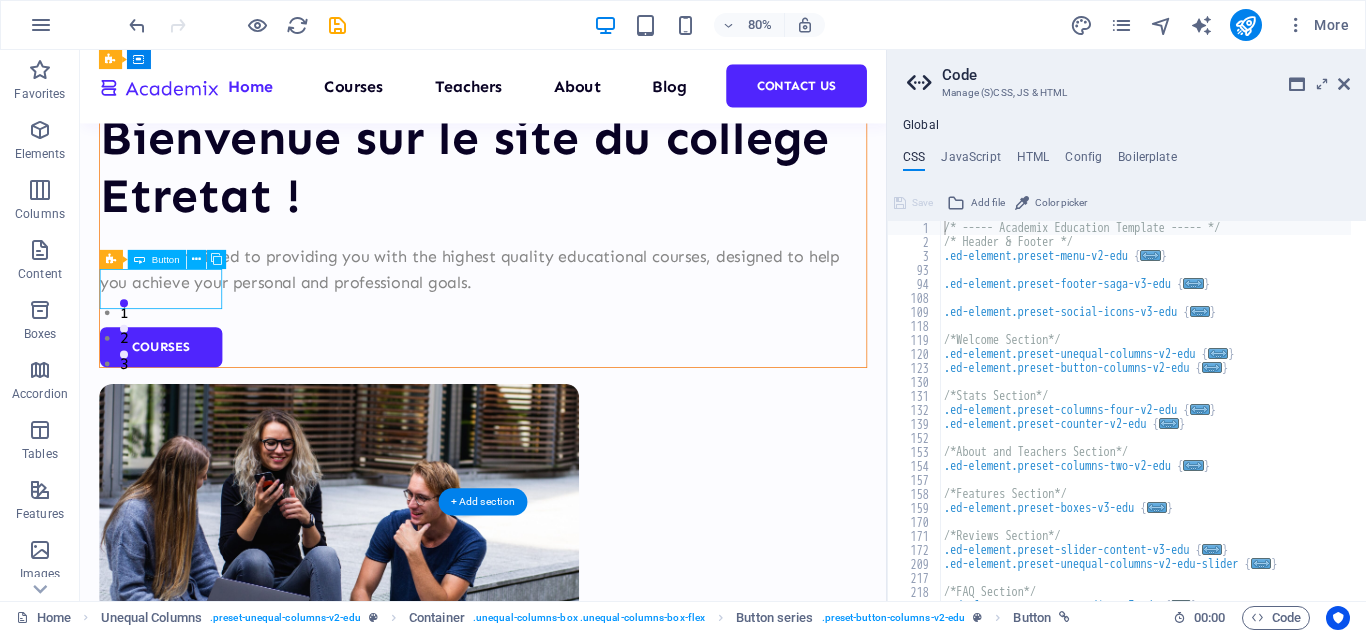 click on "Courses" at bounding box center (584, 422) 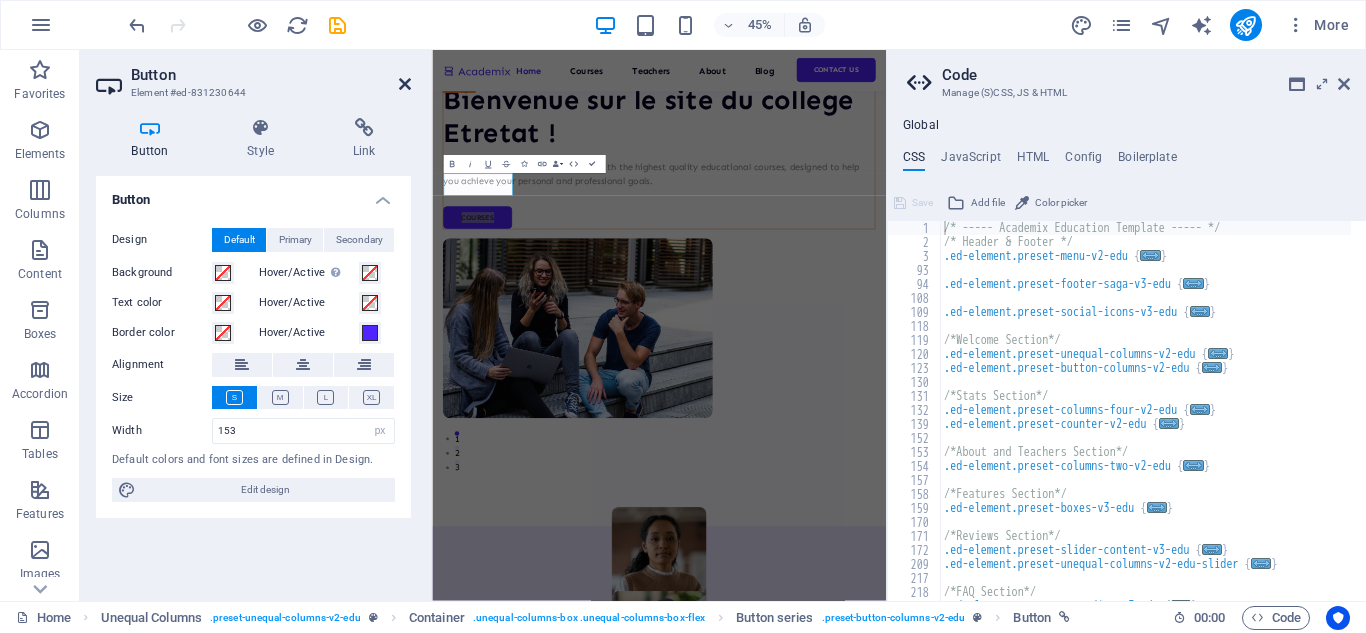click at bounding box center [405, 84] 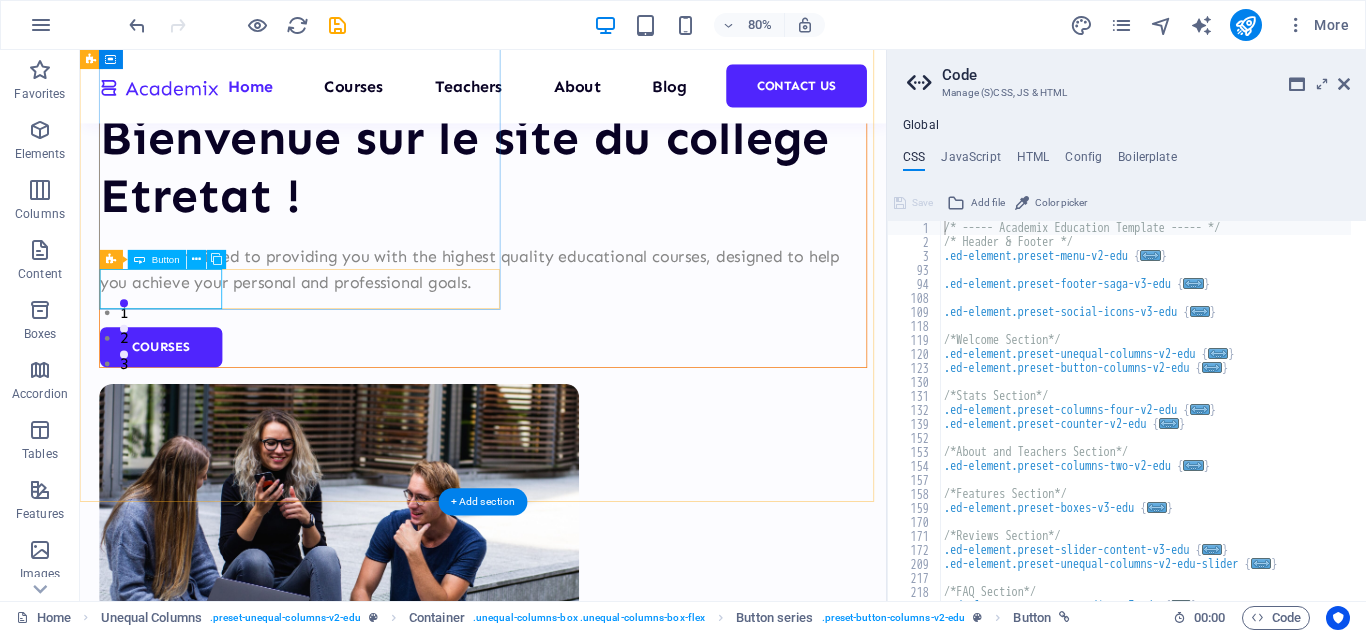 click on "Courses" at bounding box center (584, 422) 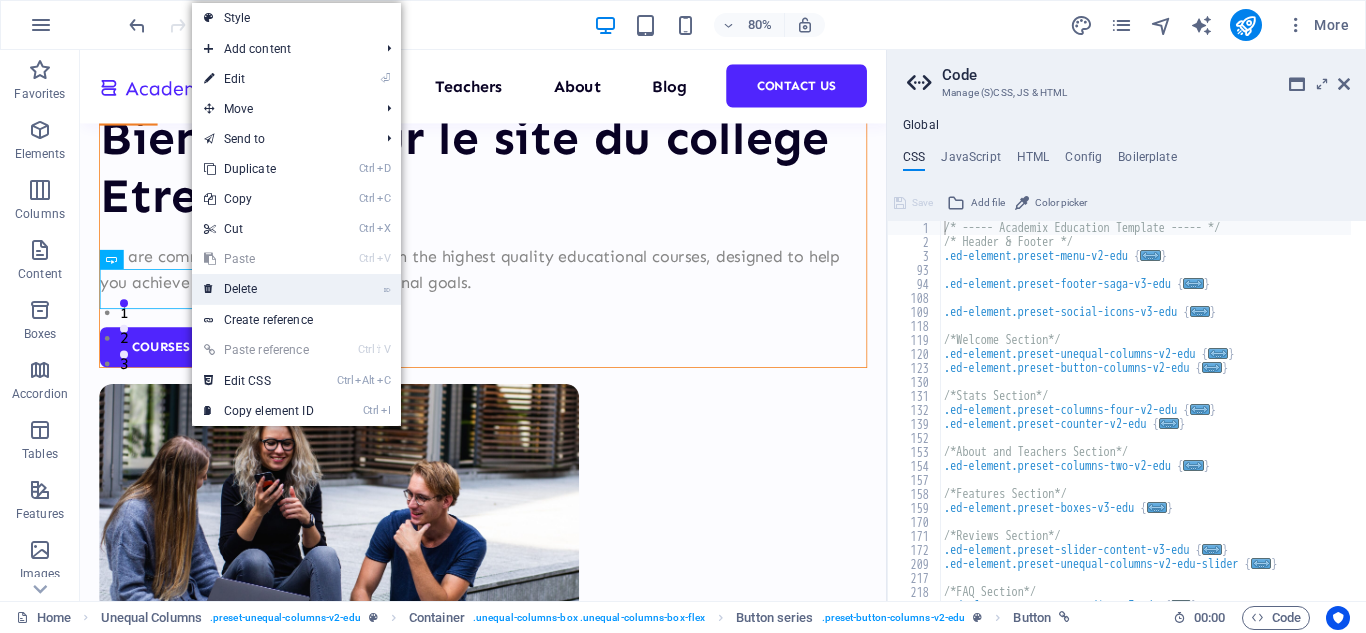 click on "⌦  Delete" at bounding box center [259, 289] 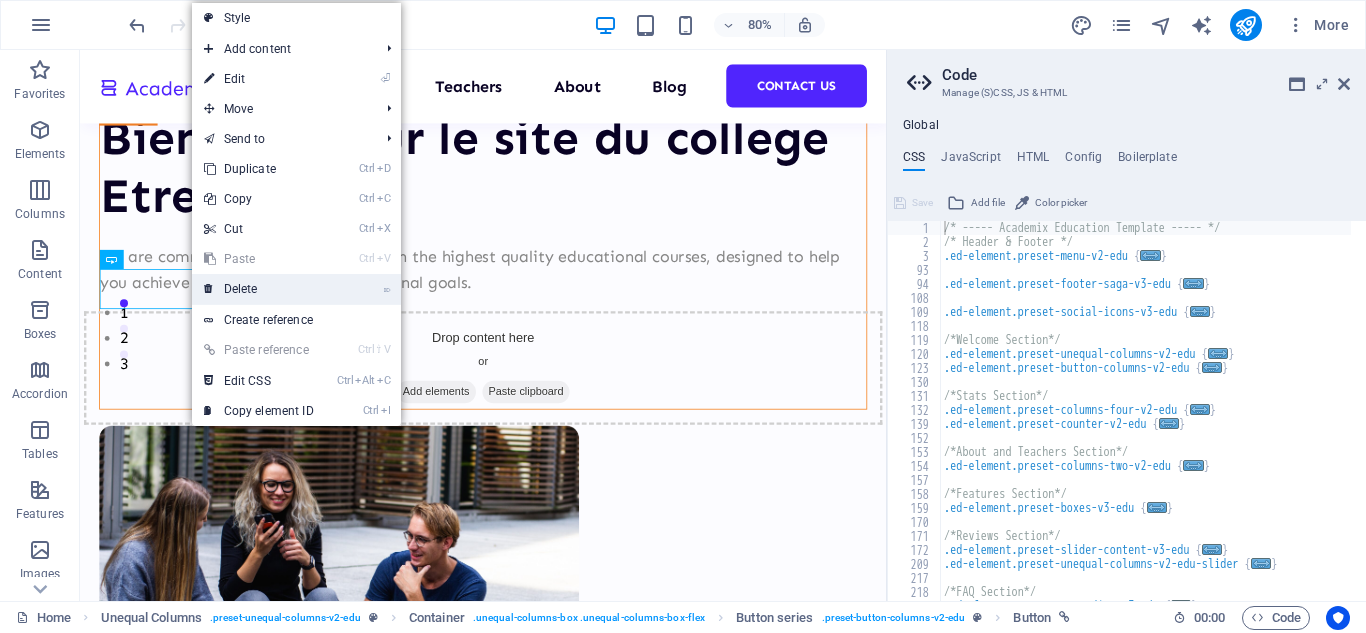 scroll, scrollTop: 359, scrollLeft: 0, axis: vertical 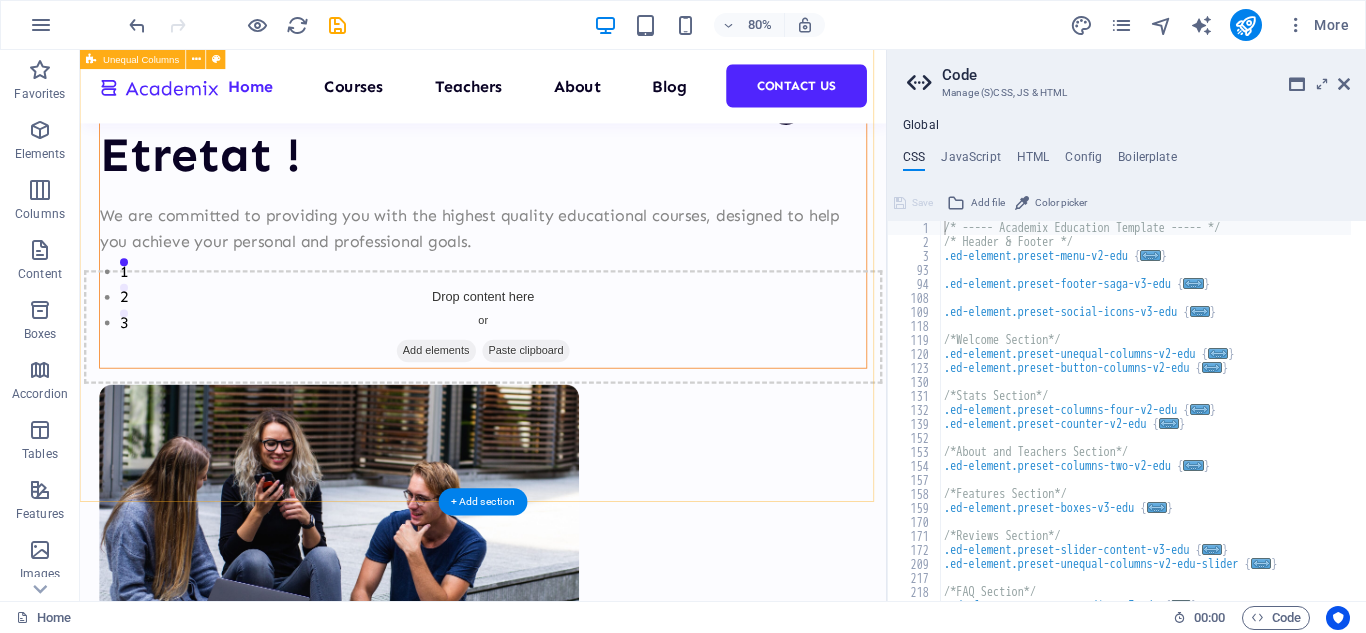 click on "Bienvenue sur le site du college Etretat ! We are committed to providing you with the highest quality educational courses, designed to help you achieve your personal and professional goals. Courses Rejoindre notre discord" at bounding box center [584, 399] 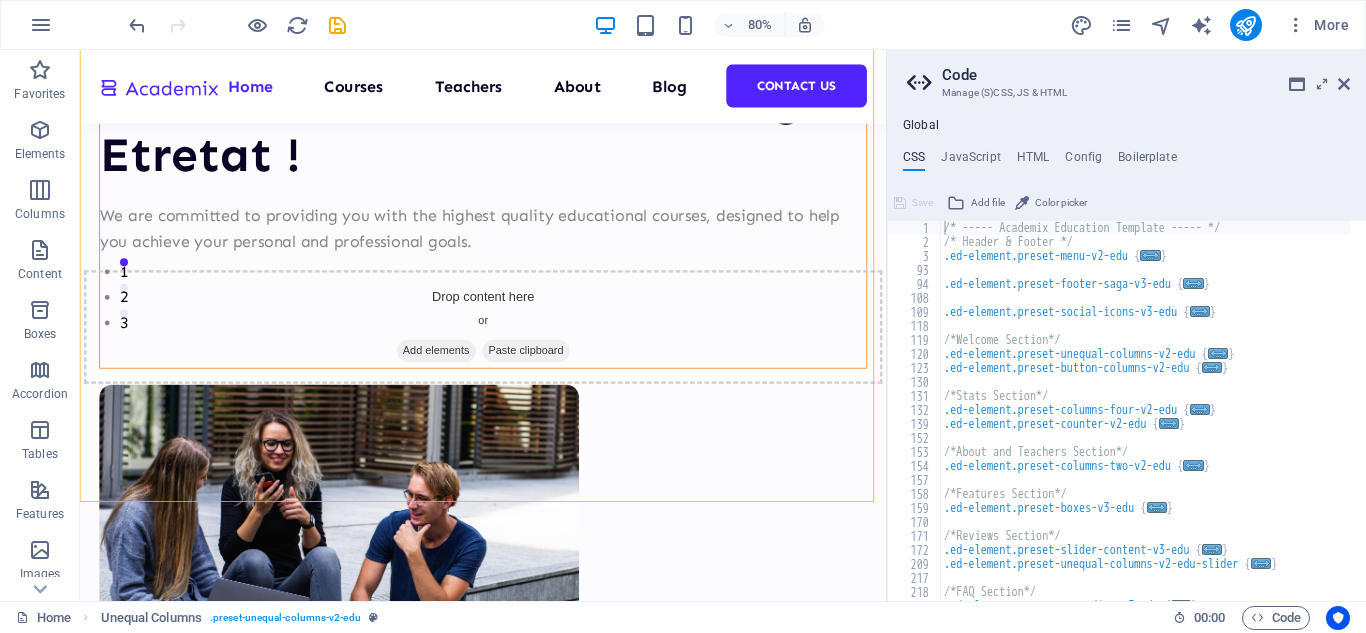 click on "Code Manage (S)CSS, JS & HTML Global CSS JavaScript HTML Config Boilerplate /* ----- Academix Education Template ----- */ 1 2 3 93 94 108 109 118 119 120 123 130 131 132 139 152 153 154 157 158 159 170 171 172 209 217 218 219 237 /* ----- Academix Education Template ----- */ /* Header & Footer */ .ed-element.preset-menu-v2-edu   { ... } .ed-element.preset-footer-saga-v3-edu   { ... } .ed-element.preset-social-icons-v3-edu   { ... } /*Welcome Section*/ .ed-element.preset-unequal-columns-v2-edu   { ... } .ed-element.preset-button-columns-v2-edu   { ... } /*Stats Section*/ .ed-element.preset-columns-four-v2-edu   { ... } .ed-element.preset-counter-v2-edu   { ... } /*About and Teachers Section*/ .ed-element.preset-columns-two-v2-edu   { ... } /*Features Section*/ .ed-element.preset-boxes-v3-edu   { ... } /*Reviews Section*/ .ed-element.preset-slider-content-v3-edu   { ... } .ed-element.preset-unequal-columns-v2-edu-slider   { ... } /*FAQ Section*/ .ed-element.preset-accordion-v3-edu   { ... }     Save Add file" at bounding box center (1126, 325) 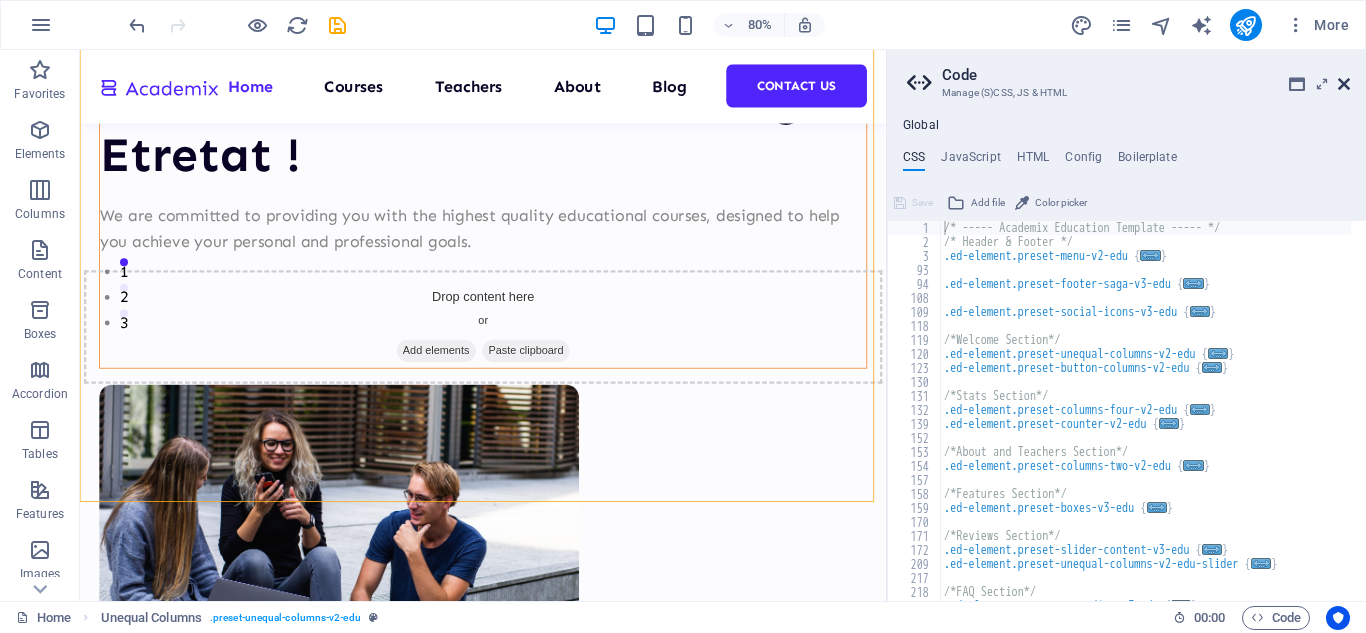 click at bounding box center [1344, 84] 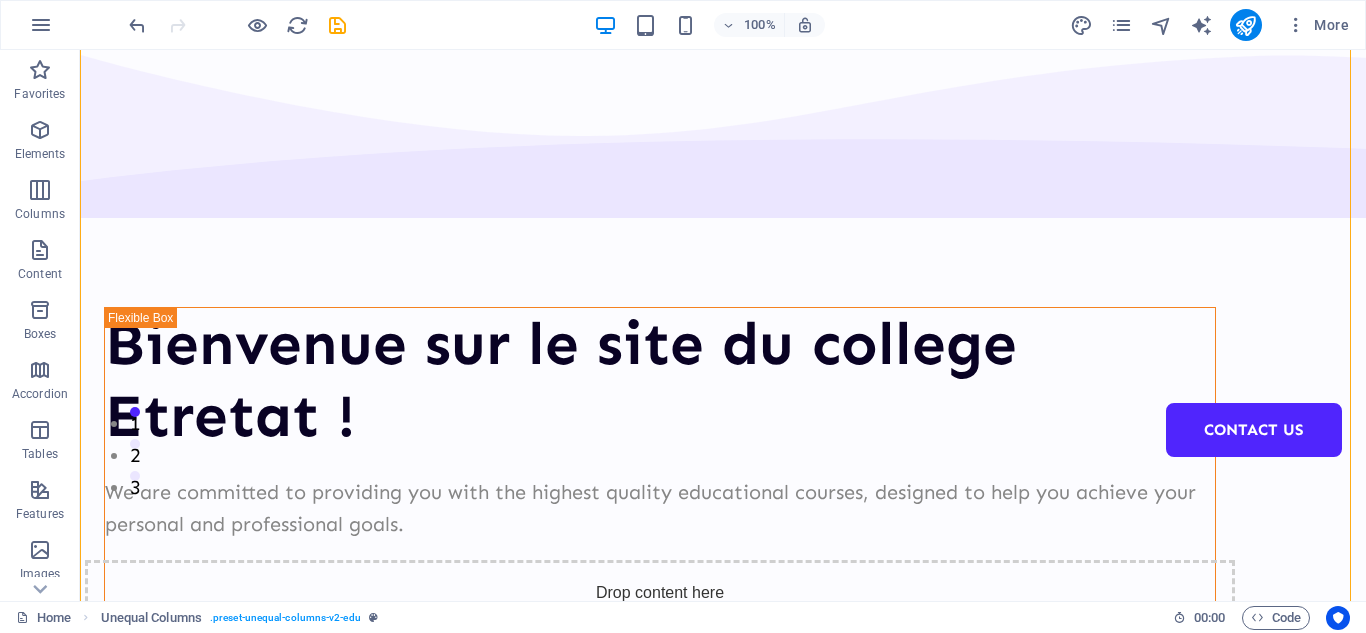 scroll, scrollTop: 0, scrollLeft: 0, axis: both 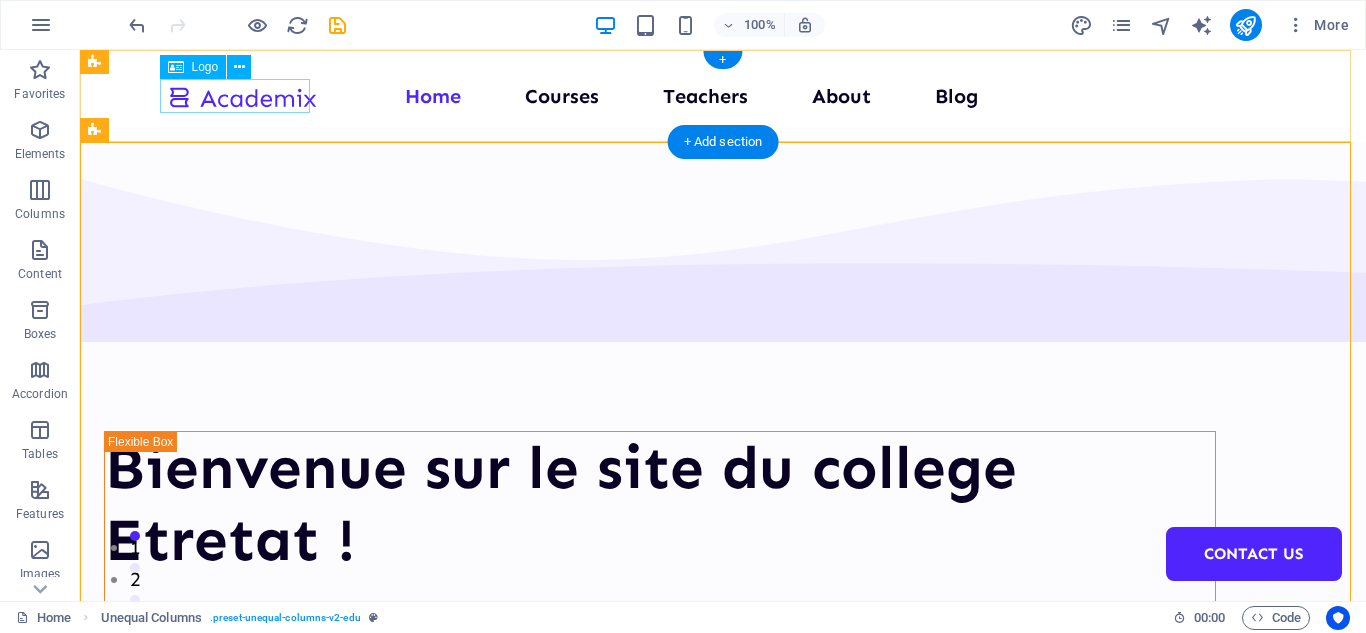 click at bounding box center [242, 96] 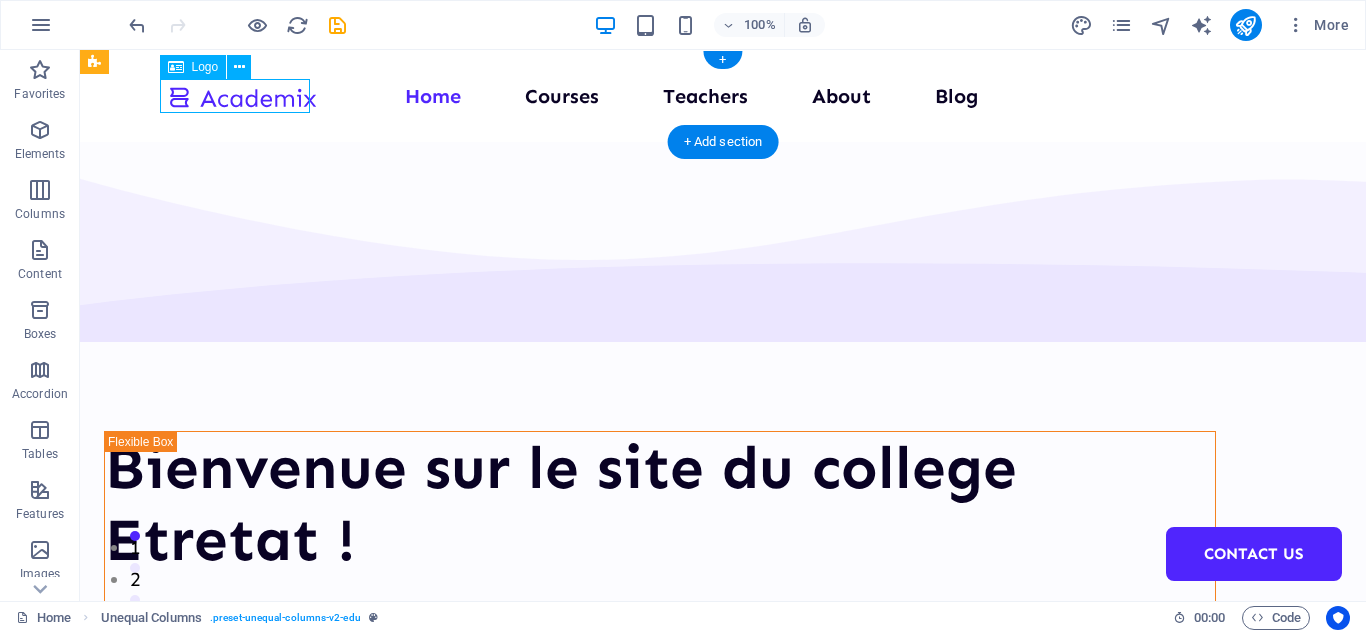 click at bounding box center (242, 96) 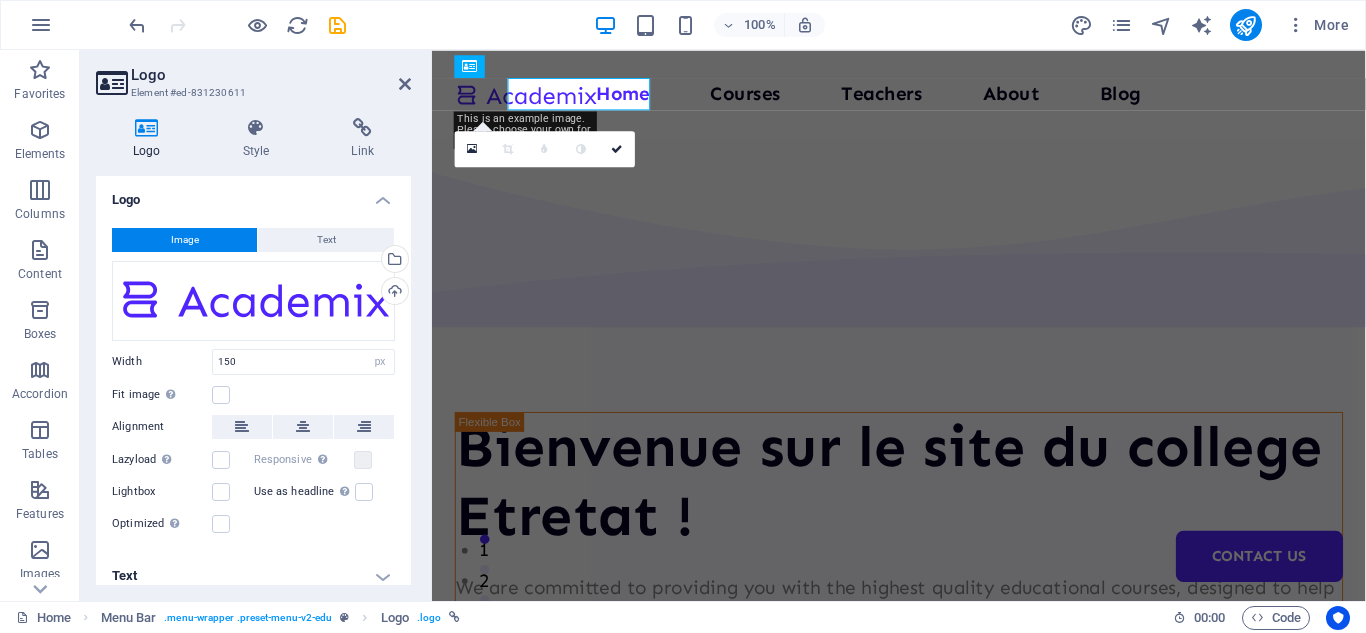 click on "Logo Style Link Logo Image Text Drag files here, click to choose files or select files from Files or our free stock photos & videos Select files from the file manager, stock photos, or upload file(s) Upload Width 150 Default auto px rem % em vh vw Fit image Automatically fit image to a fixed width and height Height Default auto px Alignment Lazyload Loading images after the page loads improves page speed. Responsive Automatically load retina image and smartphone optimized sizes. Lightbox Use as headline The image will be wrapped in an H1 headline tag. Useful for giving alternative text the weight of an H1 headline, e.g. for the logo. Leave unchecked if uncertain. Optimized Images are compressed to improve page speed. Direction Custom X offset 50 px rem % vh vw Y offset 50 px rem % vh vw Edit design Text Float No float Image left Image right Determine how text should behave around the image. Text Alternative text Academix Image caption Menu Bar Element Link None Page External Element Next element Phone Email" at bounding box center [253, 351] 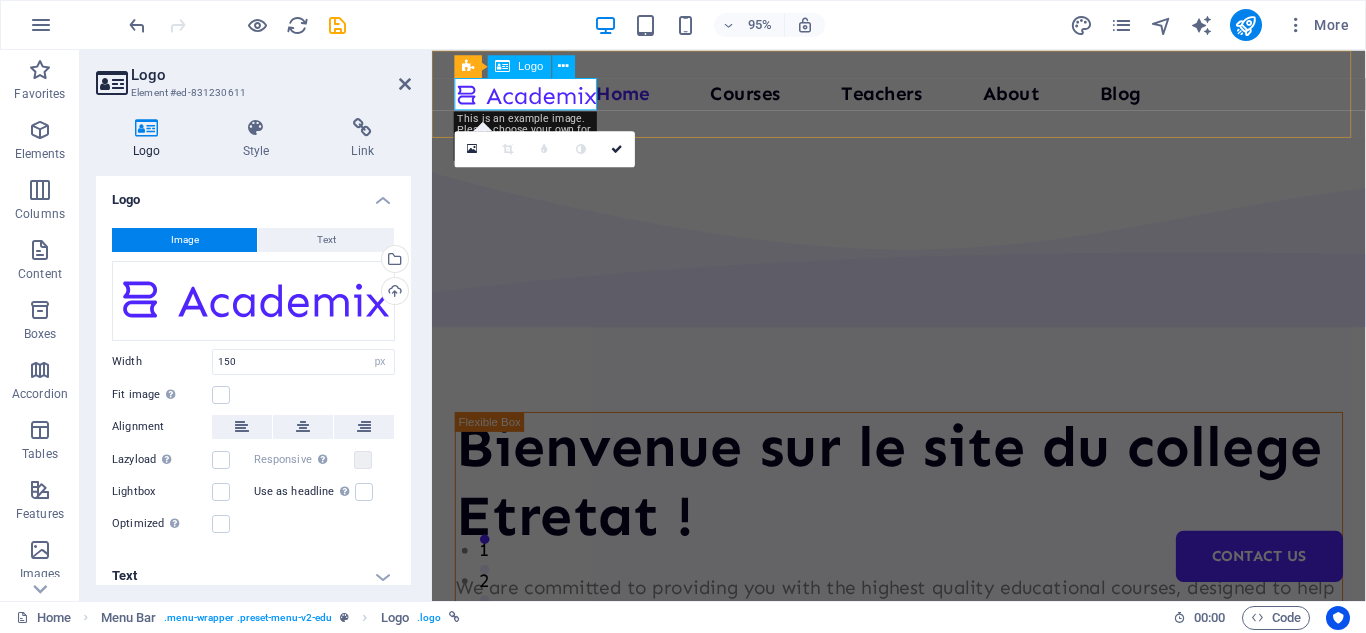 click at bounding box center [531, 96] 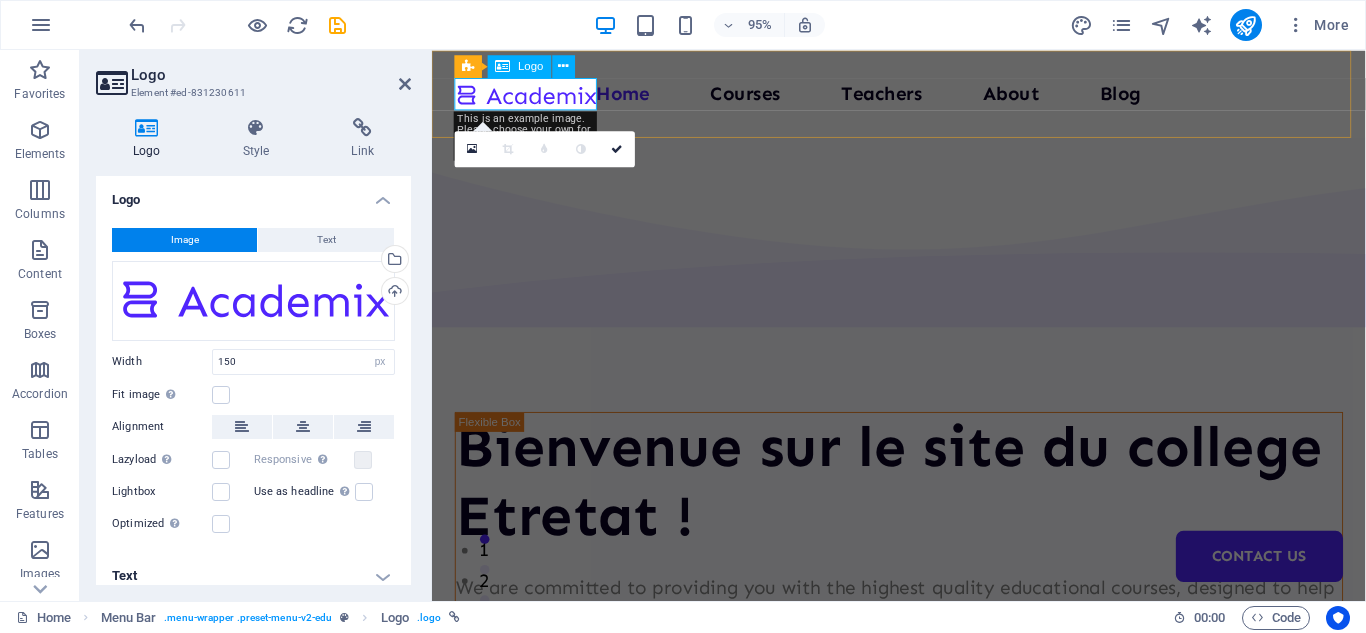 click at bounding box center (531, 96) 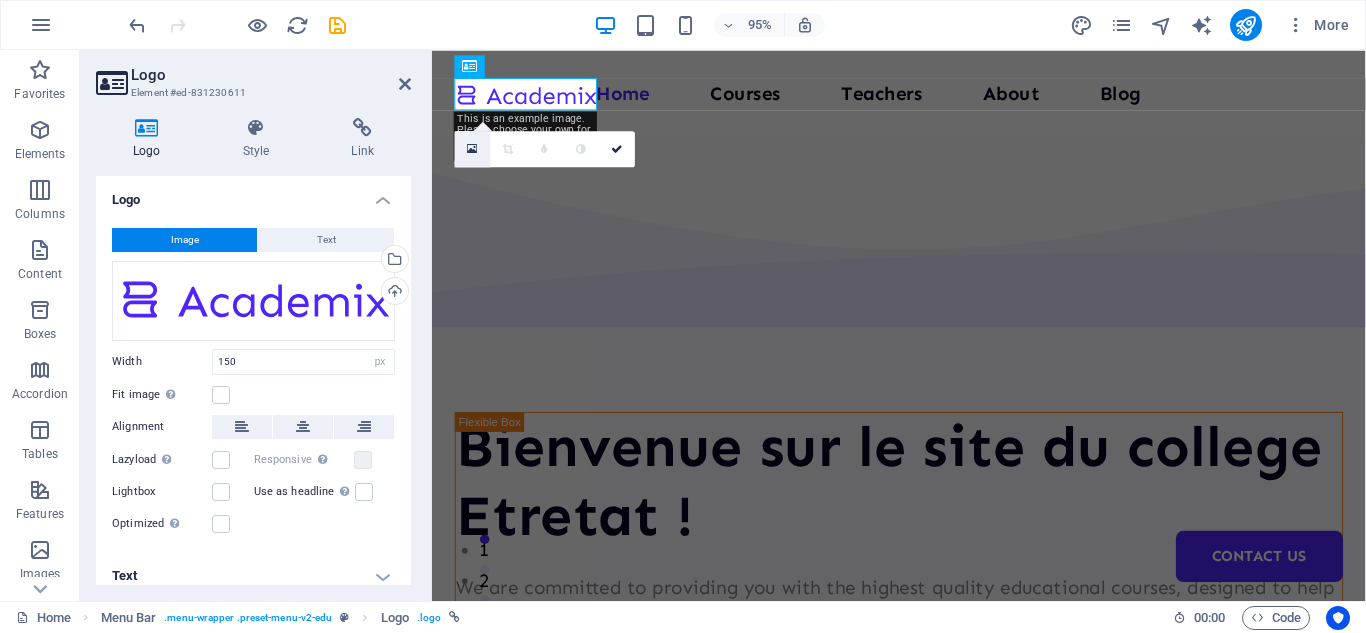 click at bounding box center [473, 148] 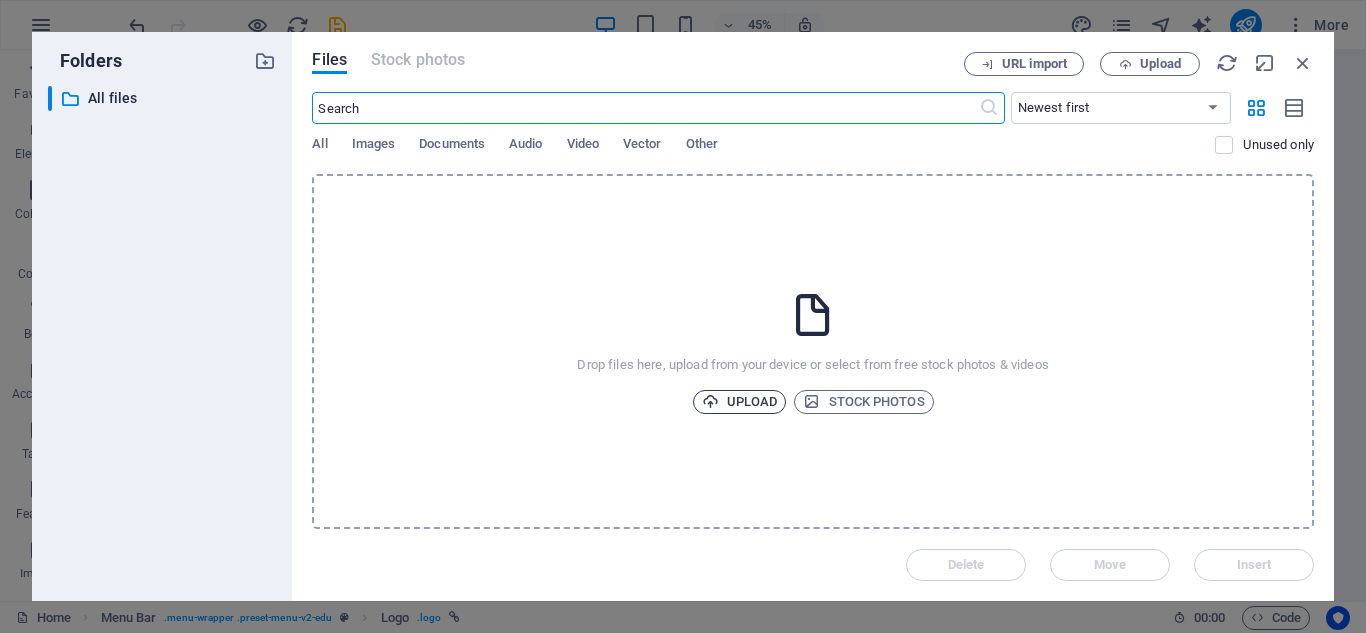 click on "Upload" at bounding box center [740, 402] 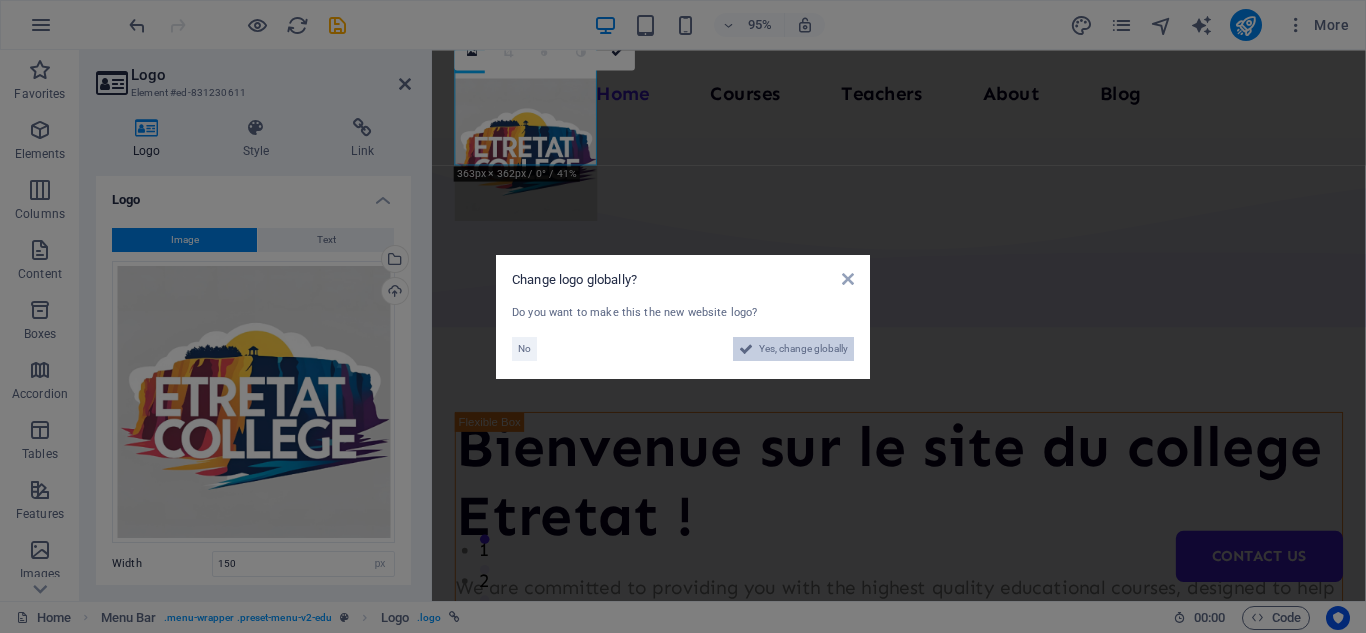 click on "Yes, change globally" at bounding box center (803, 349) 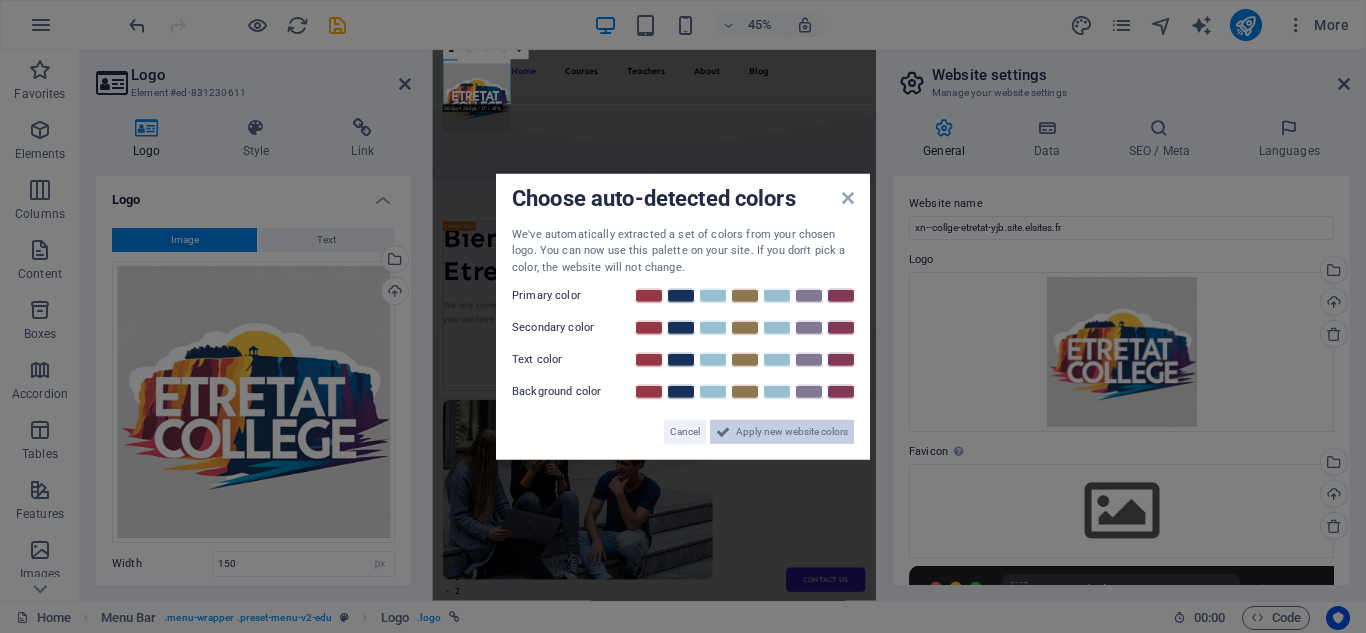 click on "Apply new website colors" at bounding box center (792, 432) 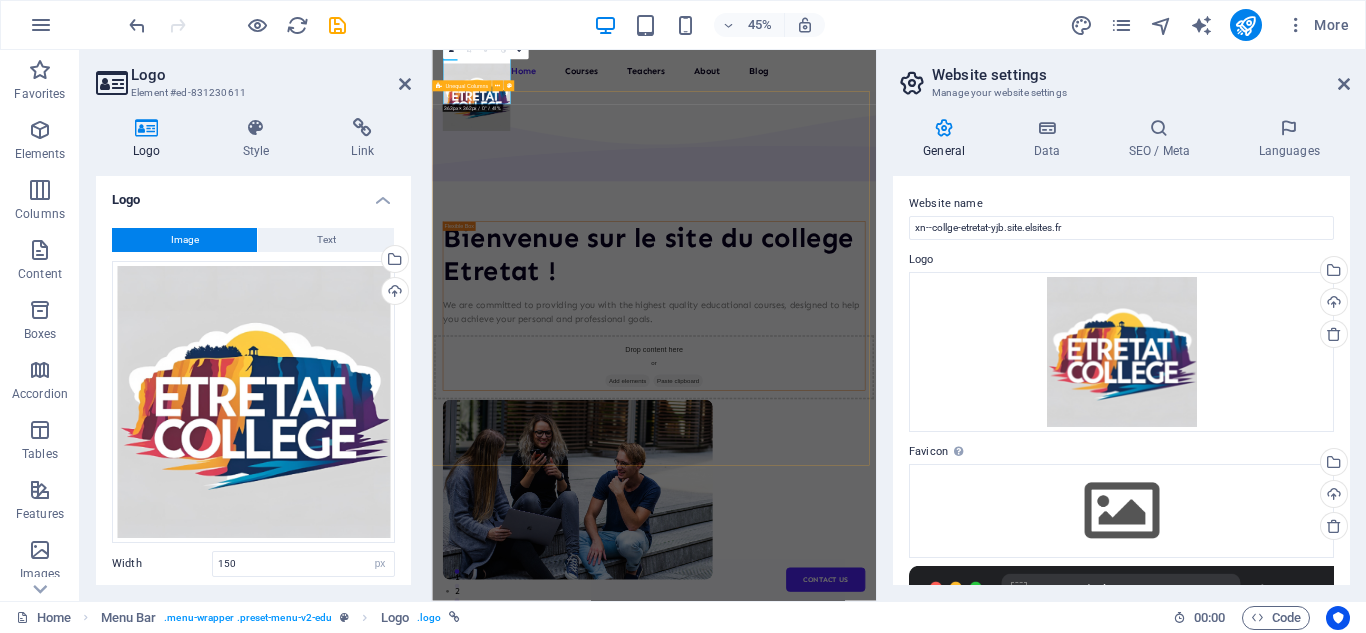 click on "Bienvenue sur le site du college Etretat ! We are committed to providing you with the highest quality educational courses, designed to help you achieve your personal and professional goals. Courses Rejoindre notre discord" at bounding box center [925, 804] 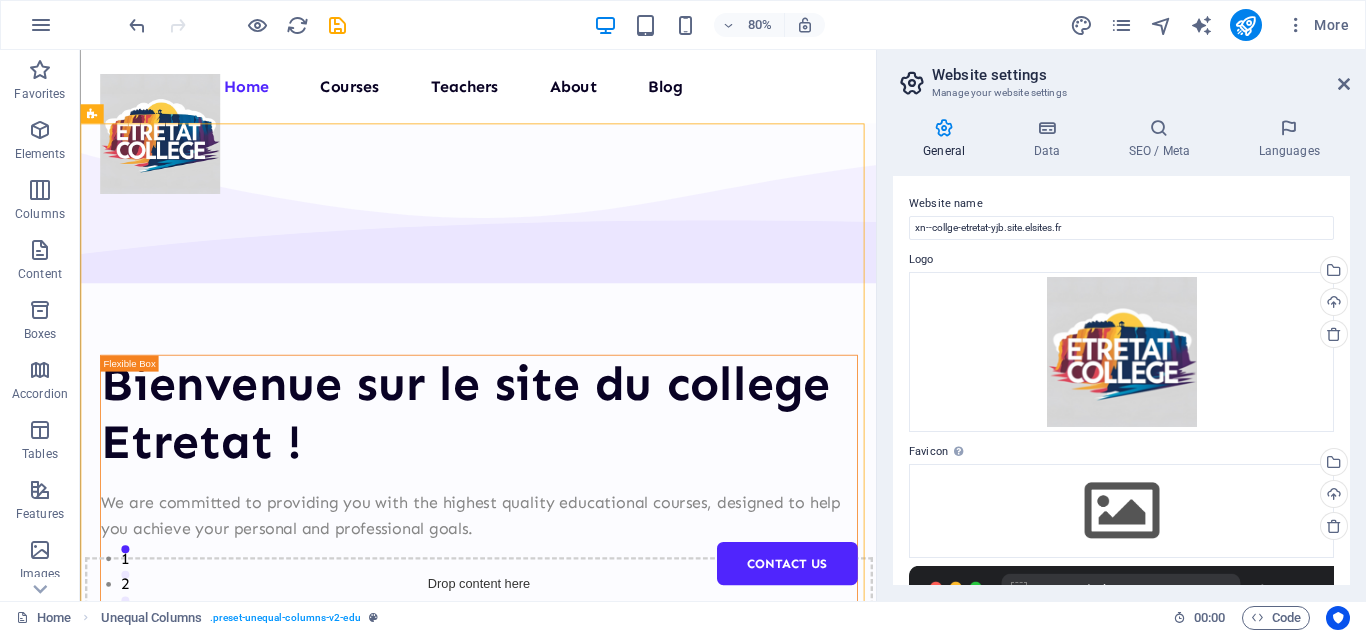 click on "Website settings Manage your website settings  General  Data  SEO / Meta  Languages Website name xn--collge-etretat-yjb.site.elsites.fr Logo Drag files here, click to choose files or select files from Files or our free stock photos & videos Select files from the file manager, stock photos, or upload file(s) Upload Favicon Set the favicon of your website here. A favicon is a small icon shown in the browser tab next to your website title. It helps visitors identify your website. Drag files here, click to choose files or select files from Files or our free stock photos & videos Select files from the file manager, stock photos, or upload file(s) Upload Preview Image (Open Graph) This image will be shown when the website is shared on social networks Drag files here, click to choose files or select files from Files or our free stock photos & videos Select files from the file manager, stock photos, or upload file(s) Upload Company xn--collge-etretat-yjb.site.elsites.fr First name Last name Street Street [ZIP] Fax" at bounding box center [1121, 325] 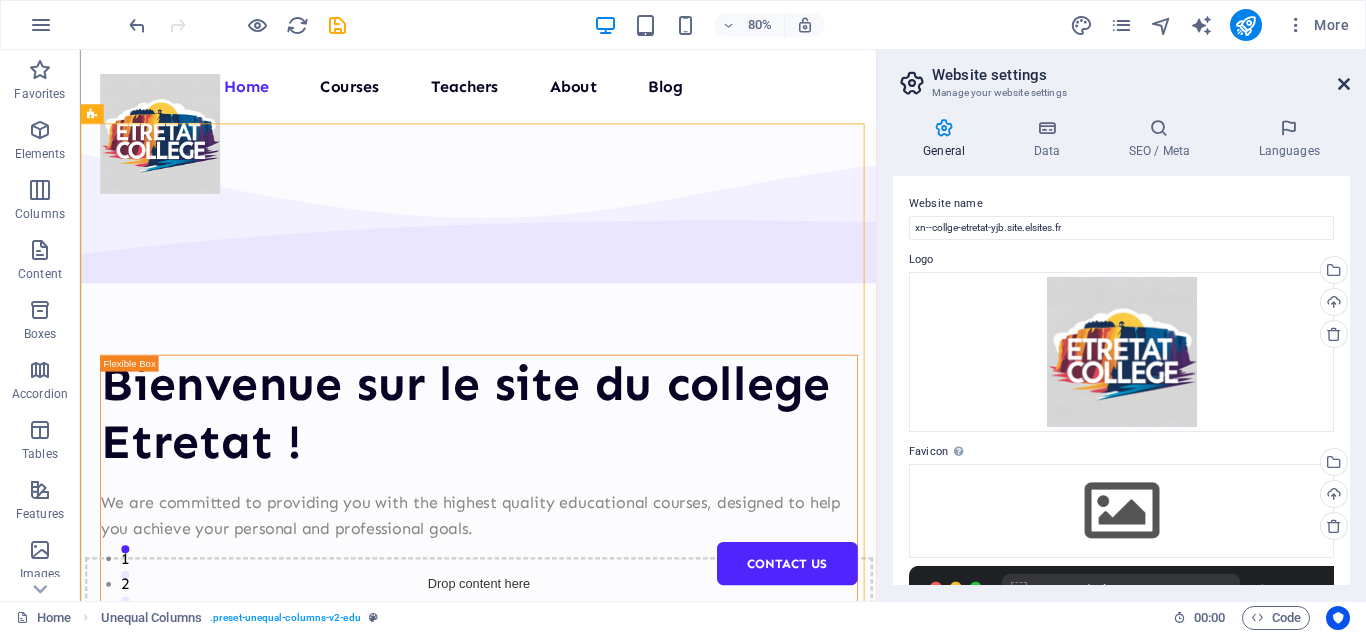 click at bounding box center (1344, 84) 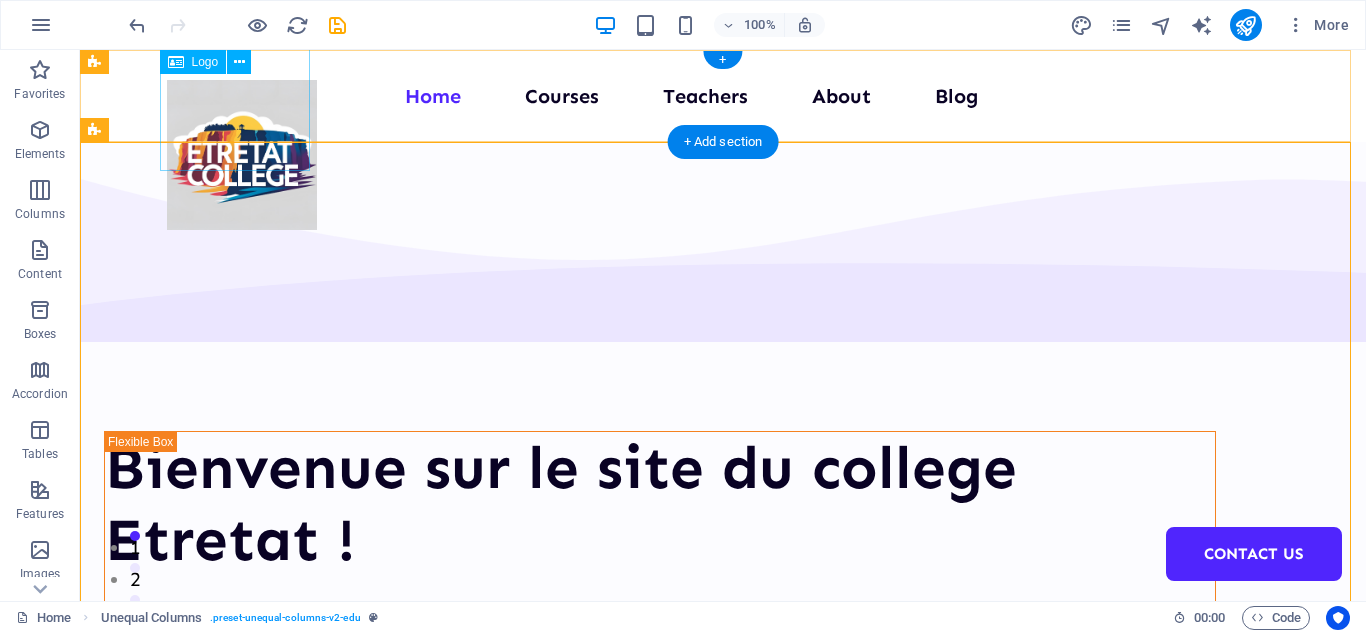 click at bounding box center [242, 155] 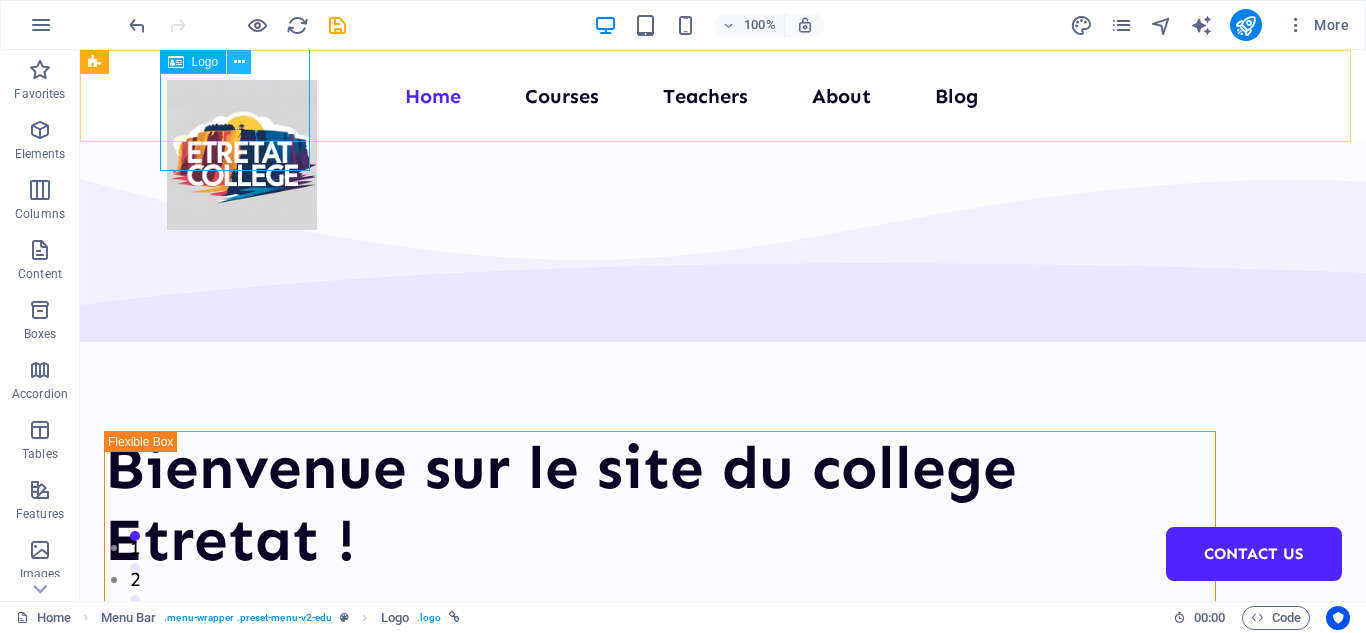 click at bounding box center (239, 62) 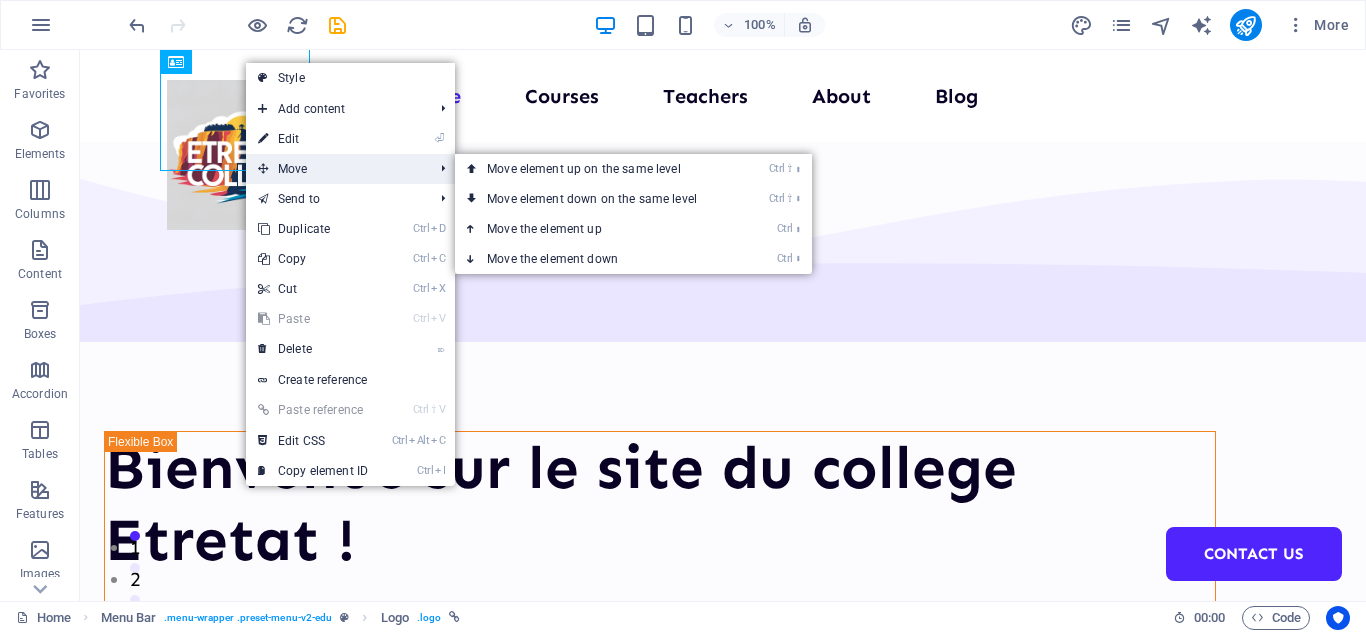 click on "Move" at bounding box center (335, 169) 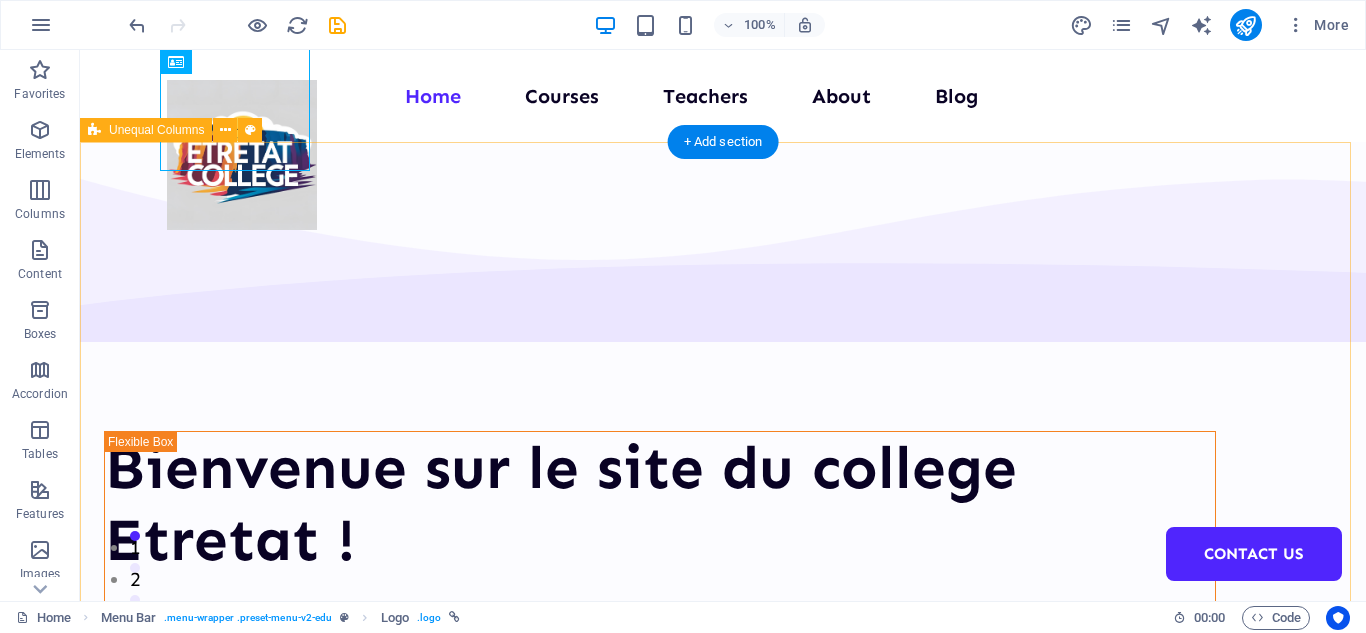 click on "Bienvenue sur le site du college Etretat ! We are committed to providing you with the highest quality educational courses, designed to help you achieve your personal and professional goals. Courses Rejoindre notre discord" at bounding box center (723, 804) 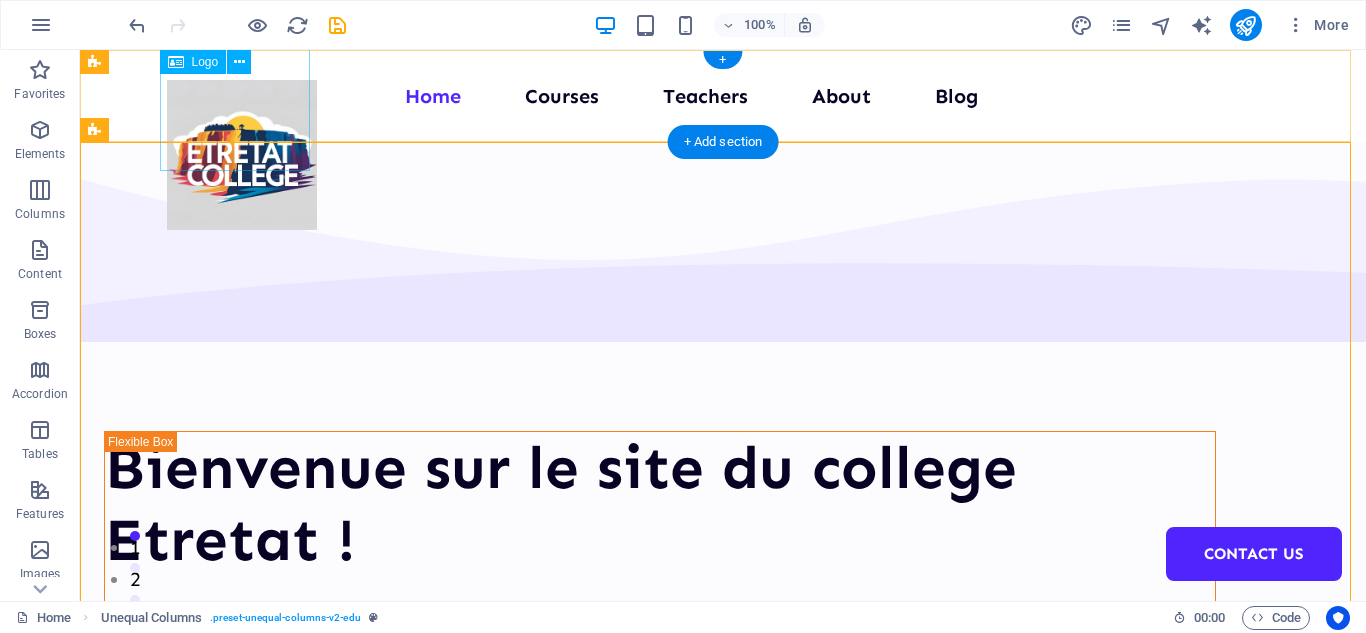 click at bounding box center [242, 155] 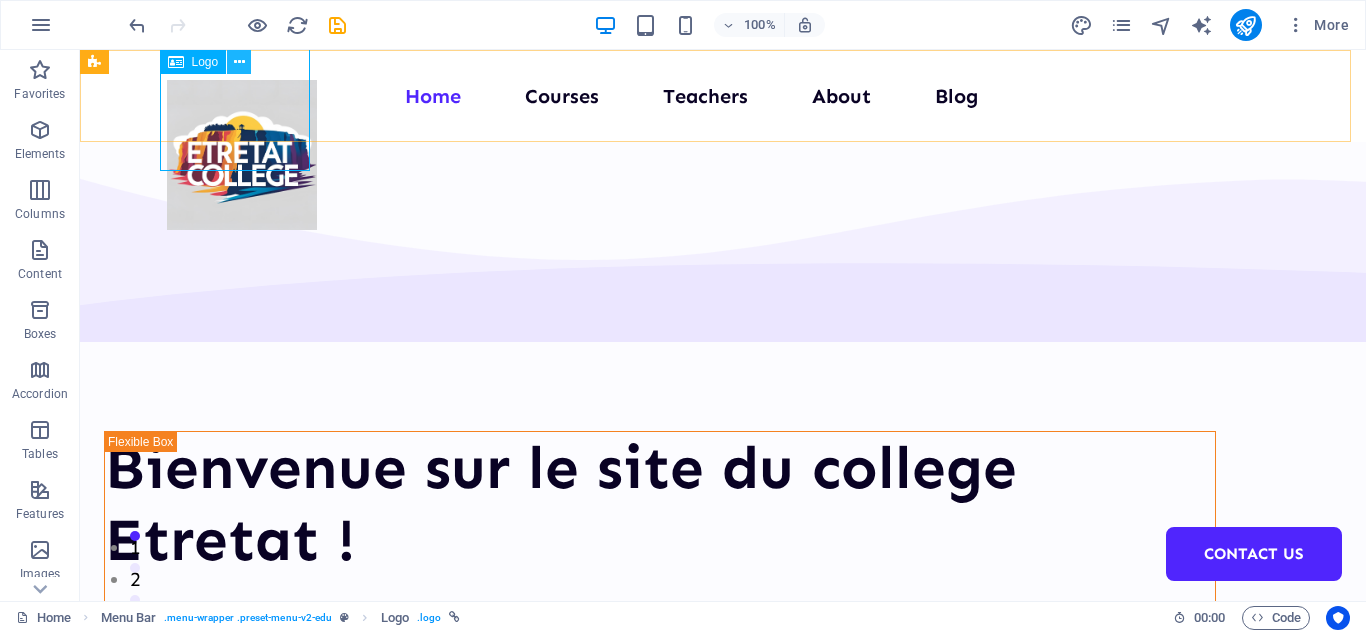 click at bounding box center (239, 62) 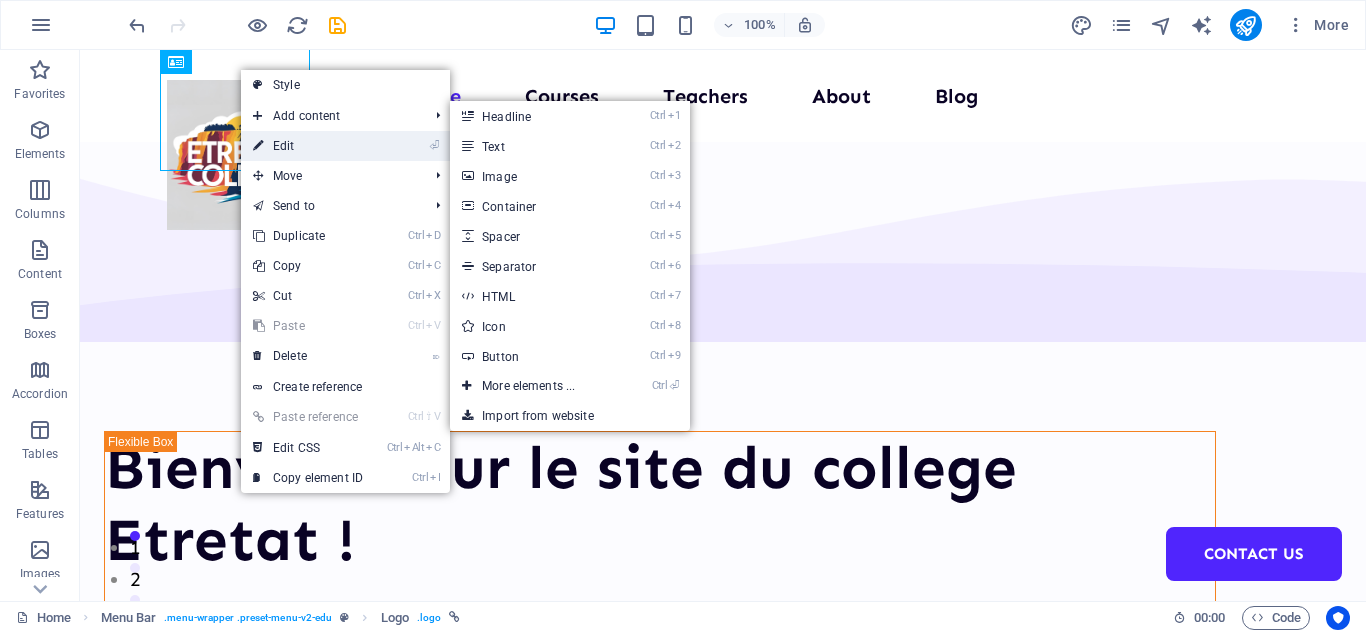 click on "⏎  Edit" at bounding box center (308, 146) 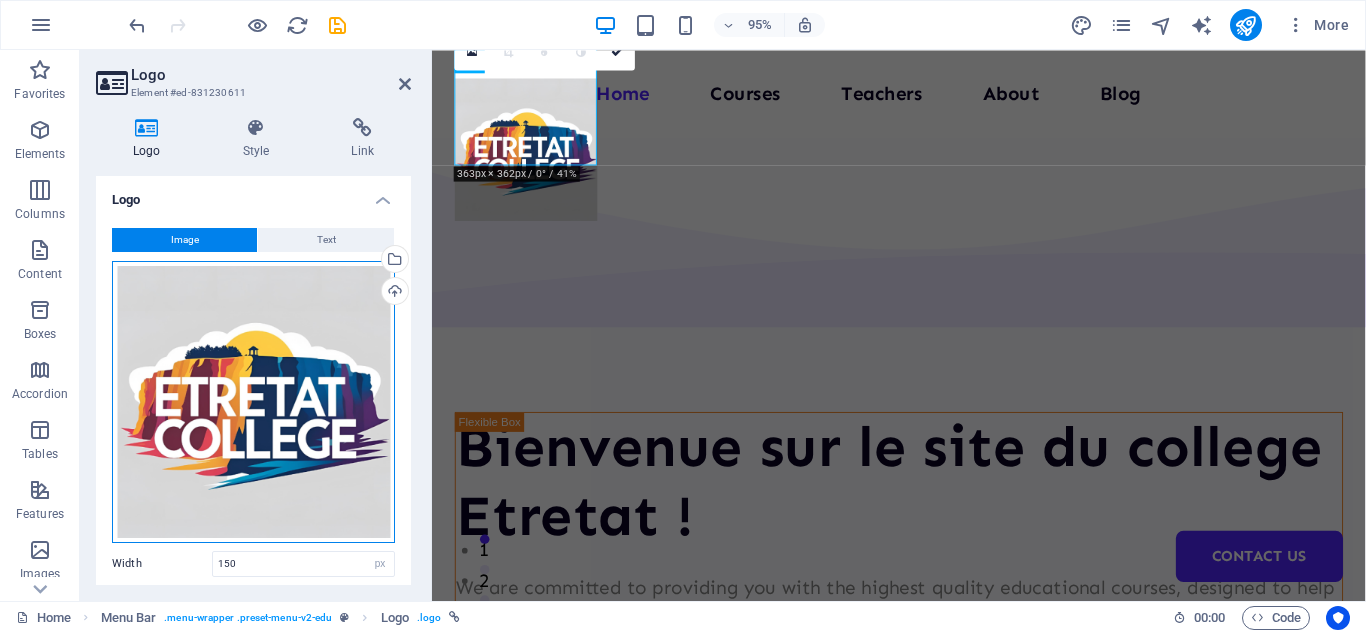 click on "Drag files here, click to choose files or select files from Files or our free stock photos & videos" at bounding box center (253, 402) 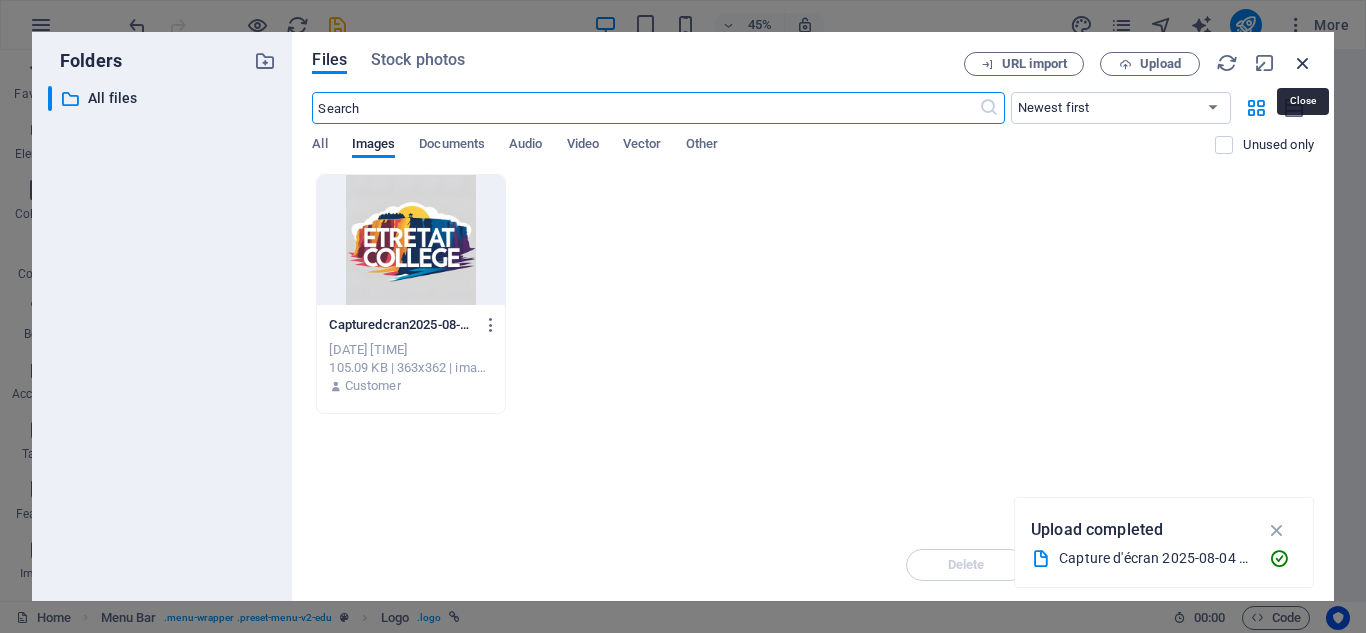 click at bounding box center [1303, 63] 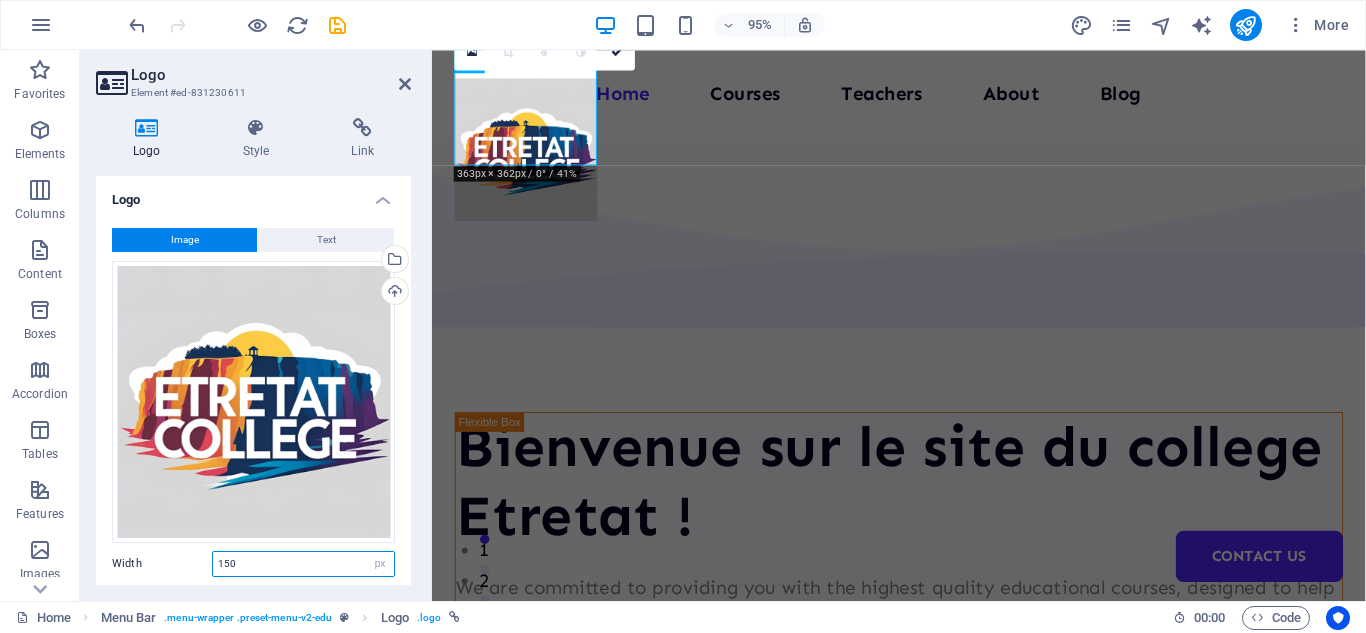 click on "150" at bounding box center [303, 564] 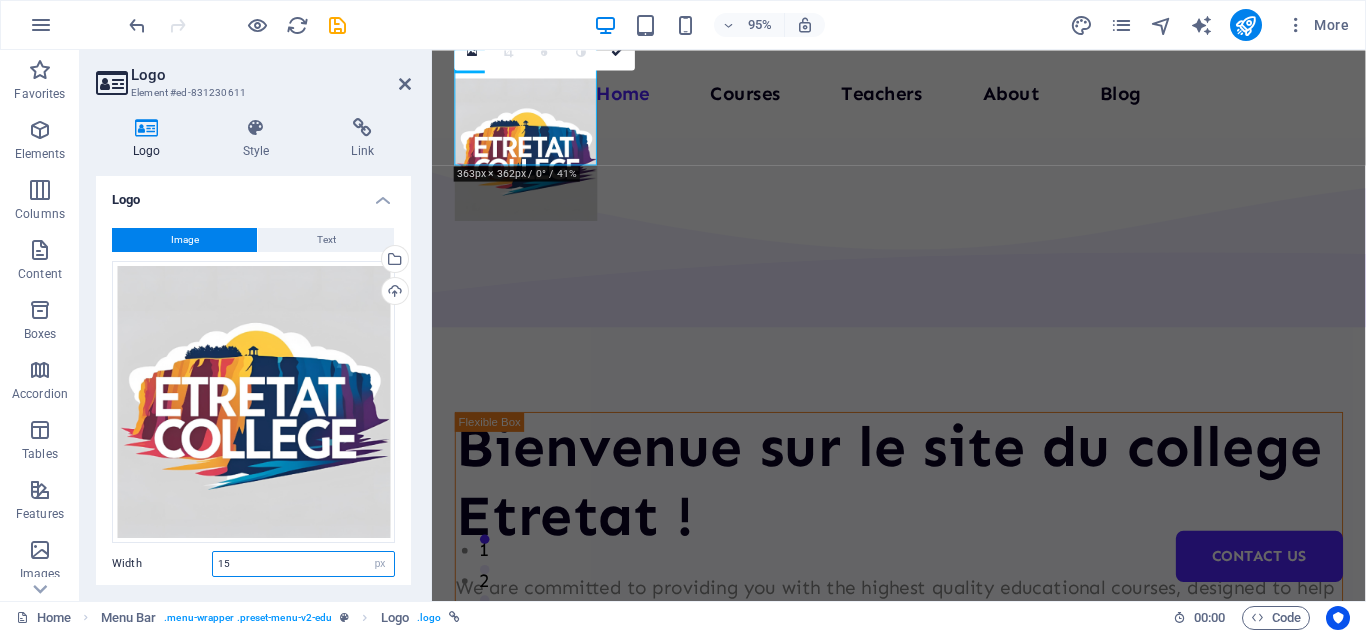 type on "1" 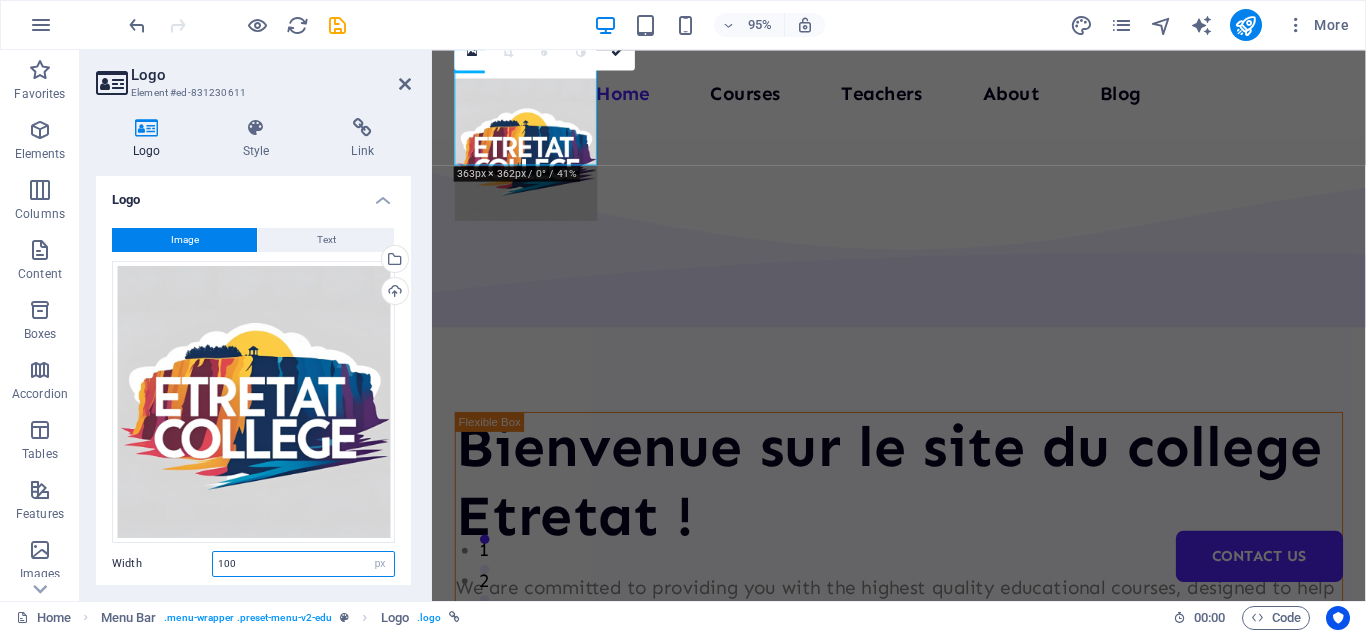 type on "100" 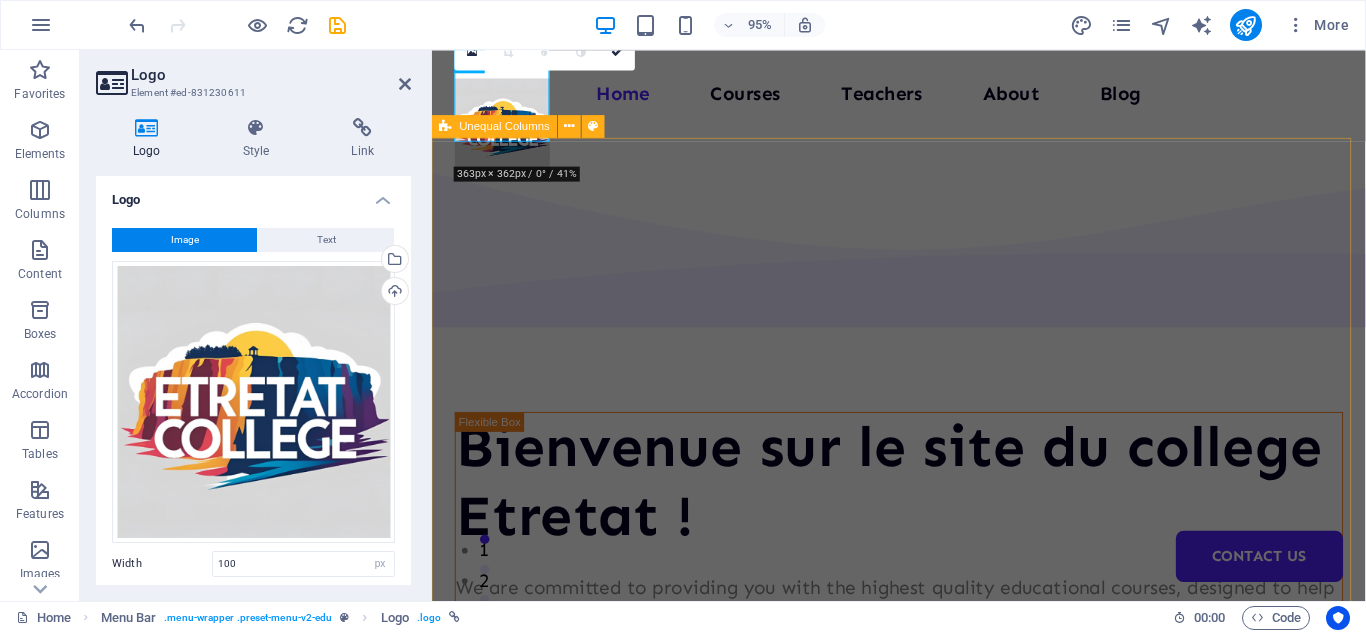 click on "Bienvenue sur le site du college Etretat ! We are committed to providing you with the highest quality educational courses, designed to help you achieve your personal and professional goals. Courses Rejoindre notre discord" at bounding box center (923, 804) 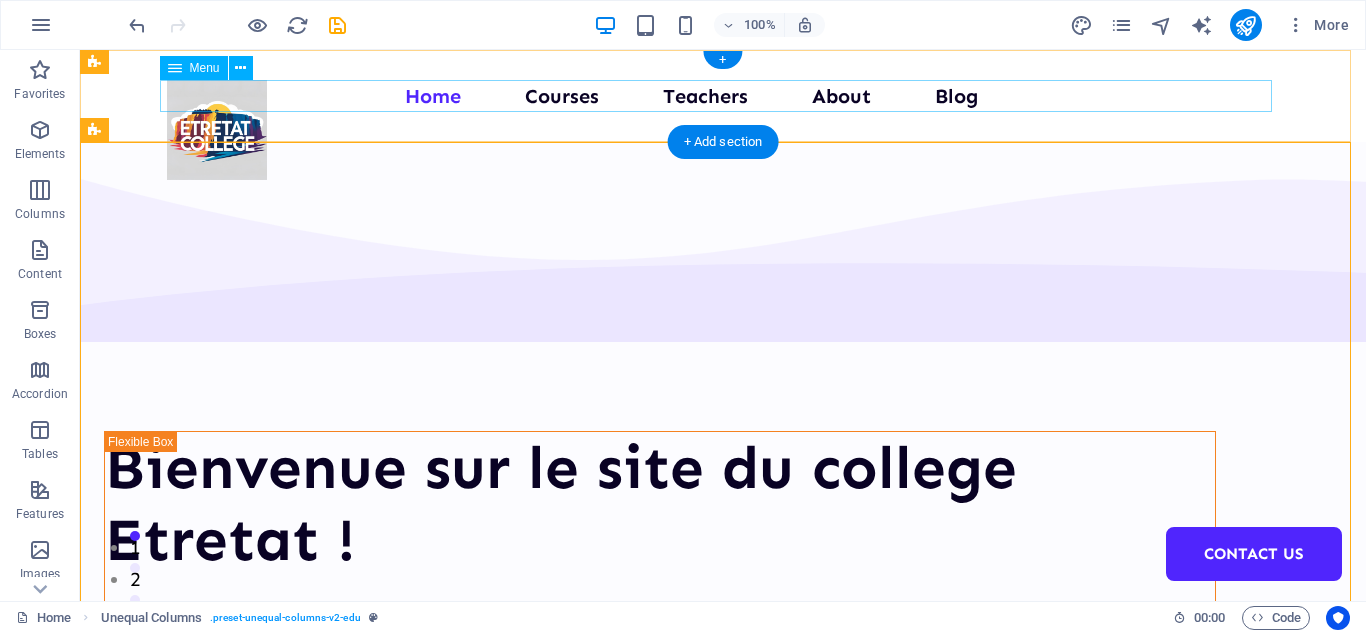 click on "Home Courses Teachers About Blog Contact Us" at bounding box center (723, 96) 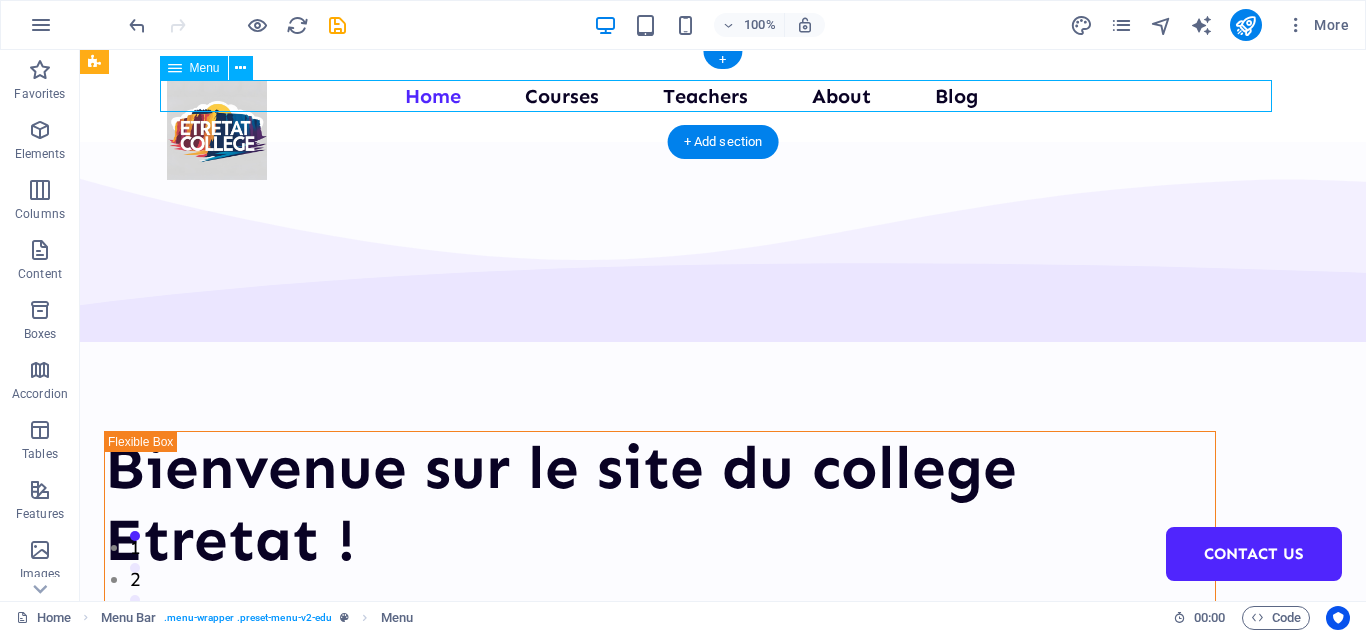 click on "Home Courses Teachers About Blog Contact Us" at bounding box center [723, 96] 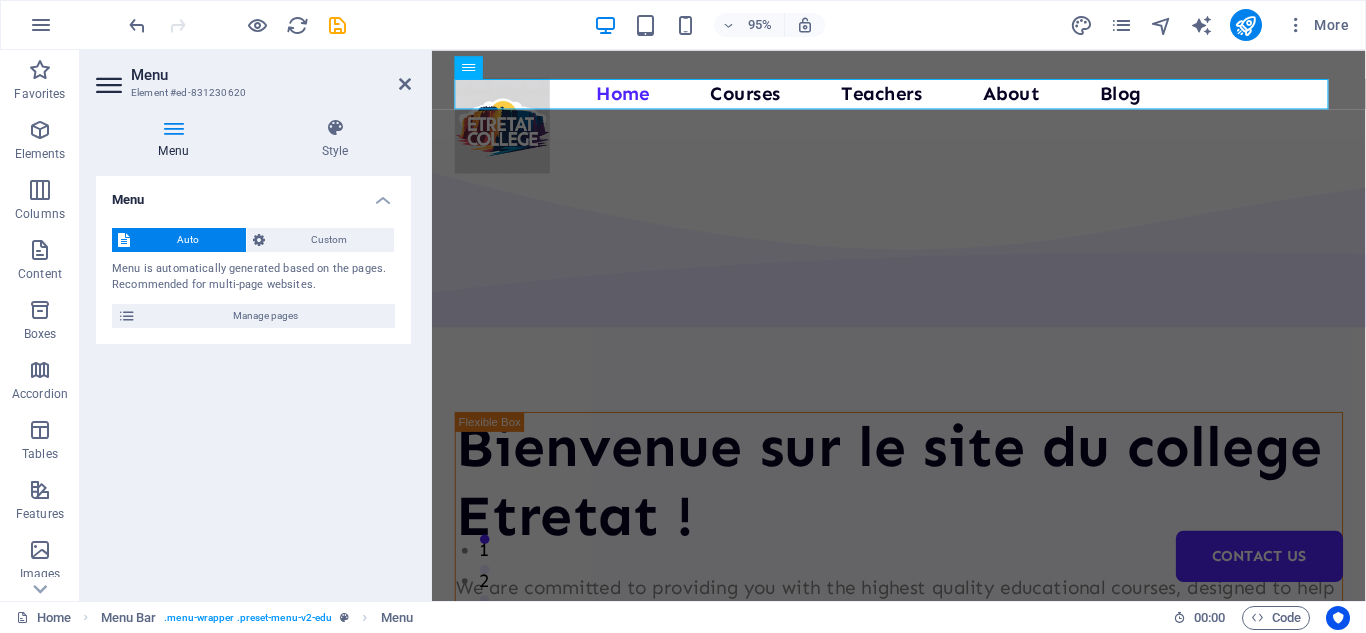 click on "Menu Element #ed-831230620 Menu Style Menu Auto Custom Menu is automatically generated based on the pages. Recommended for multi-page websites. Manage pages Menu items 1 None Page External Element Phone Email Page Home Courses Teachers About Blog Contact Us Legal Notice Privacy Element
URL / Phone Email Link text Home Link target New tab Same tab Overlay Title Additional link description, should not be the same as the link text. The title is most often shown as a tooltip text when the mouse moves over the element. Leave empty if uncertain. Relationship Sets the relationship of this link to the link target. For example, the value "nofollow" instructs search engines not to follow the link. Can be left empty. alternate author bookmark external help license next nofollow noreferrer noopener prev search tag Button Design None Default Primary Secondary 2 None Page External Element Phone Email Page Home Courses Teachers About Blog Contact Us Legal Notice Privacy Element
URL 3" at bounding box center [256, 325] 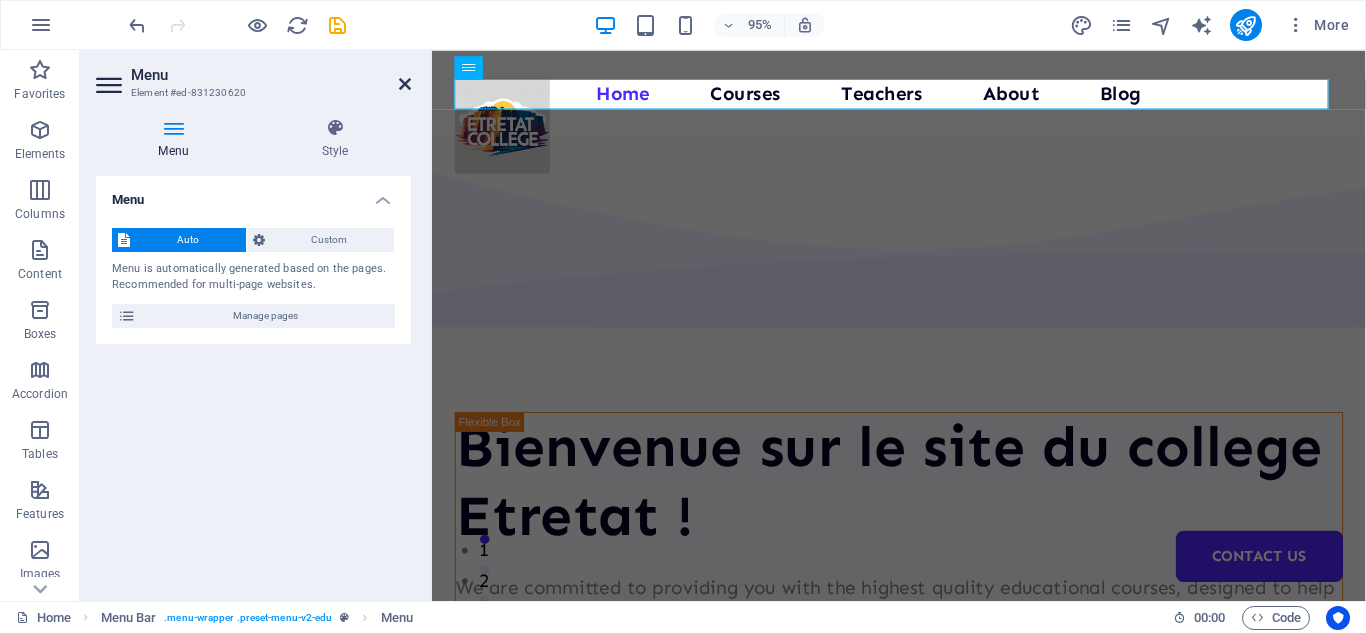 click at bounding box center (405, 84) 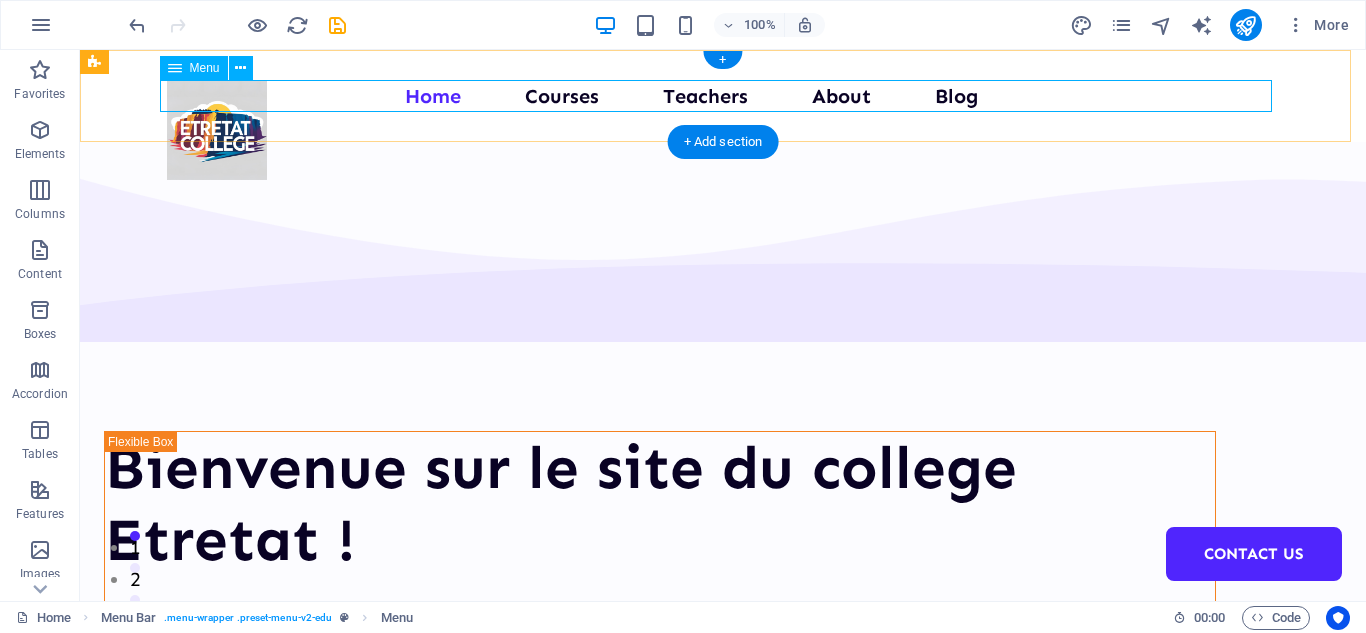 click on "Home Courses Teachers About Blog Contact Us" at bounding box center (723, 96) 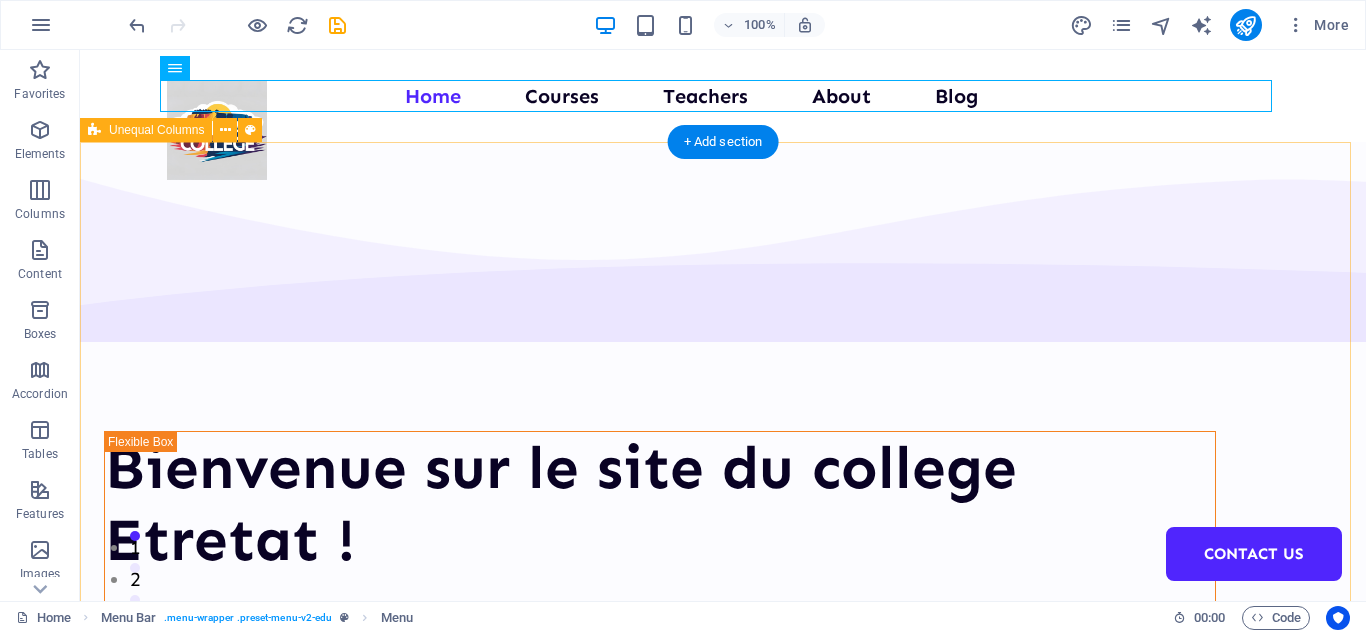 click on "Bienvenue sur le site du college Etretat ! We are committed to providing you with the highest quality educational courses, designed to help you achieve your personal and professional goals. Courses Rejoindre notre discord" at bounding box center (723, 804) 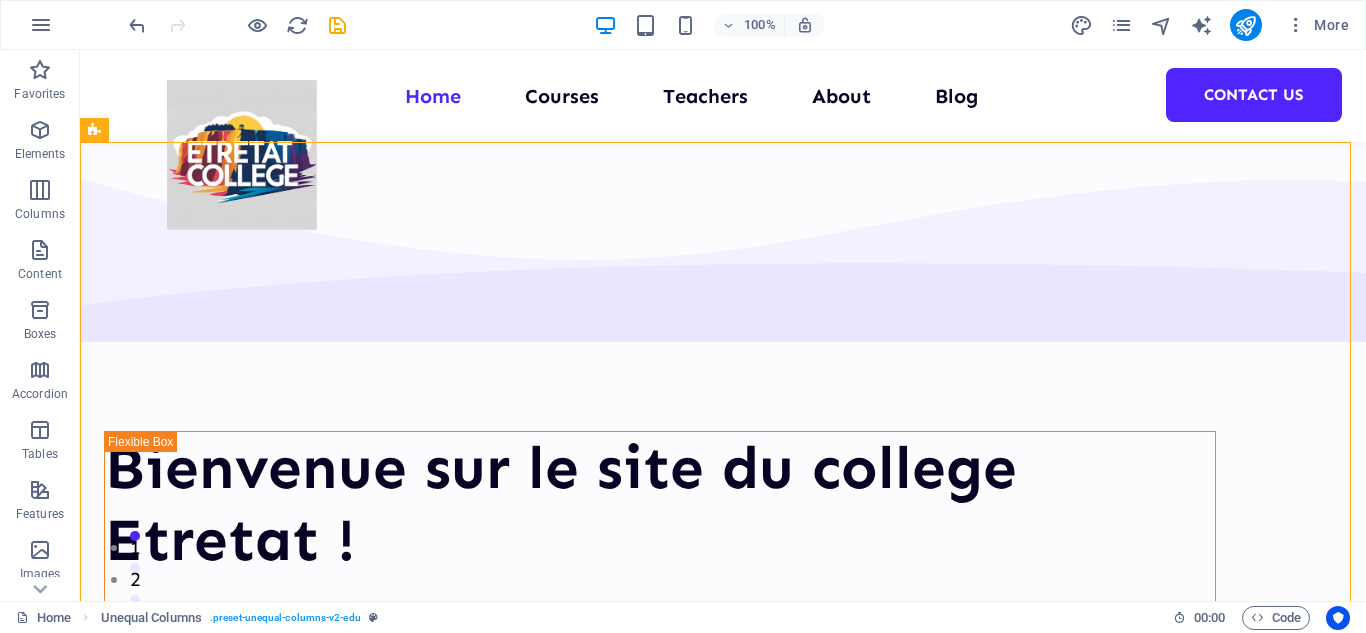 scroll, scrollTop: 137, scrollLeft: 0, axis: vertical 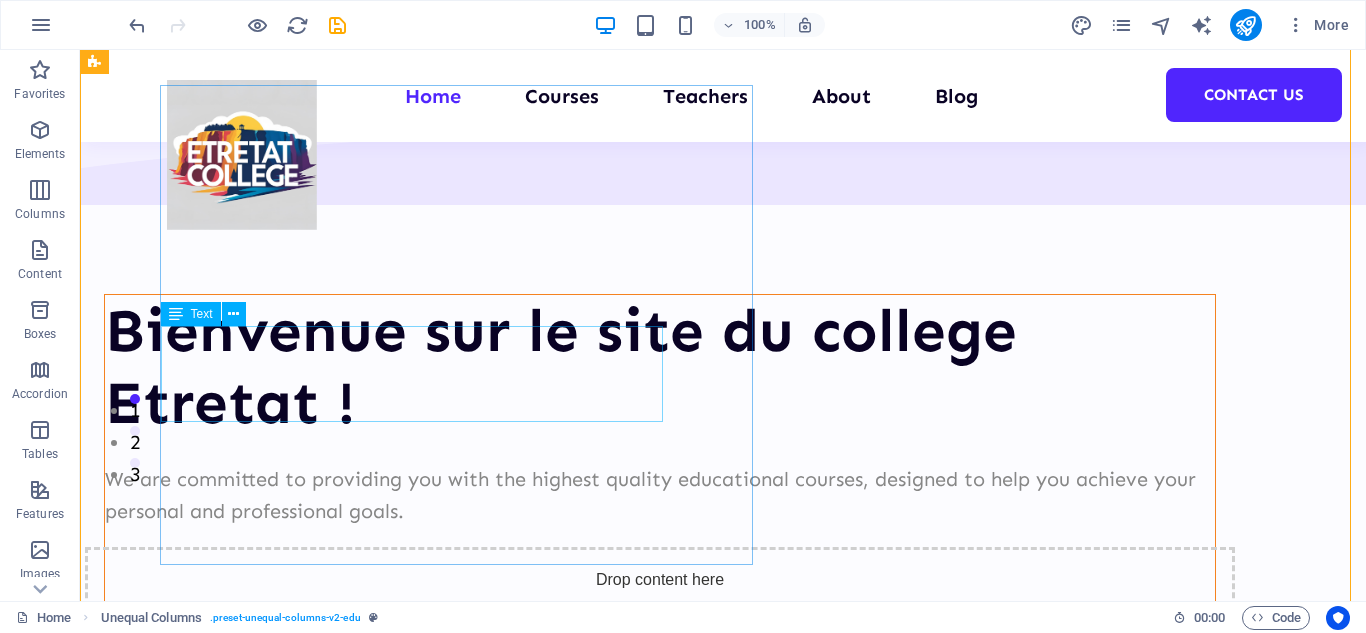 click on "We are committed to providing you with the highest quality educational courses, designed to help you achieve your personal and professional goals." at bounding box center (660, 495) 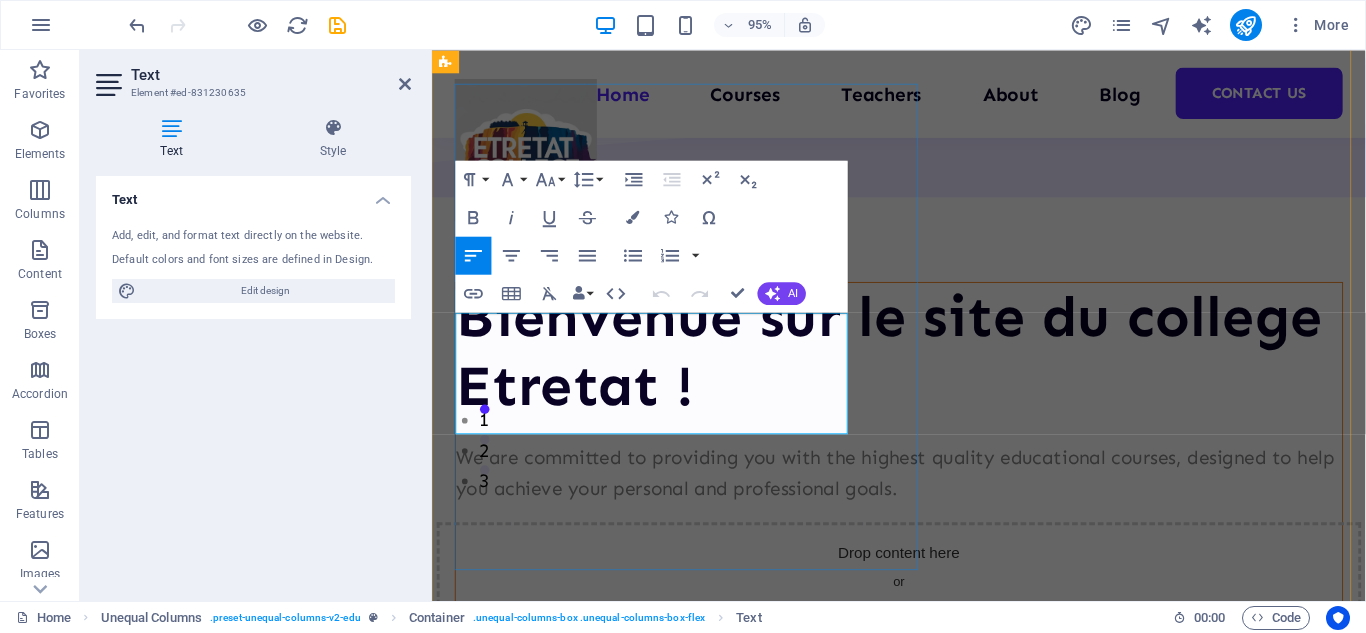 click on "We are committed to providing you with the highest quality educational courses, designed to help you achieve your personal and professional goals." at bounding box center (923, 495) 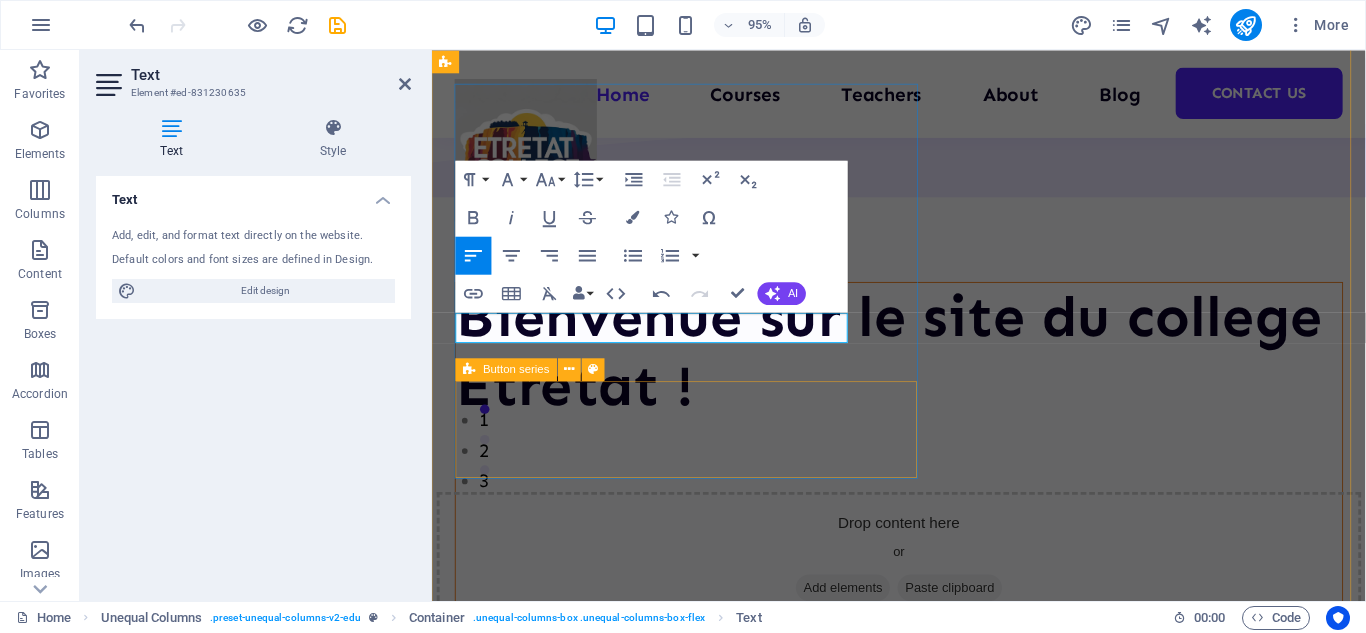 type 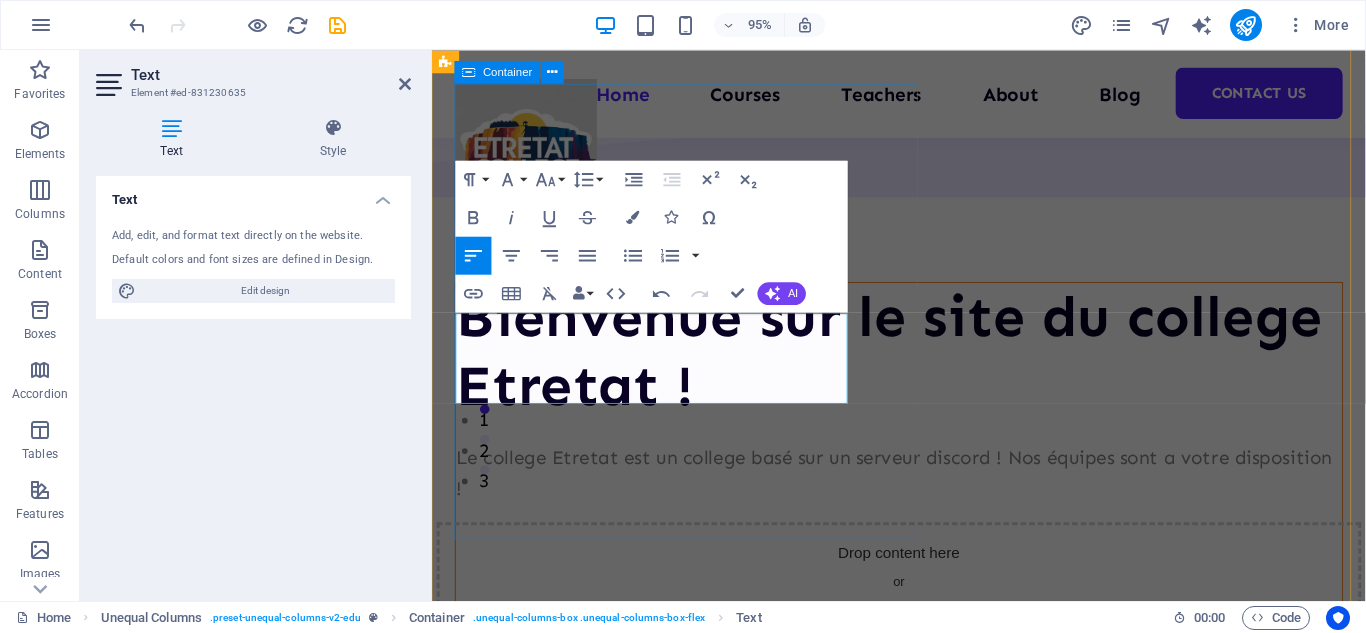 click on "Bienvenue sur le site du college Etretat ! ​Le college Etretat est un college basé sur un serveur discord ! Nos équipes sont a votre disposition ! Drop content here or  Add elements  Paste clipboard" at bounding box center [923, 482] 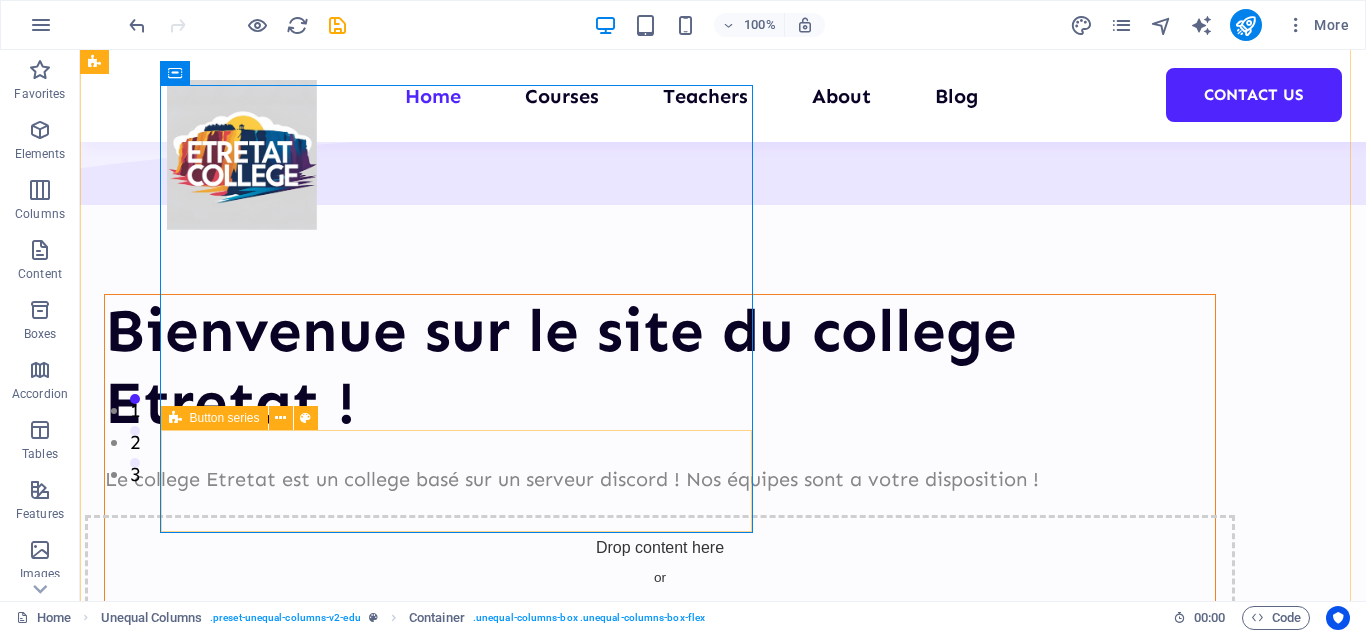 click on "Add elements" at bounding box center (601, 616) 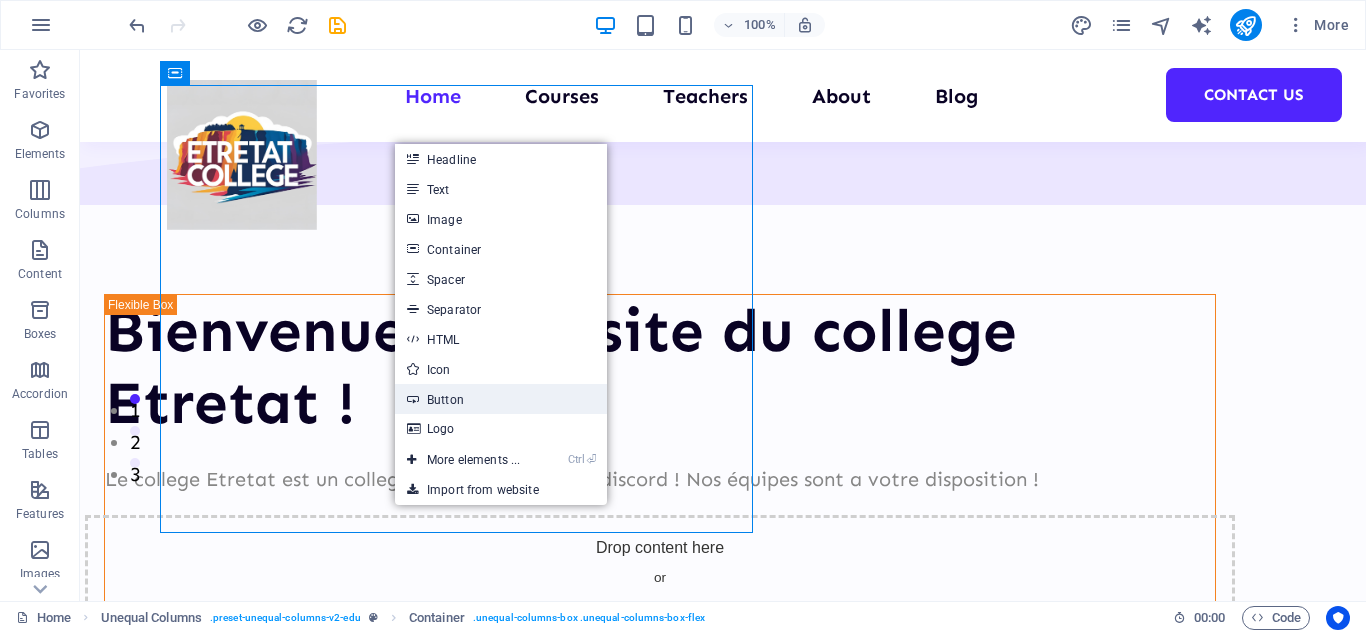 click on "Button" at bounding box center [501, 399] 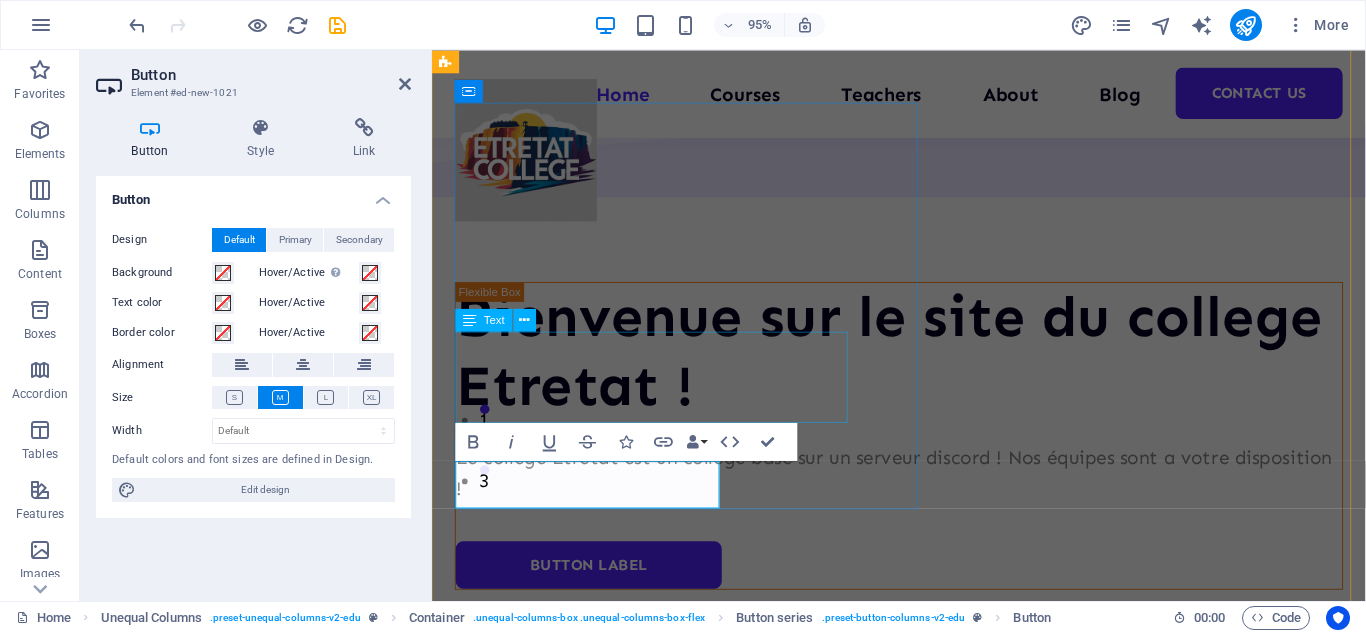 scroll, scrollTop: 117, scrollLeft: 0, axis: vertical 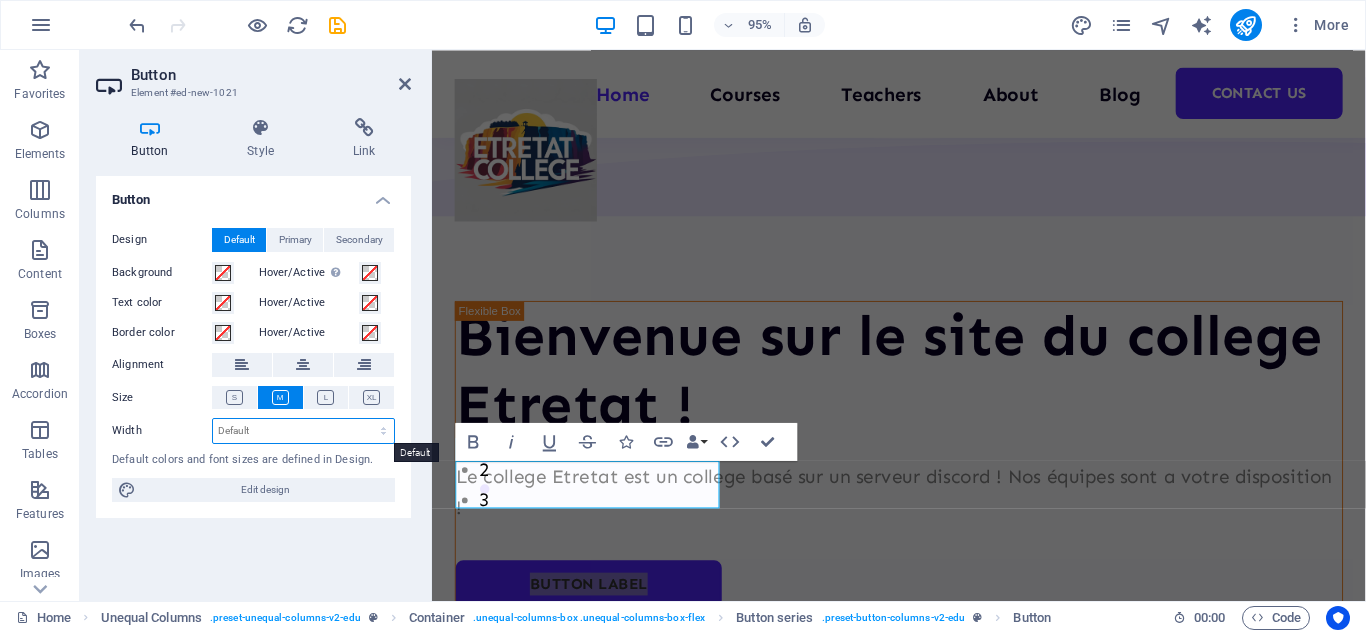 click on "Default px rem % em vh vw" at bounding box center (303, 431) 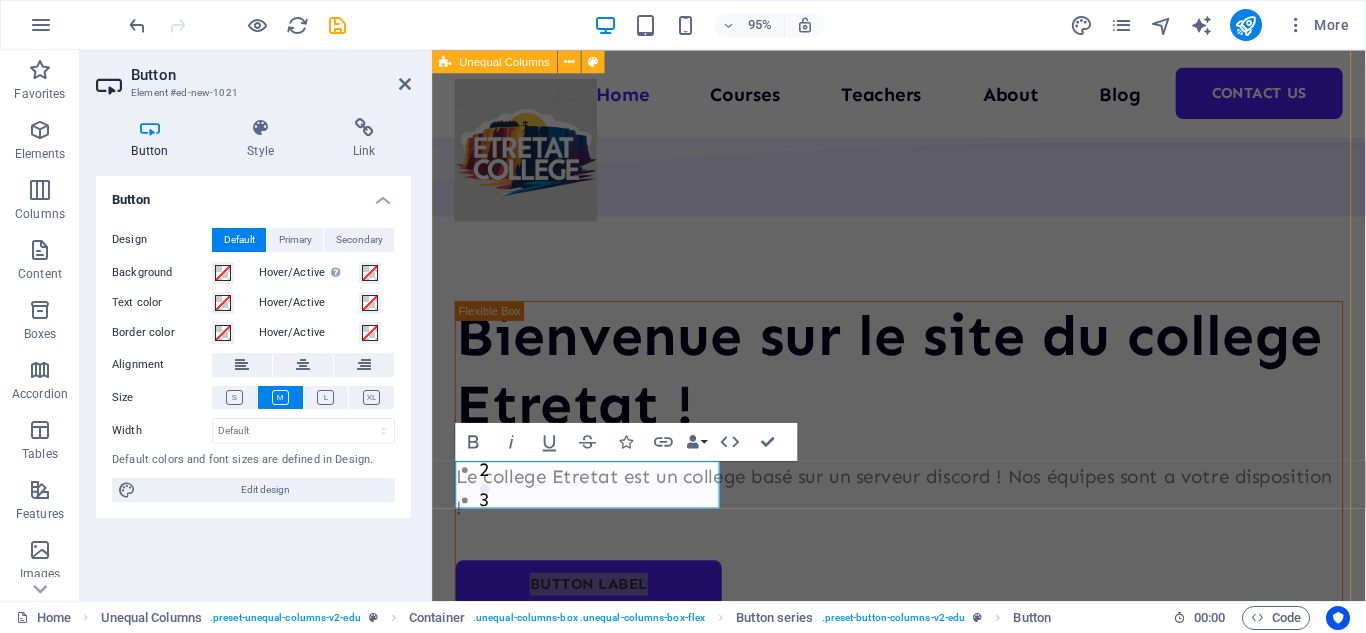 click on "Bienvenue sur le site du college Etretat ! Le college Etretat est un college basé sur un serveur discord ! Nos équipes sont a votre disposition ! Button label" at bounding box center (923, 615) 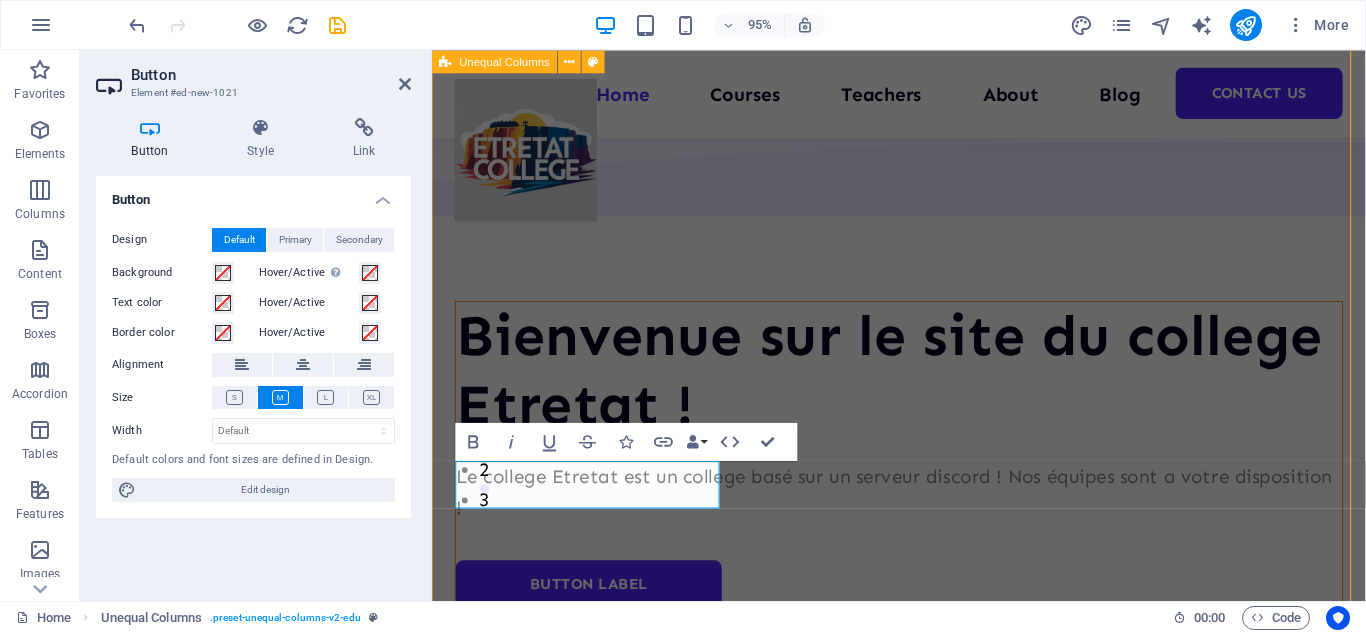 scroll, scrollTop: 89, scrollLeft: 0, axis: vertical 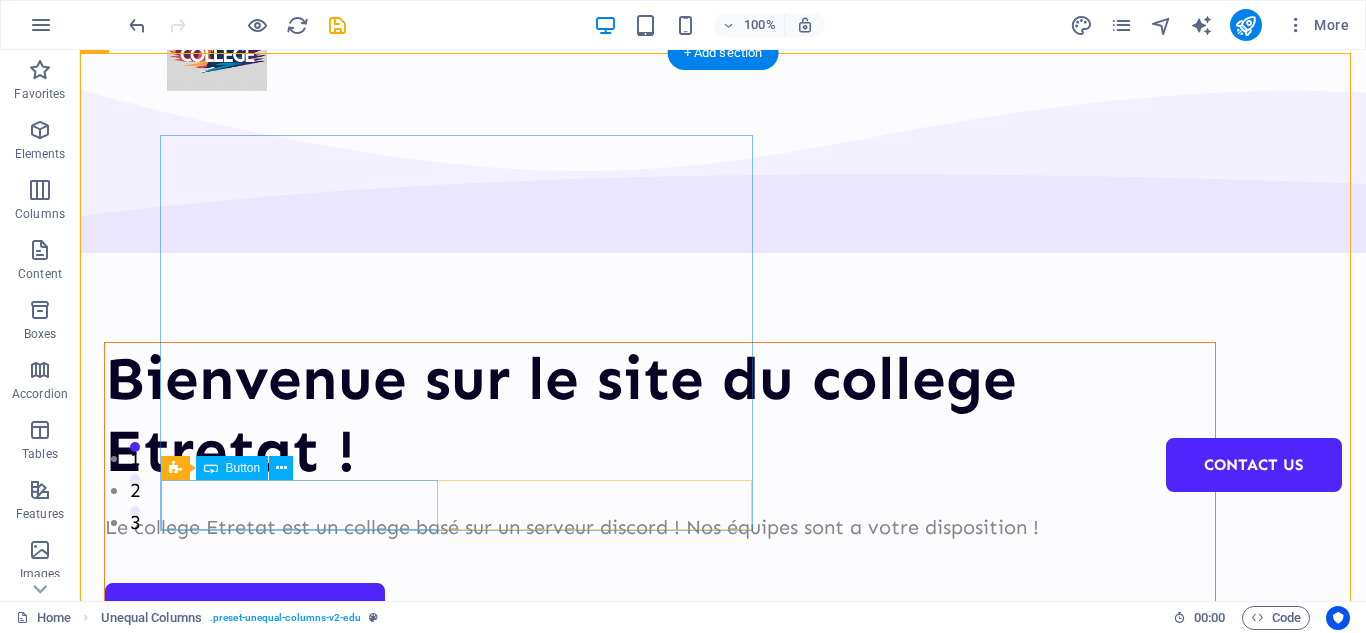 click on "Button label" at bounding box center [660, 608] 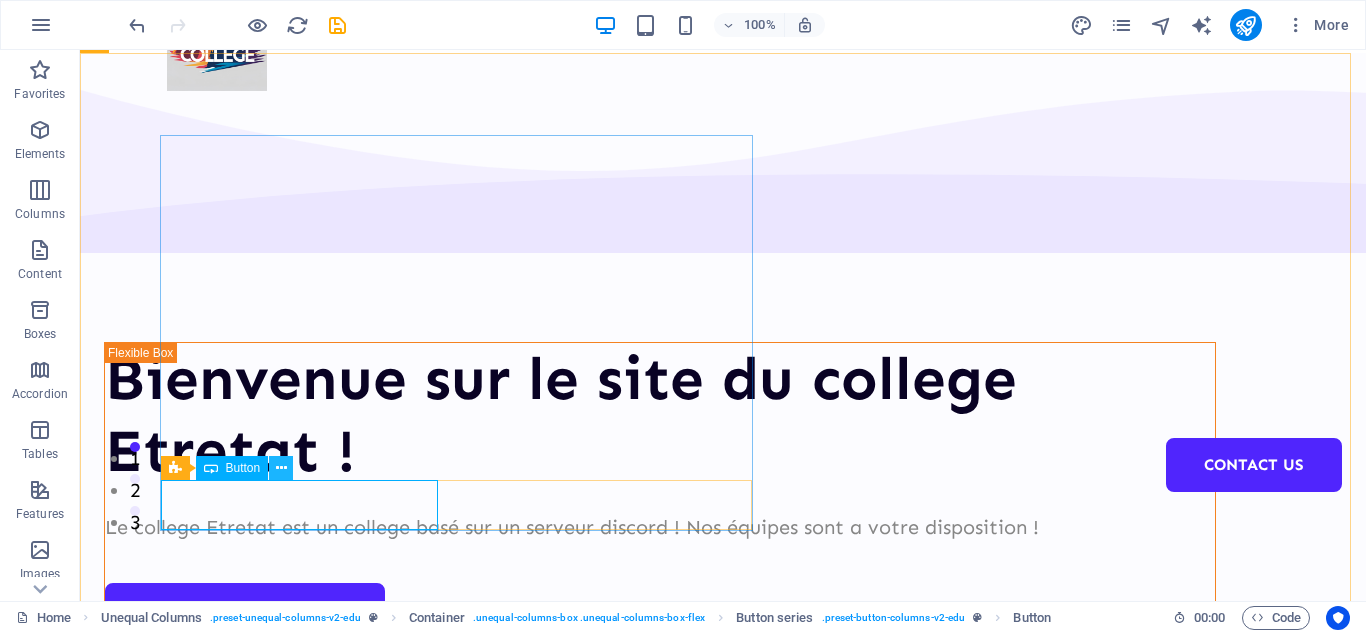 click at bounding box center (281, 468) 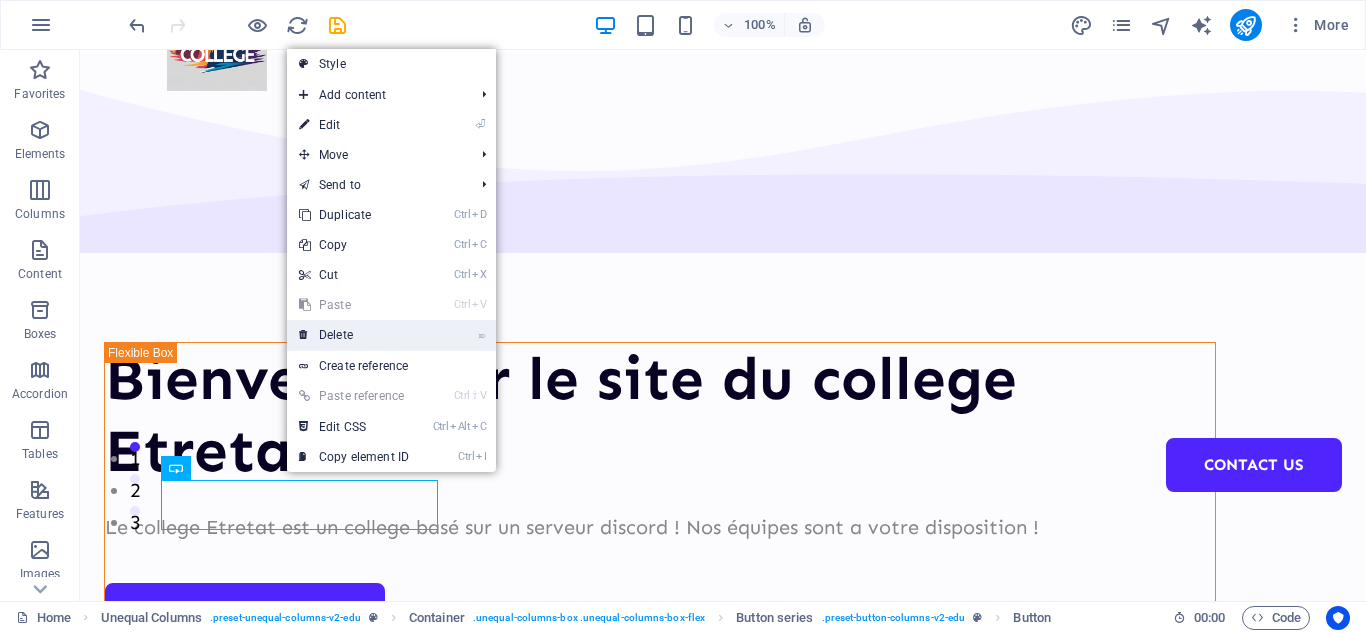 click on "⌦  Delete" at bounding box center (354, 335) 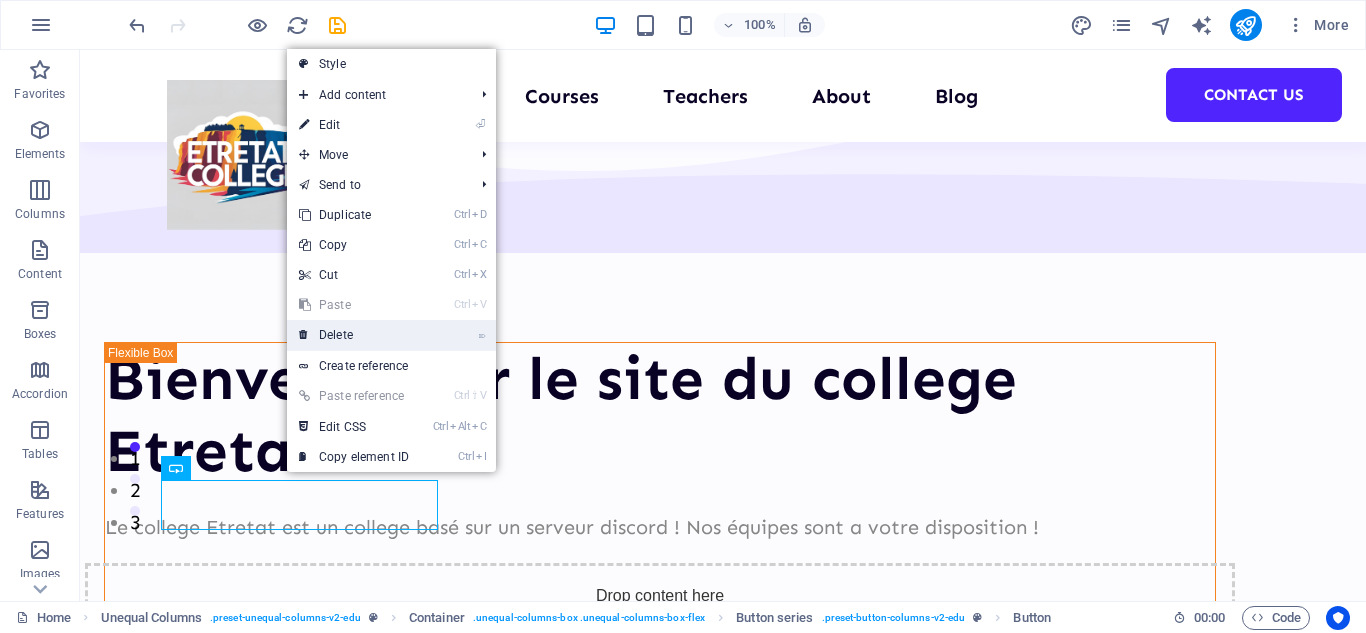 scroll, scrollTop: 137, scrollLeft: 0, axis: vertical 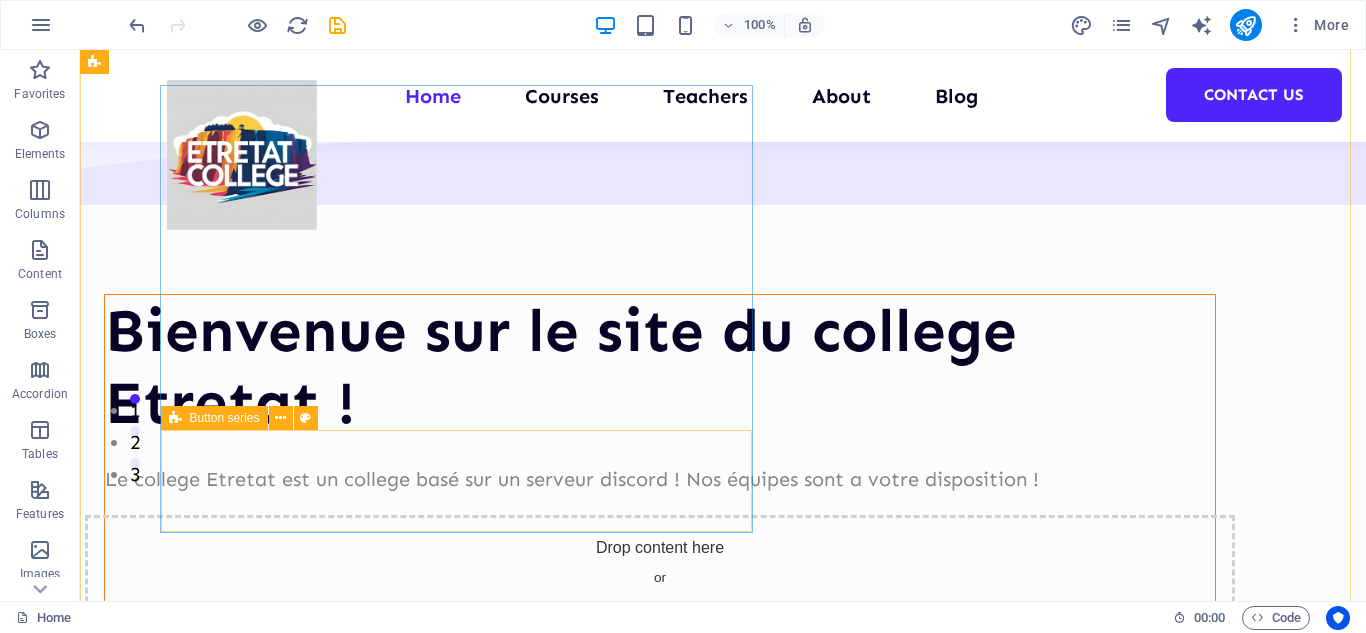 click on "Add elements" at bounding box center (601, 616) 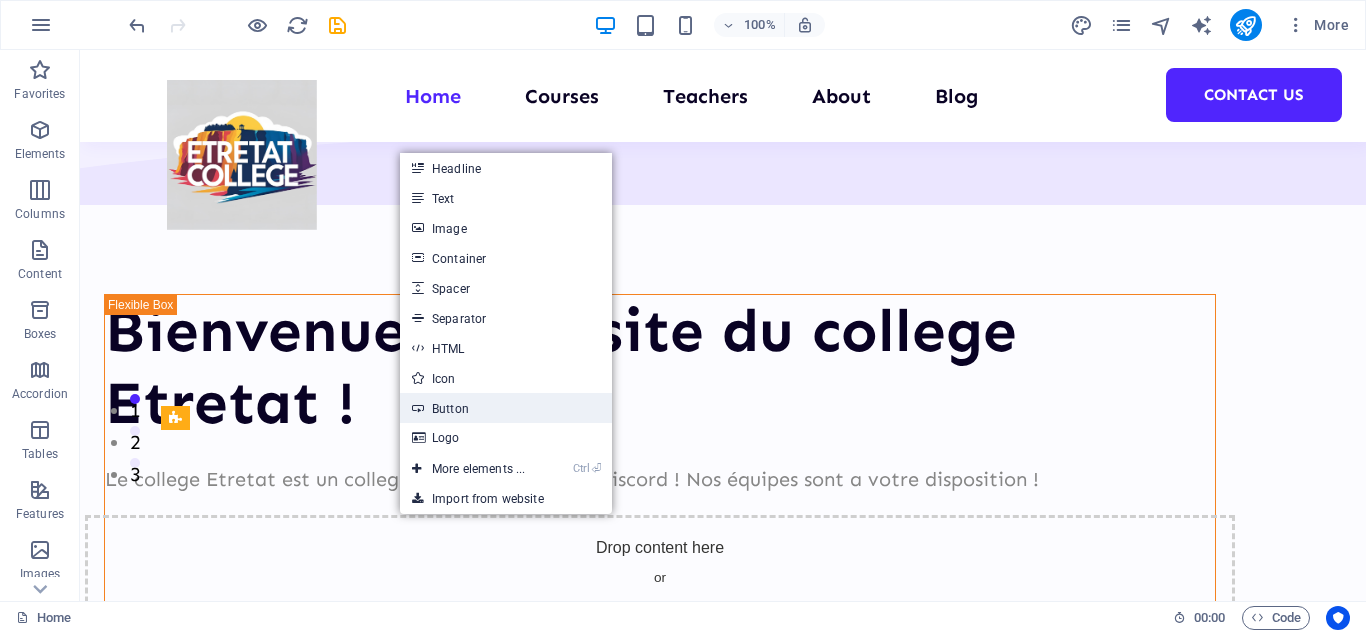 click on "Button" at bounding box center (506, 408) 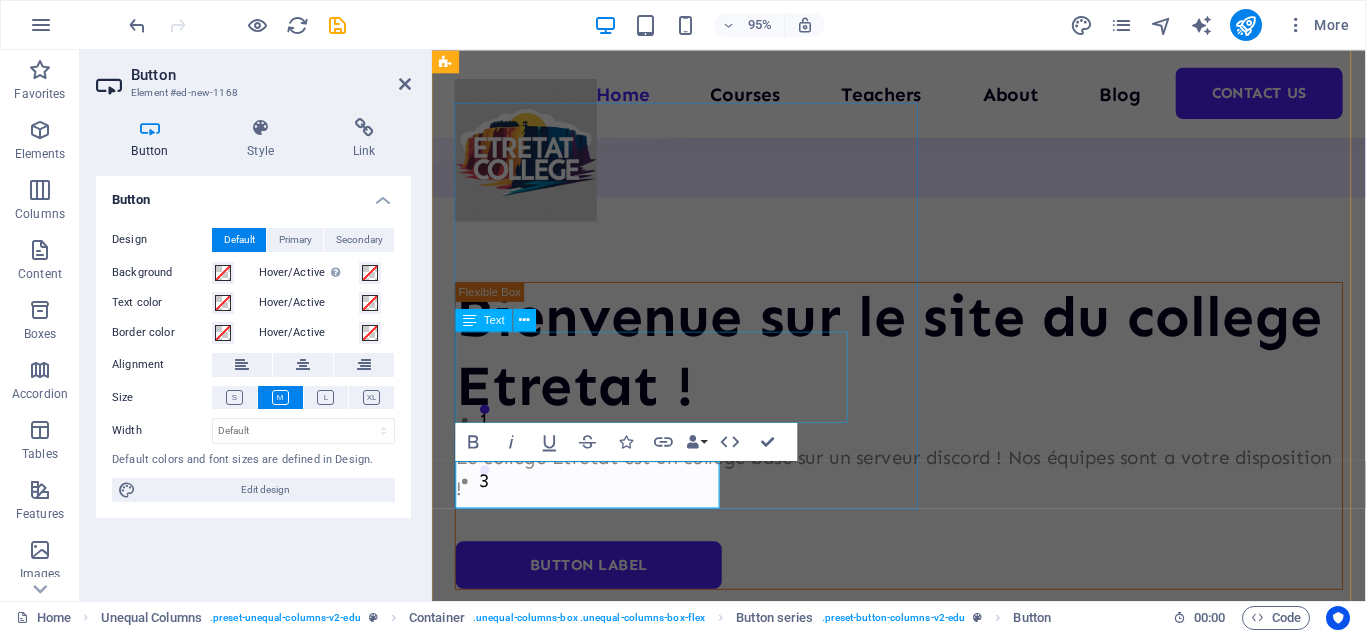 scroll, scrollTop: 117, scrollLeft: 0, axis: vertical 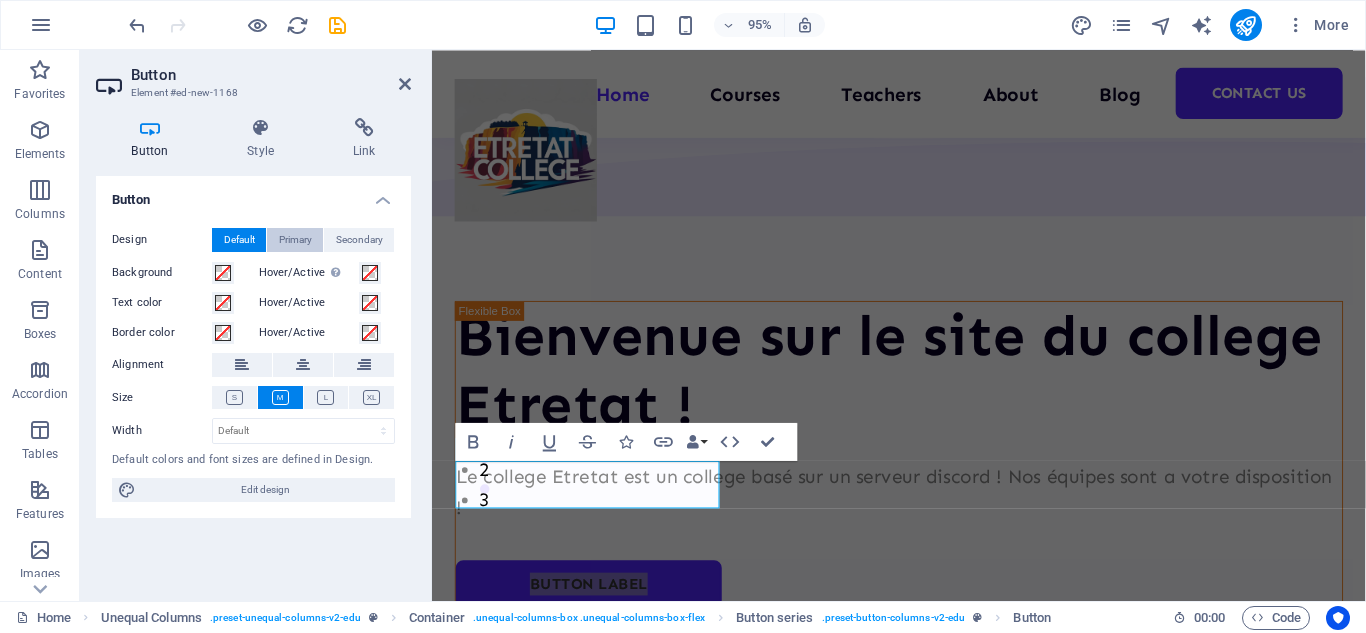 click on "Primary" at bounding box center (295, 240) 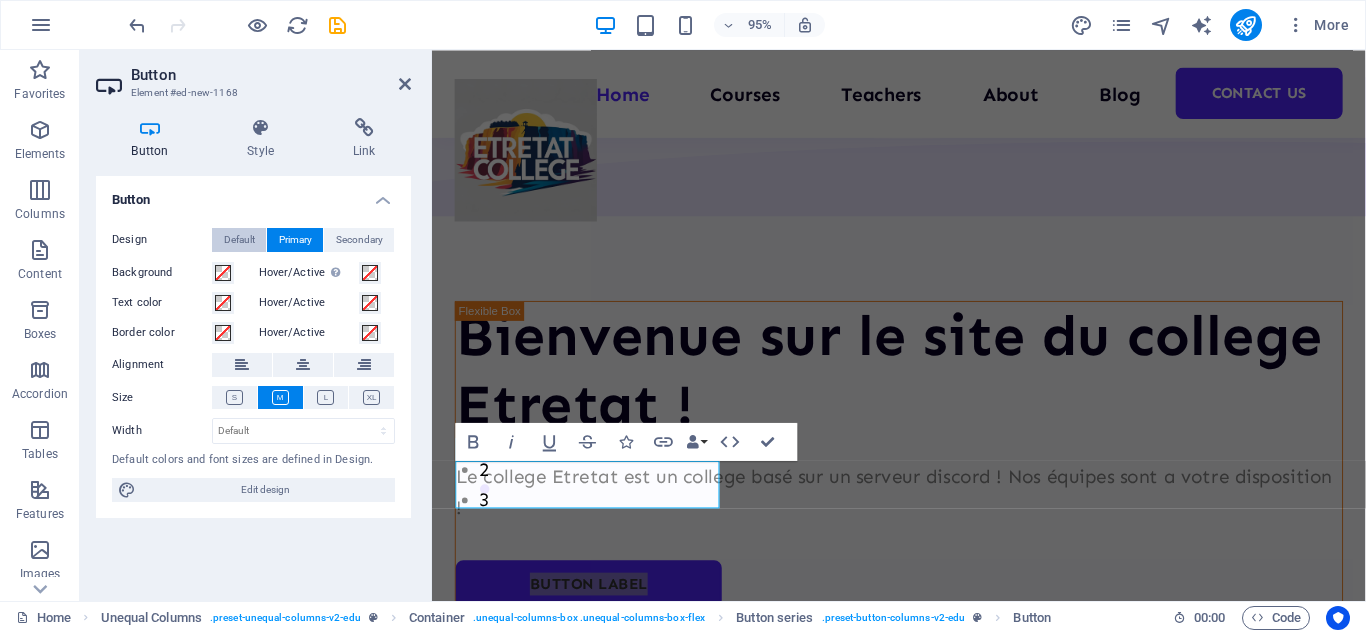 click on "Default" at bounding box center (239, 240) 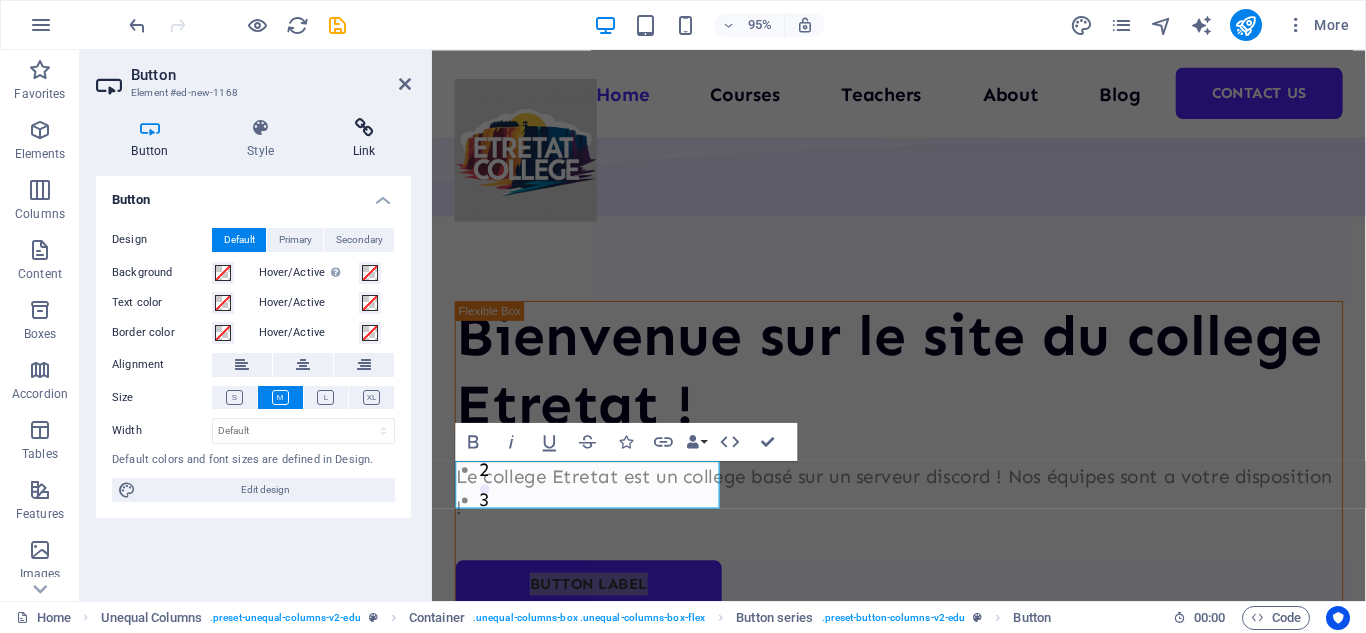 click on "Link" at bounding box center [364, 139] 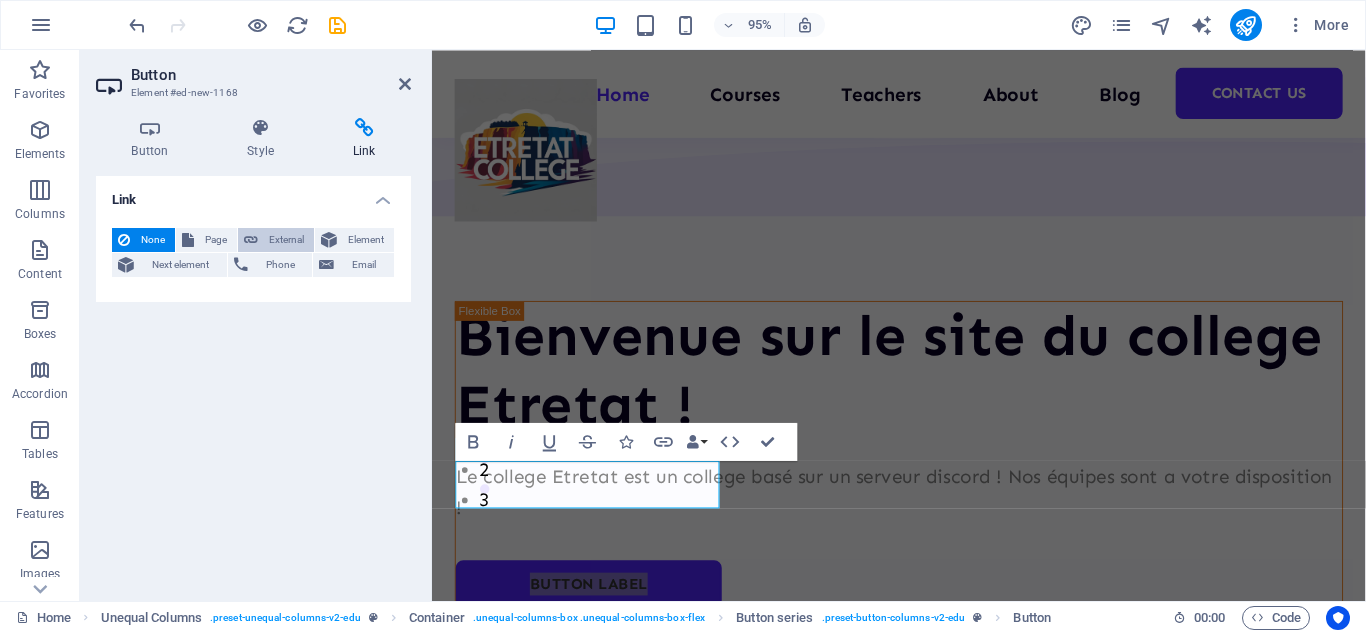 click on "External" at bounding box center [286, 240] 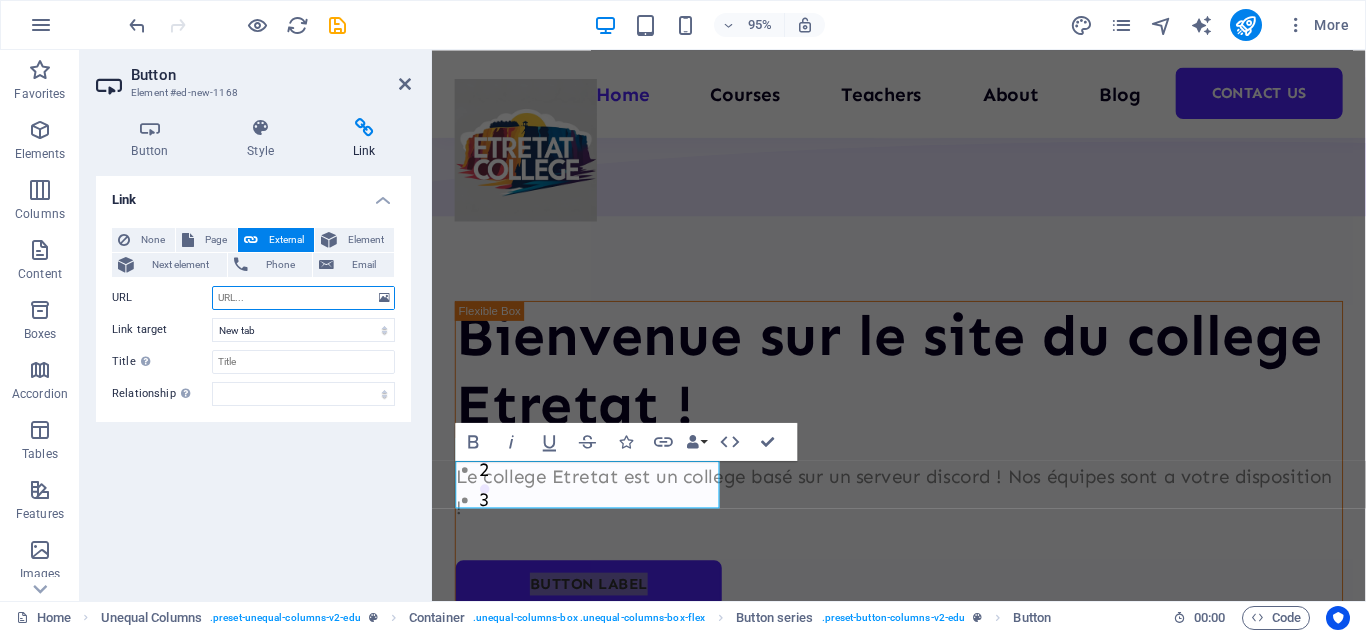 paste on "https://discord.gg/t8aemc7m" 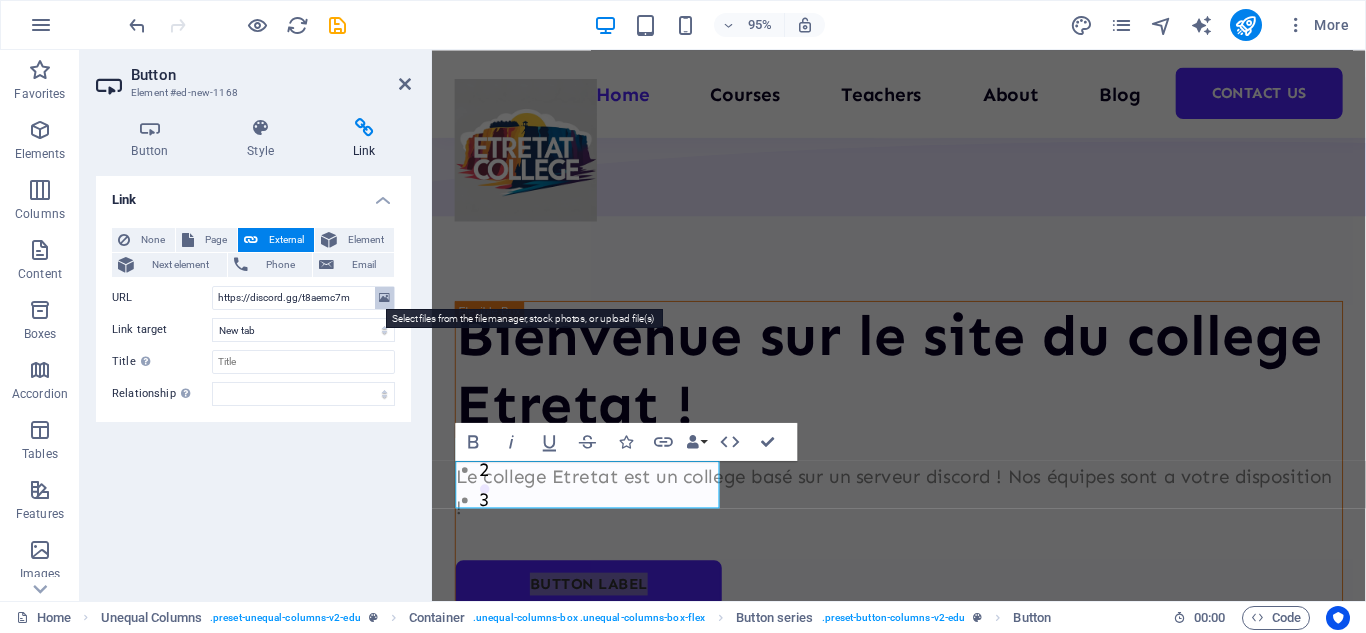 click at bounding box center (384, 298) 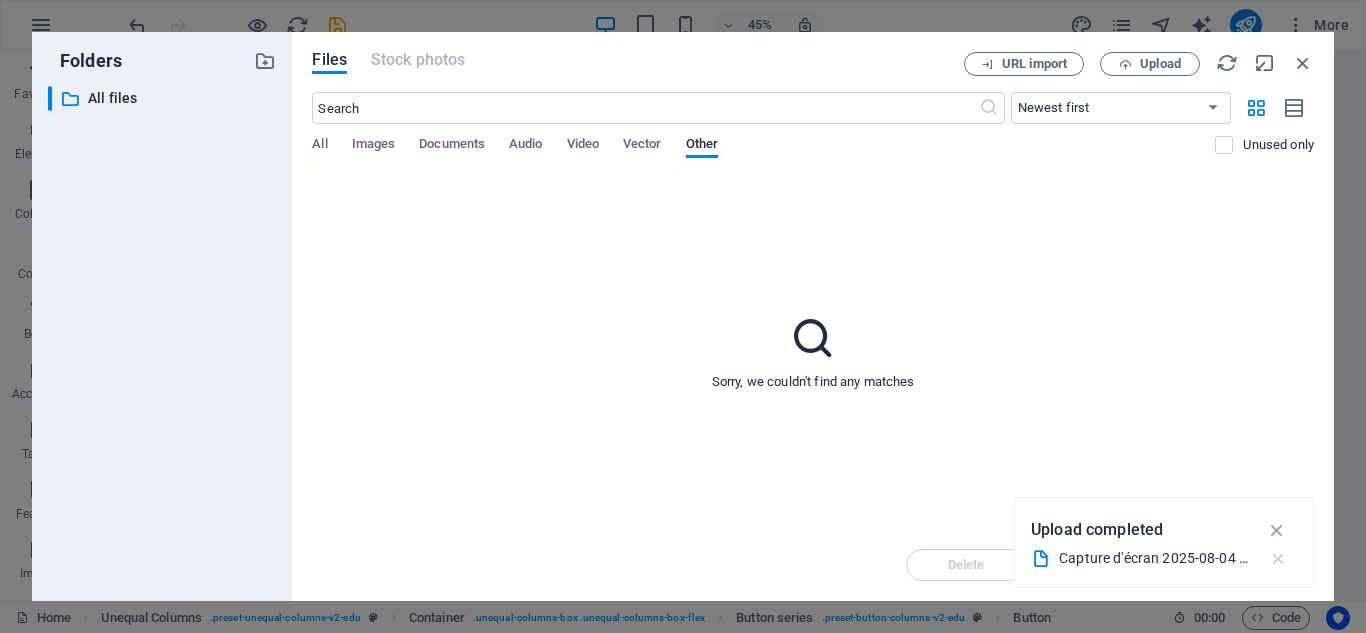 click at bounding box center [1278, 559] 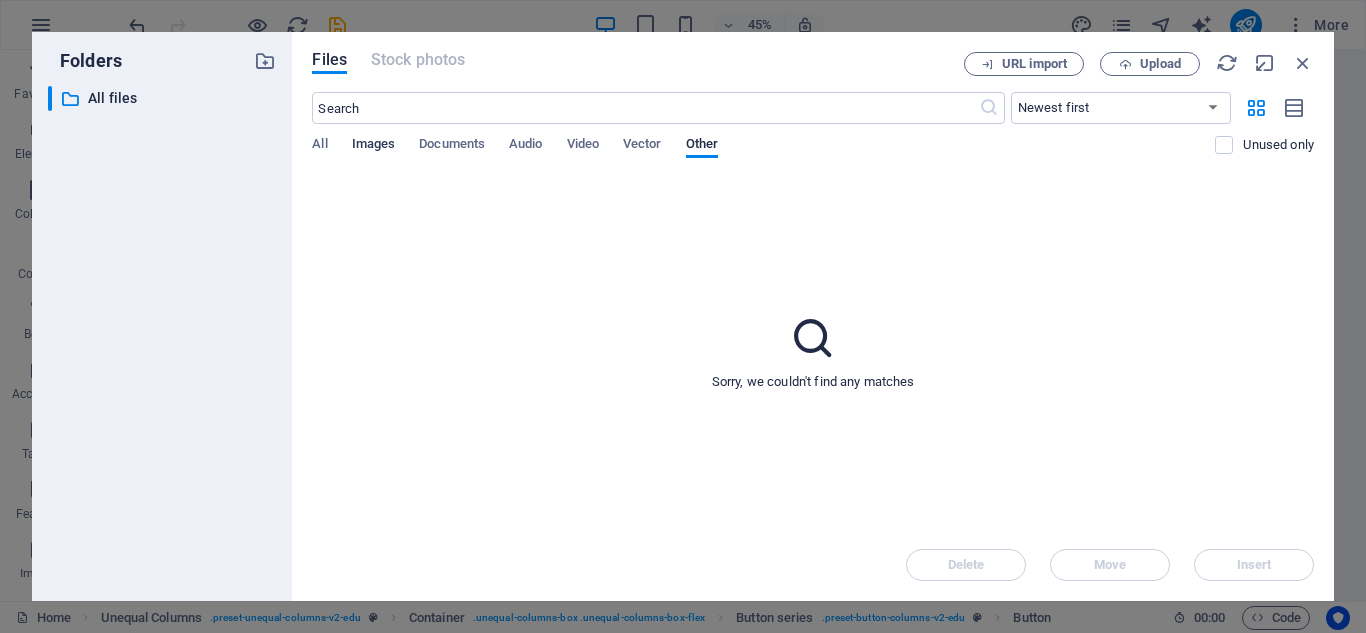 click on "Images" at bounding box center (374, 146) 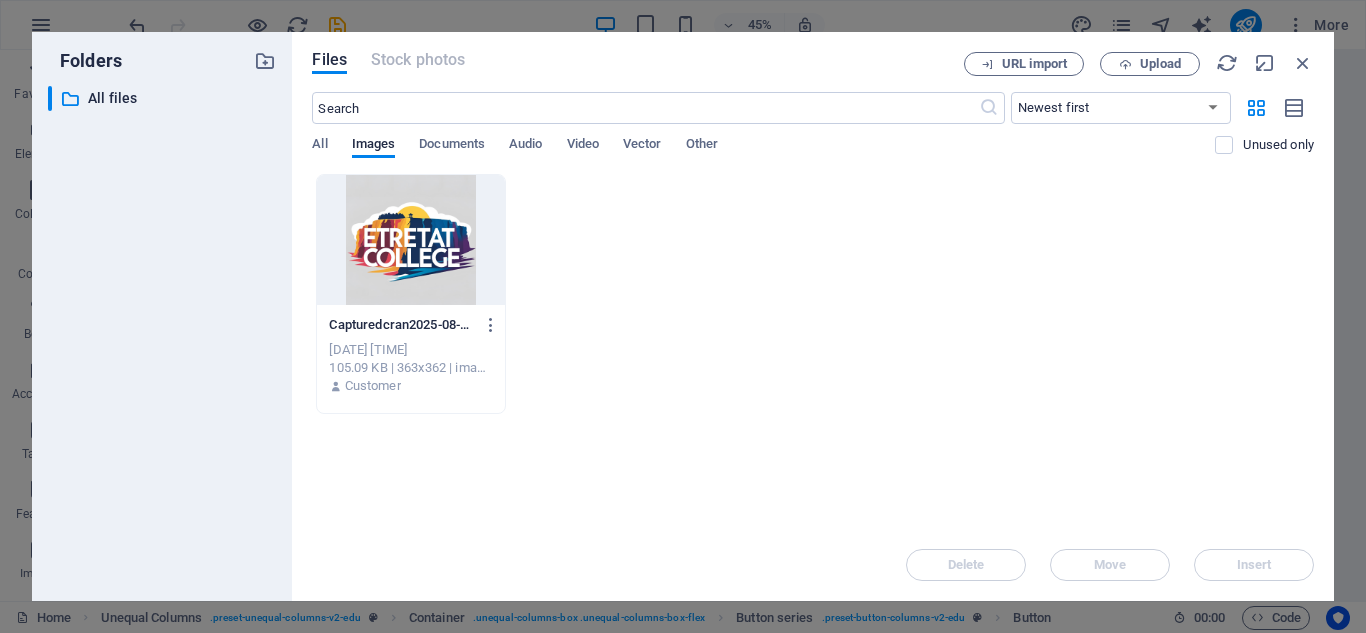 click at bounding box center (410, 240) 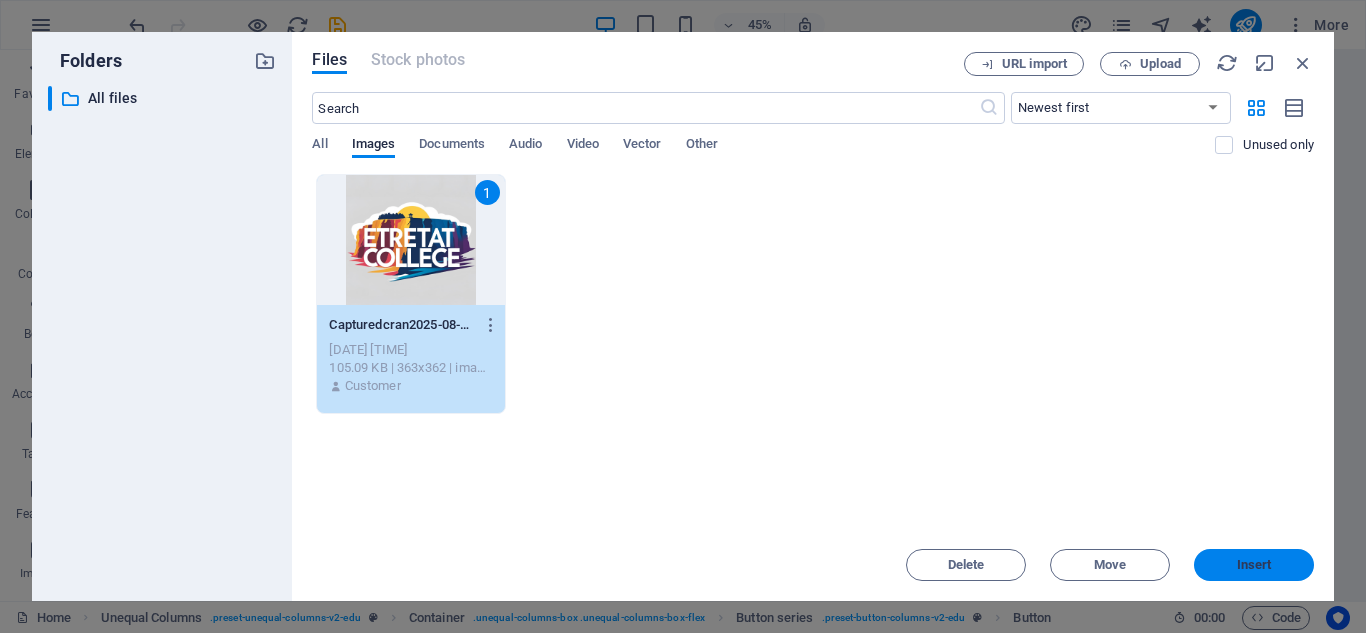 click on "Insert" at bounding box center [1254, 565] 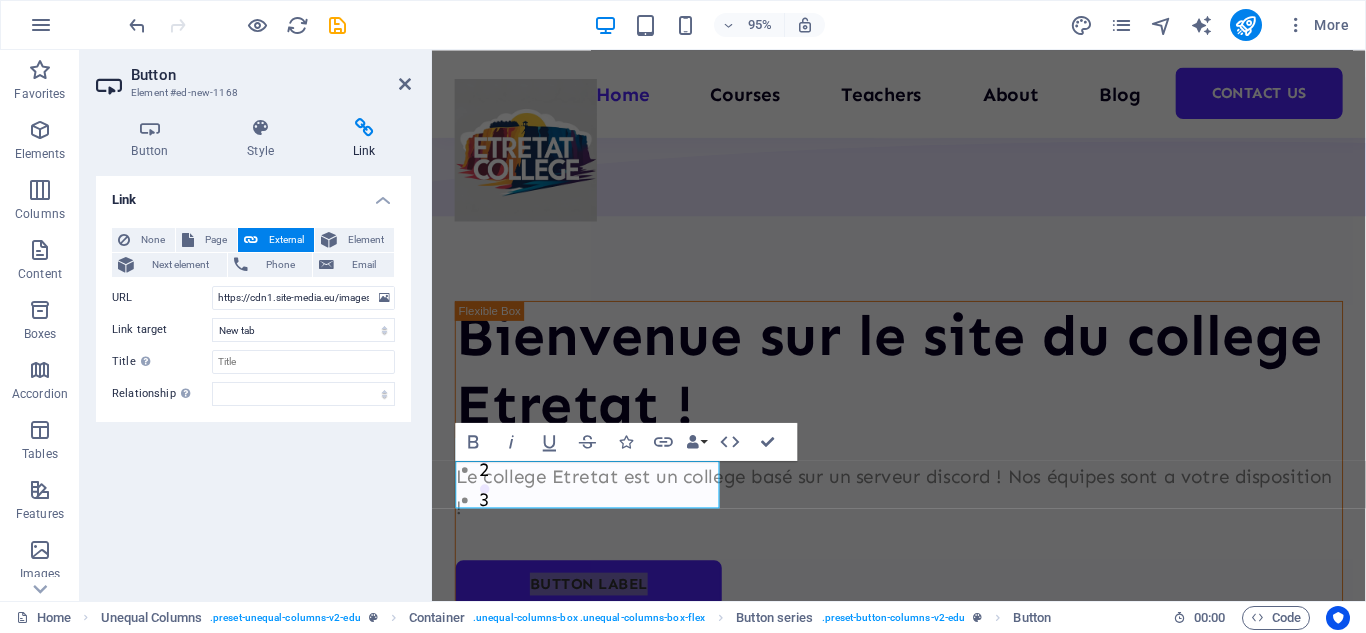 click on "Link None Page External Element Next element Phone Email Page Home Courses Teachers About Blog Contact Us Legal Notice Privacy Element
URL https://cdn1.site-media.eu/images/0/18189784/Capturedcran2025-08-04153207-NIkZvfKCB5k8_Jw8BCuaBw.png Phone Email Link target New tab Same tab Overlay Title Additional link description, should not be the same as the link text. The title is most often shown as a tooltip text when the mouse moves over the element. Leave empty if uncertain. Relationship Sets the  relationship of this link to the link target . For example, the value "nofollow" instructs search engines not to follow the link. Can be left empty. alternate author bookmark external help license next nofollow noreferrer noopener prev search tag" at bounding box center (253, 380) 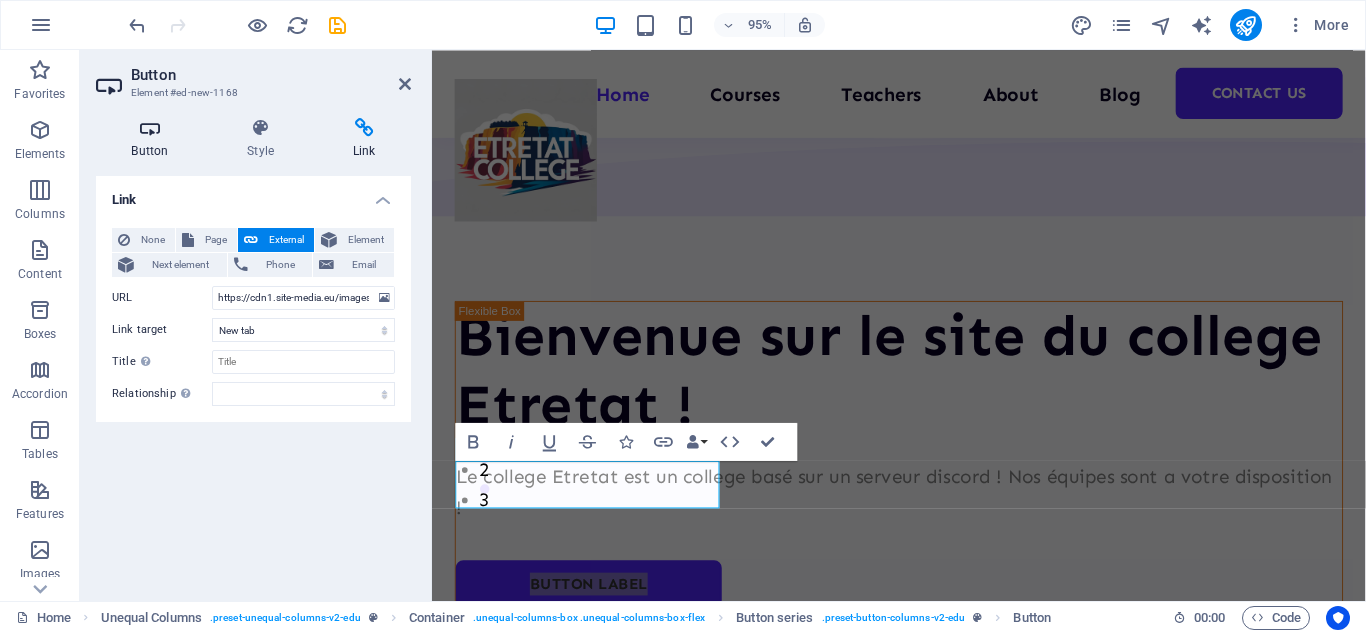 click at bounding box center (150, 128) 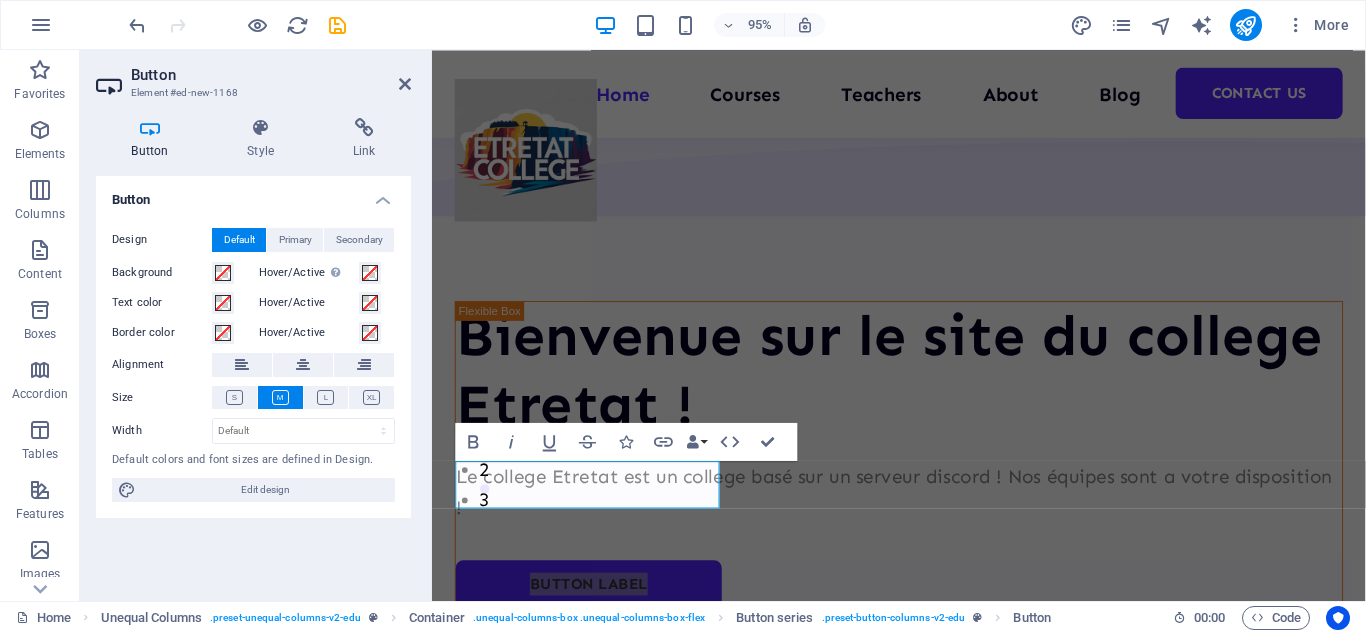 click on "Button Element #ed-new-1168" at bounding box center (253, 76) 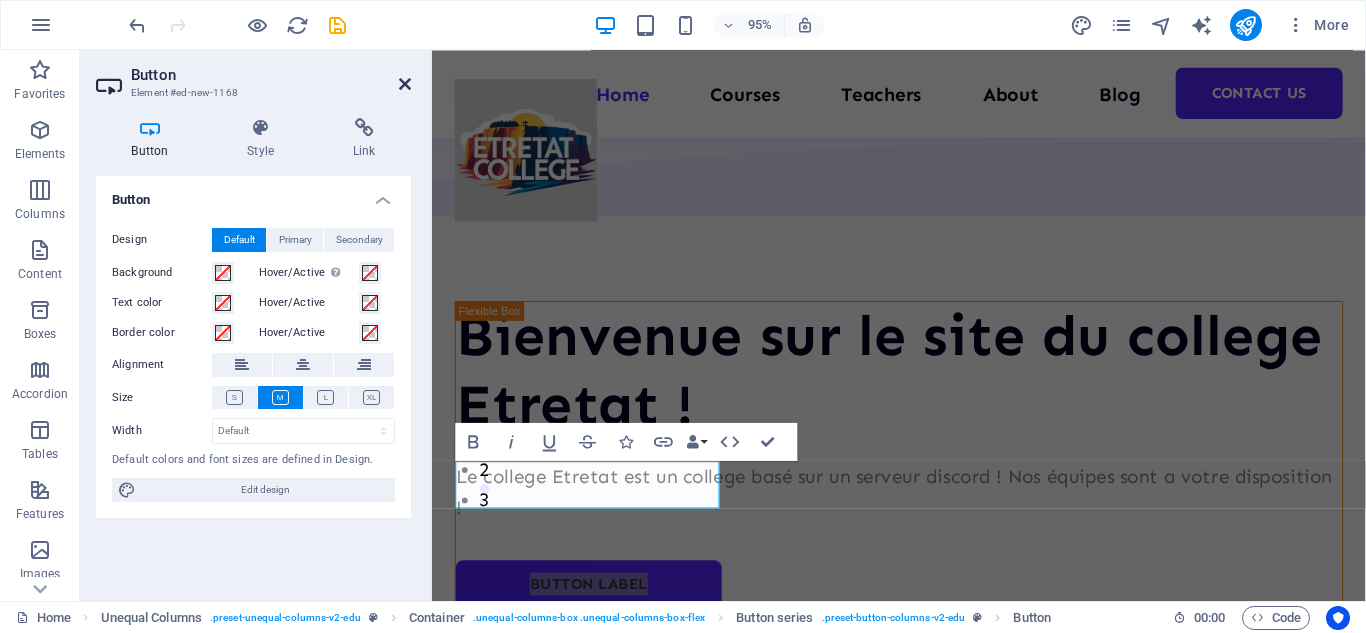 click at bounding box center [405, 84] 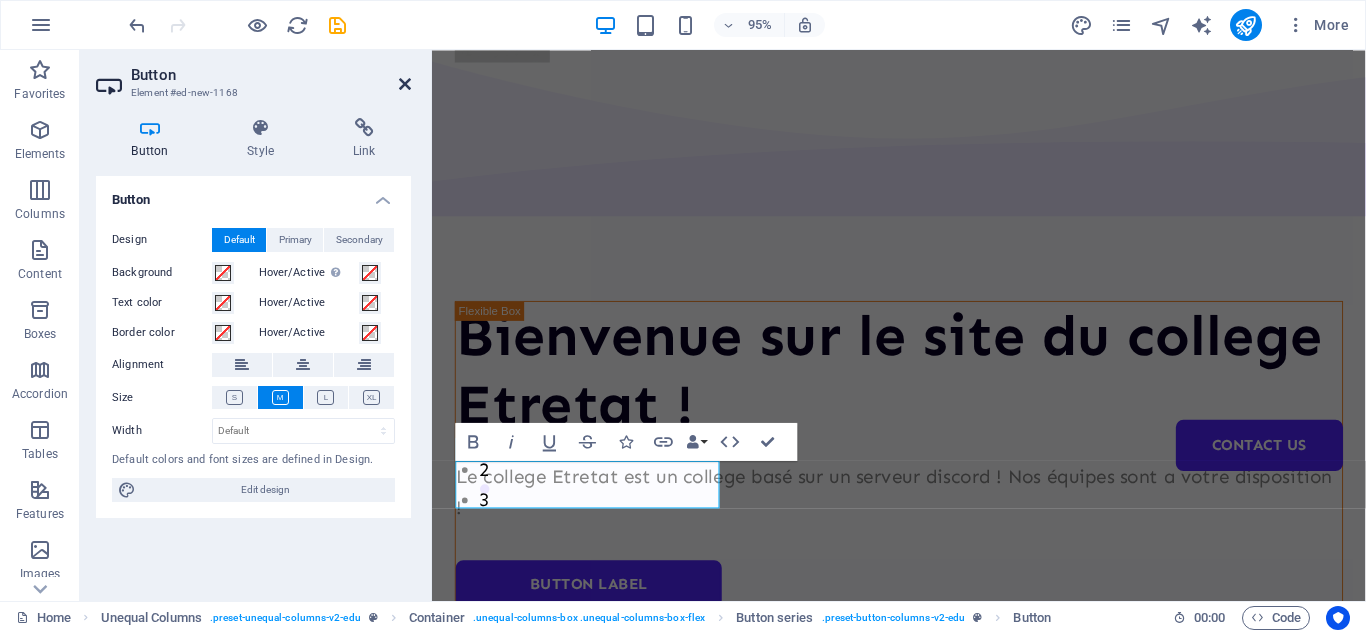 scroll, scrollTop: 89, scrollLeft: 0, axis: vertical 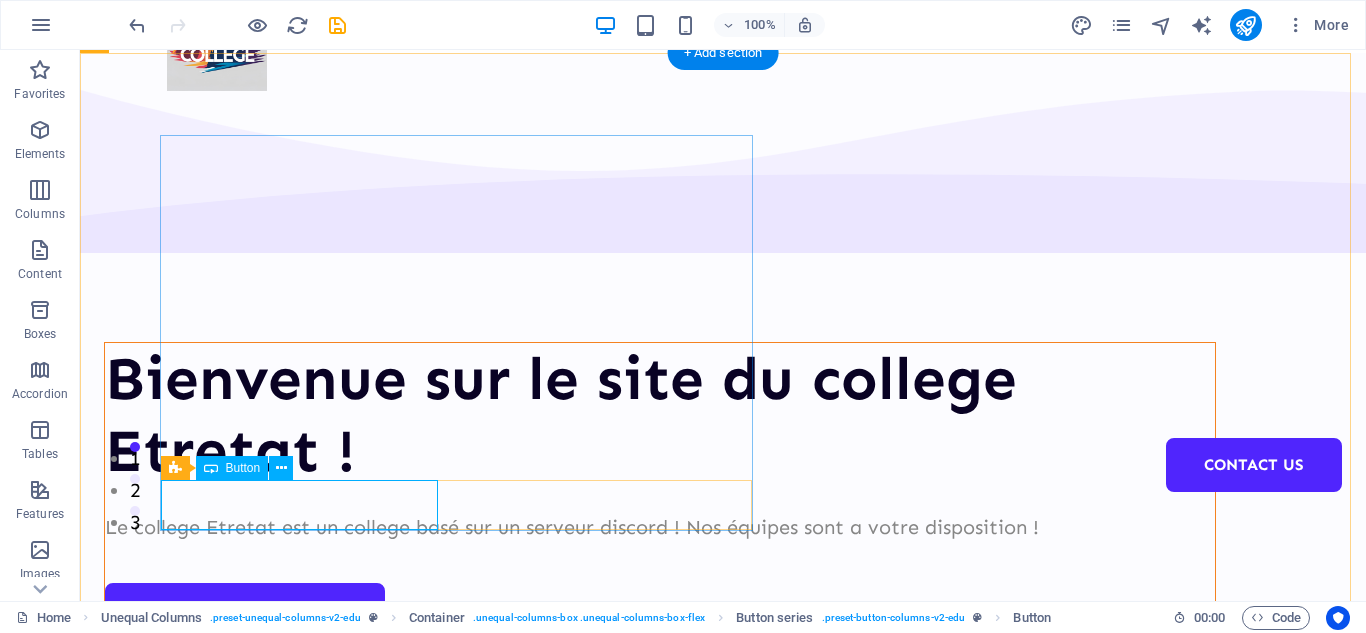 click on "Button label" at bounding box center (660, 608) 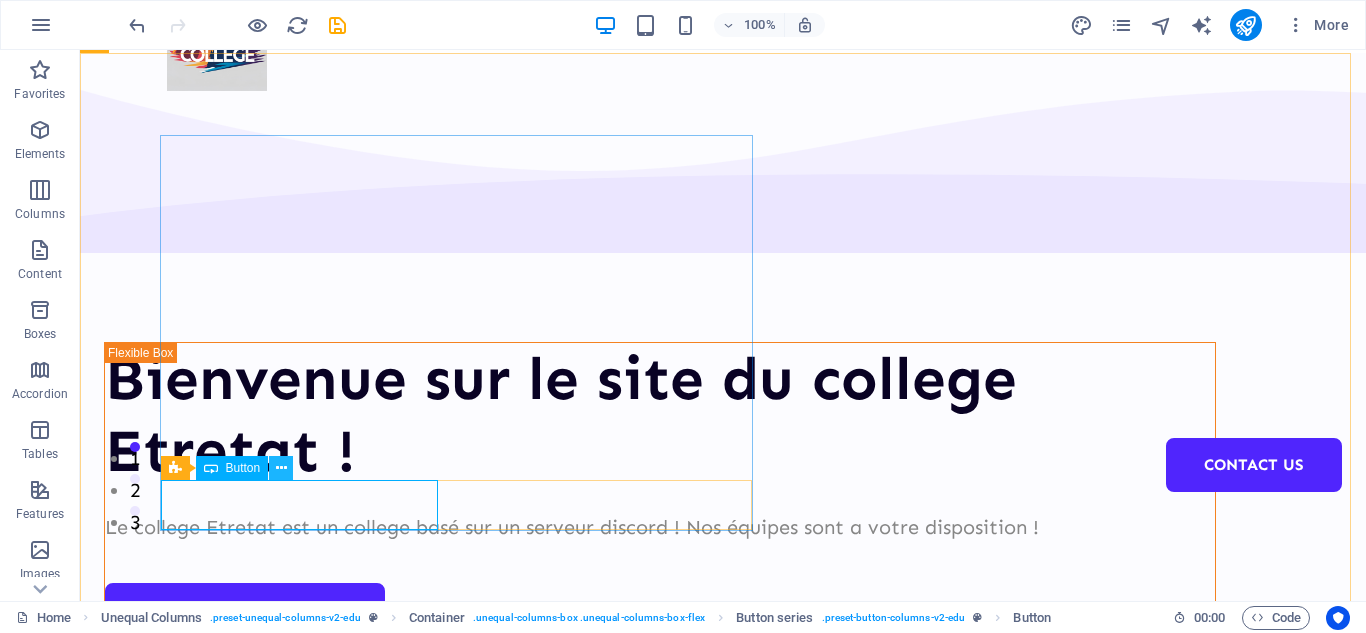 click at bounding box center (281, 468) 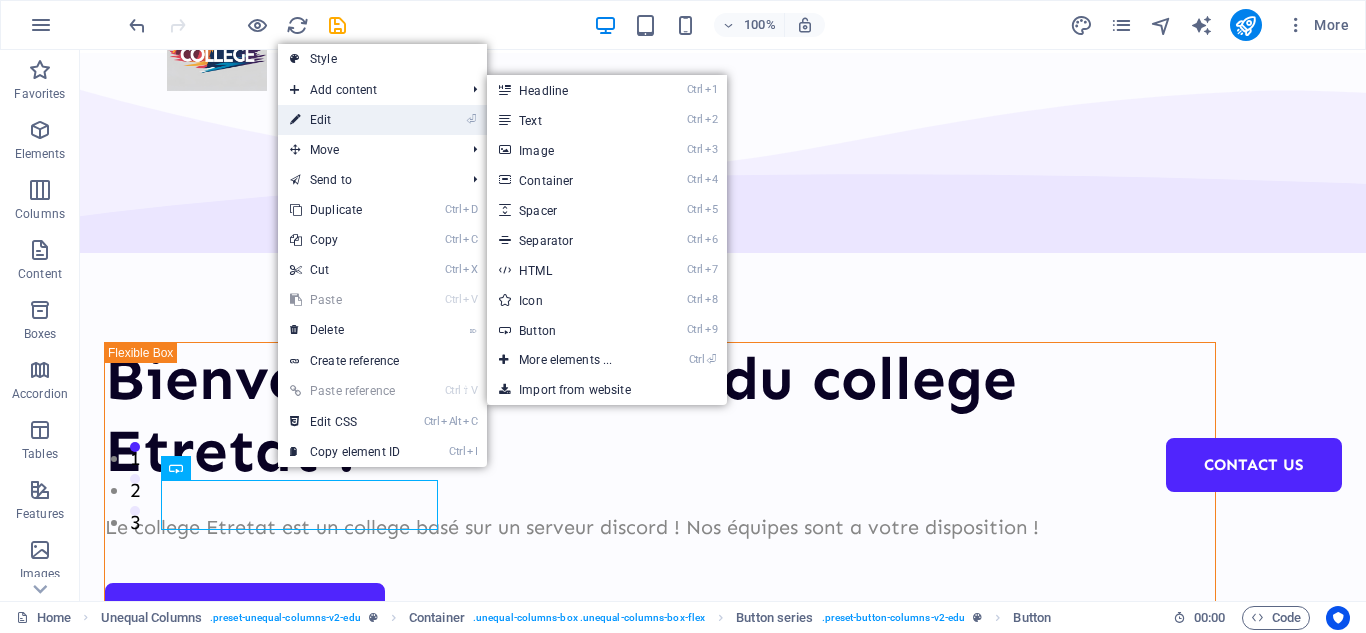 click on "⏎  Edit" at bounding box center (345, 120) 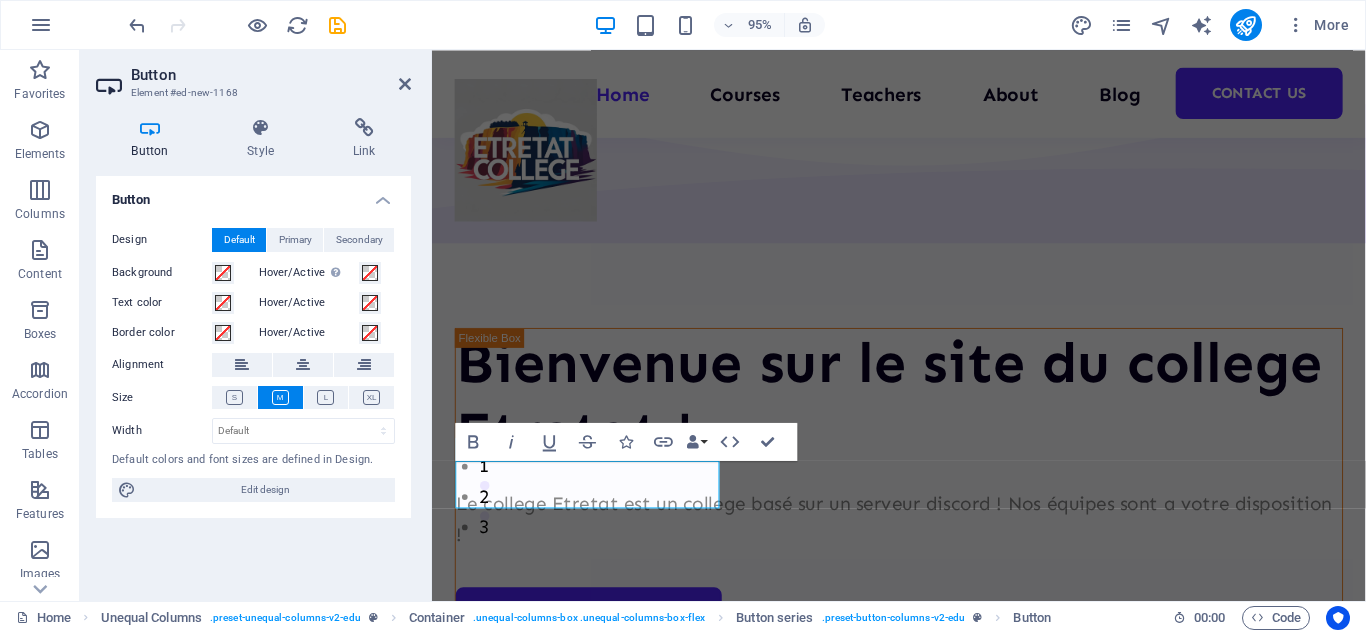 scroll, scrollTop: 117, scrollLeft: 0, axis: vertical 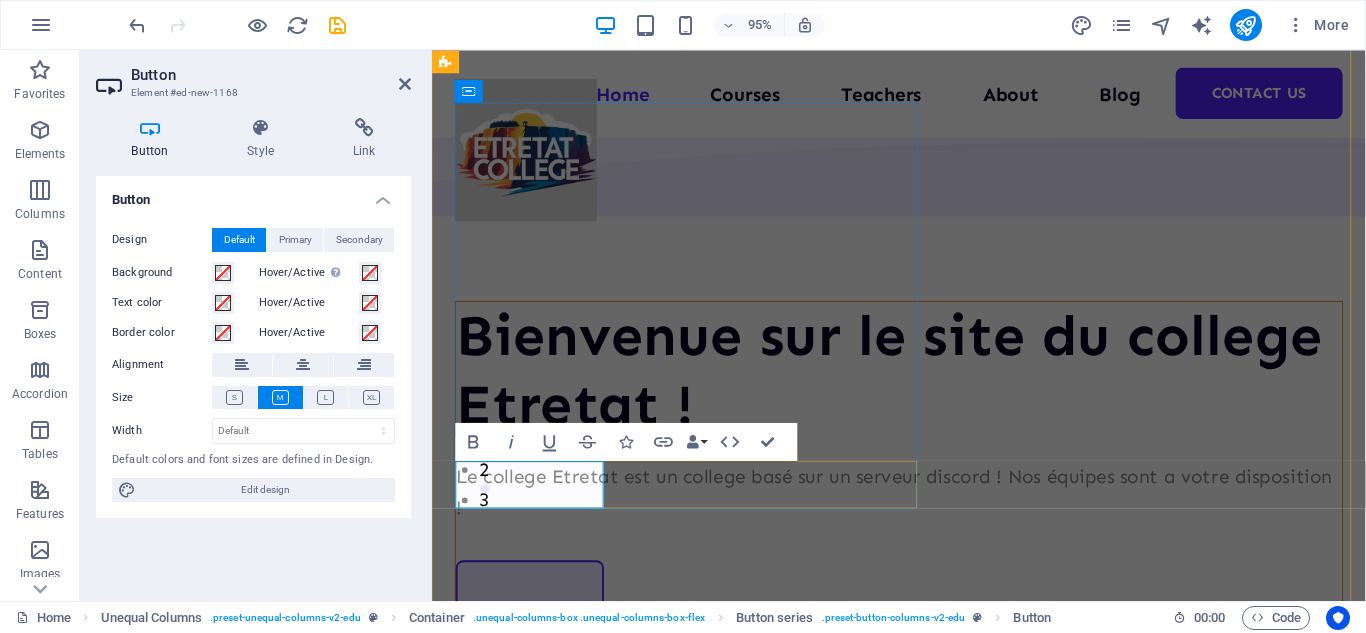 type 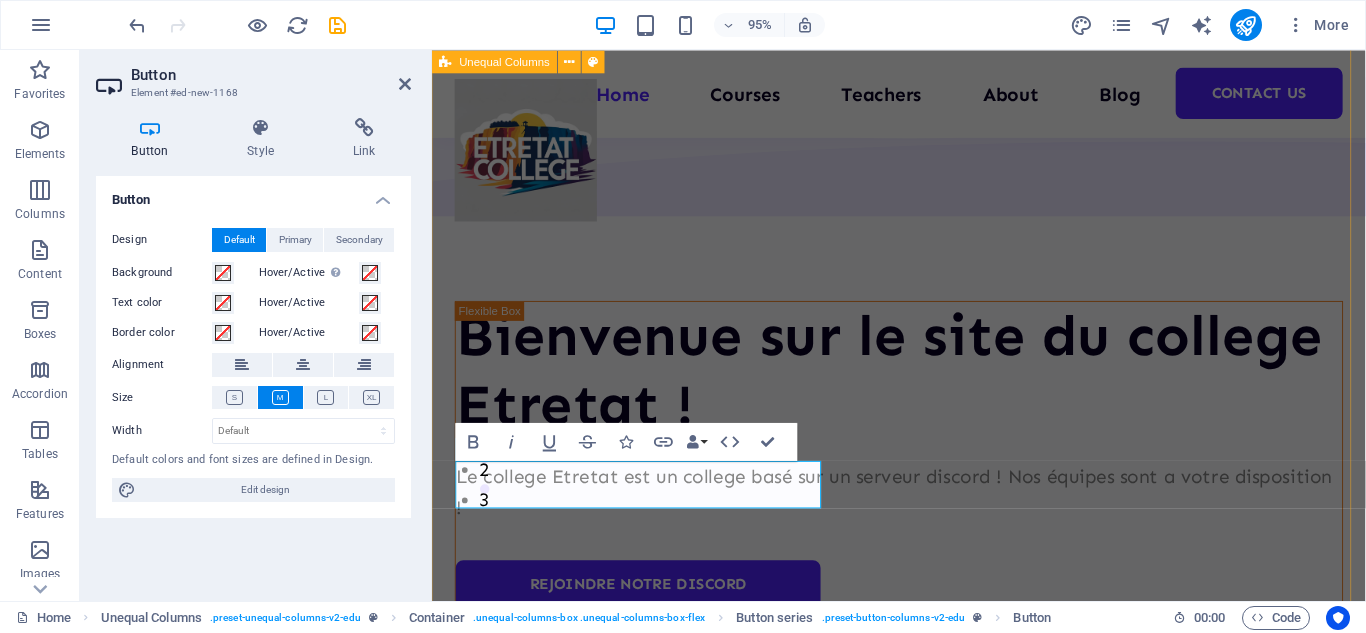 click on "Bienvenue sur le site du college Etretat ! Le college Etretat est un college basé sur un serveur discord ! Nos équipes sont a votre disposition ! Rejoindre notre discord" at bounding box center (923, 615) 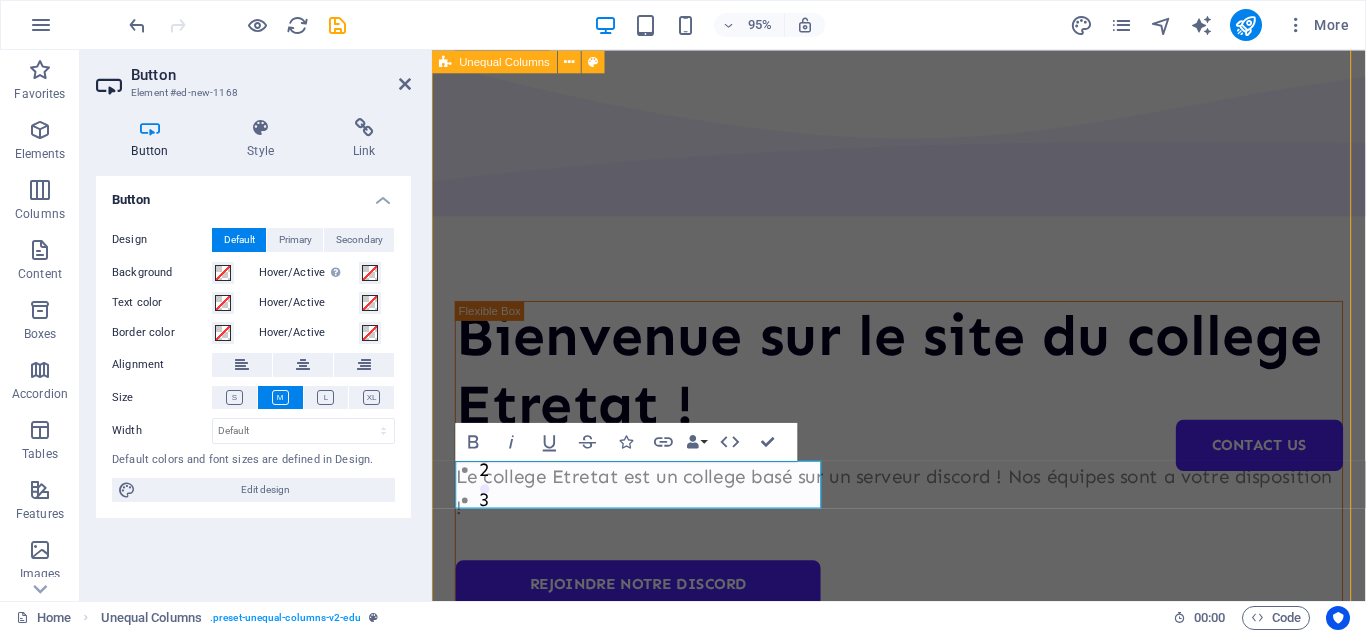 scroll, scrollTop: 89, scrollLeft: 0, axis: vertical 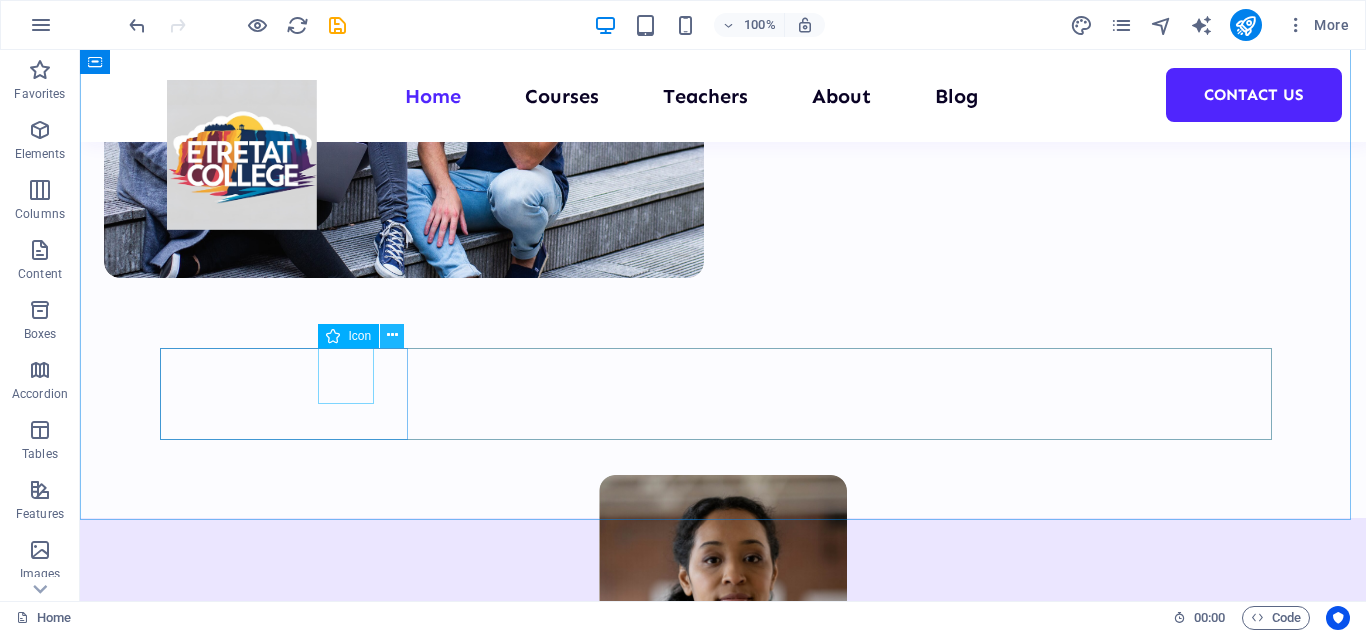 click at bounding box center (392, 335) 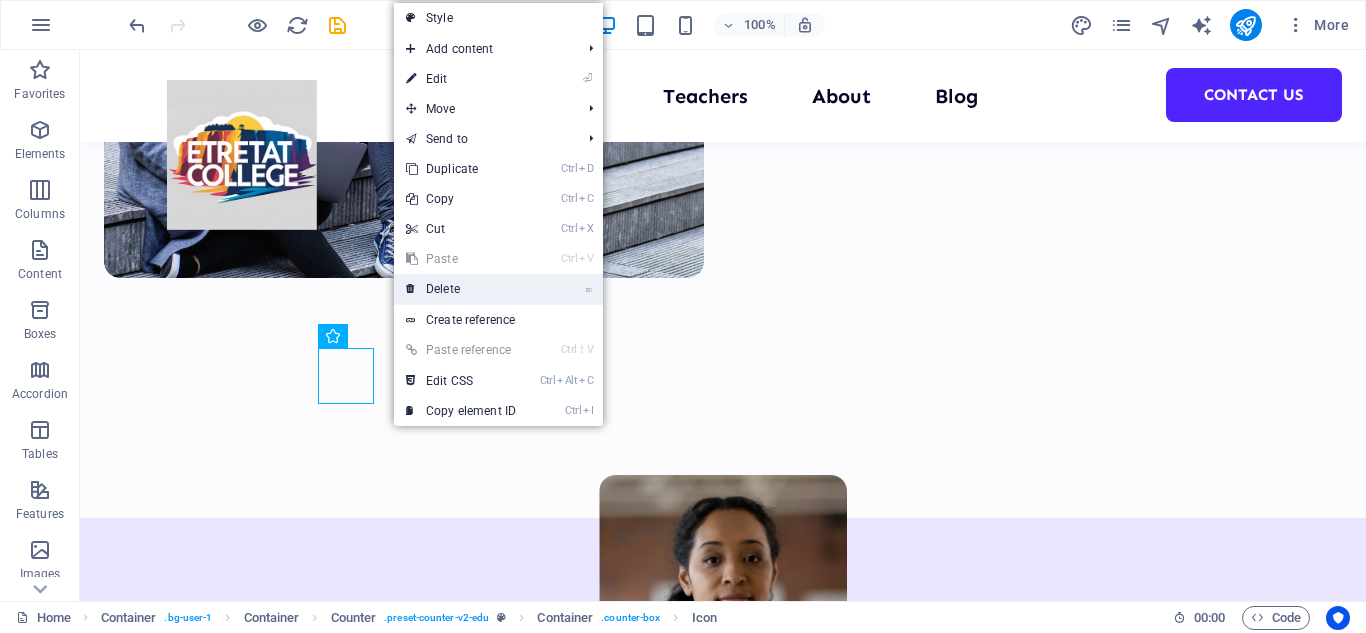 click on "⌦  Delete" at bounding box center (461, 289) 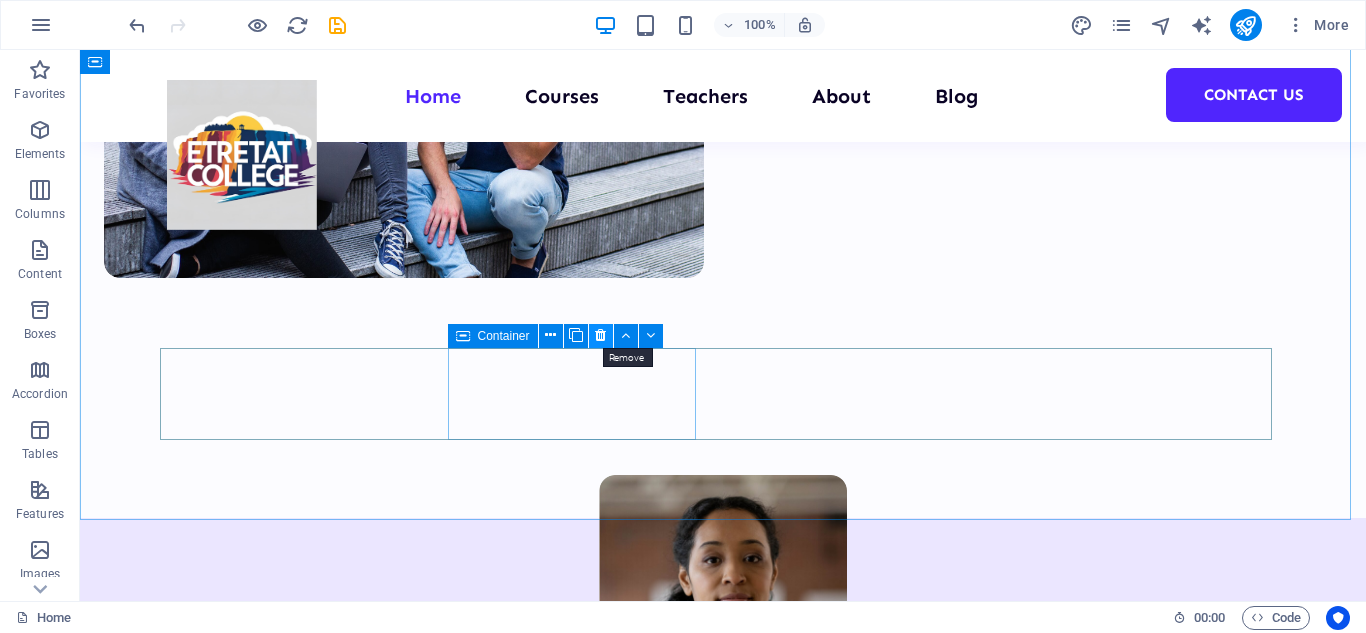 click at bounding box center (600, 335) 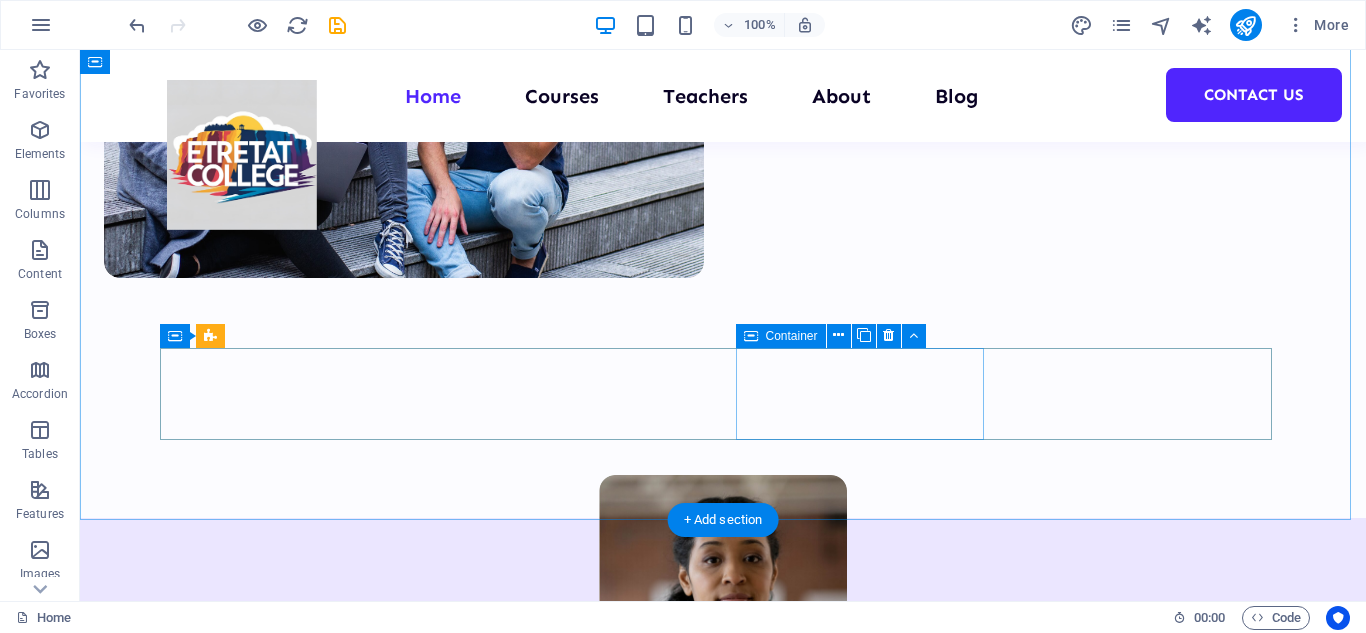 click on "20 TEACHERS" at bounding box center (291, 1880) 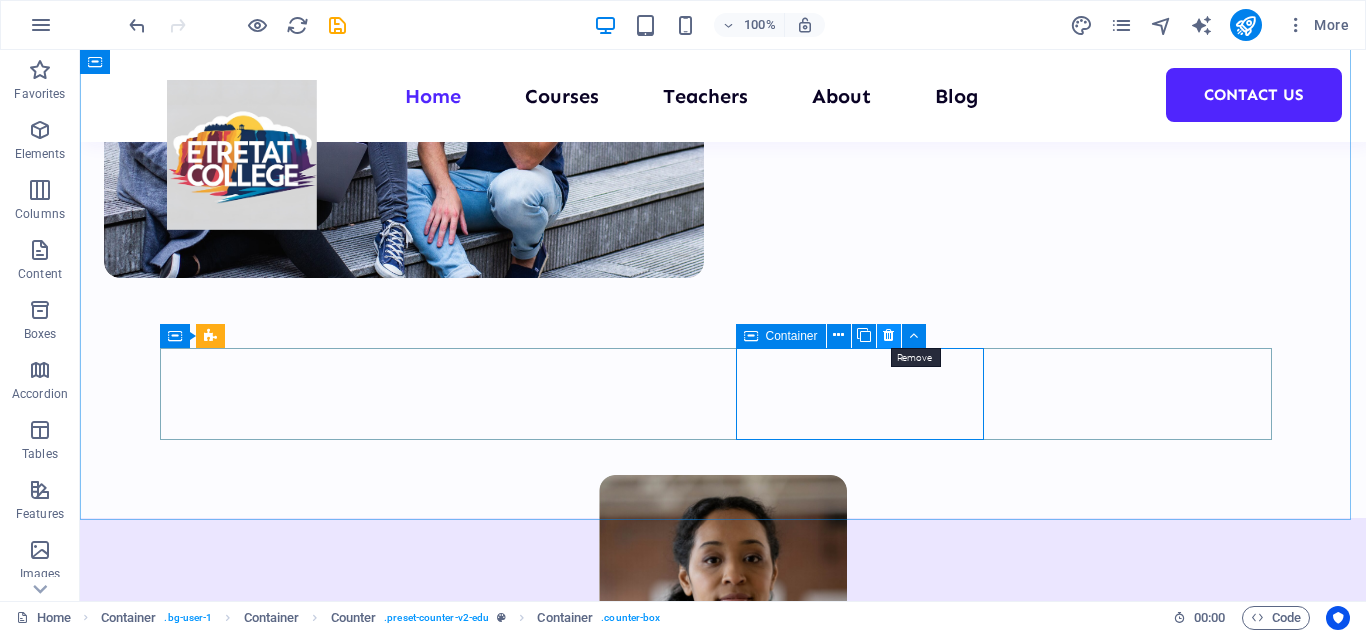 click at bounding box center [889, 336] 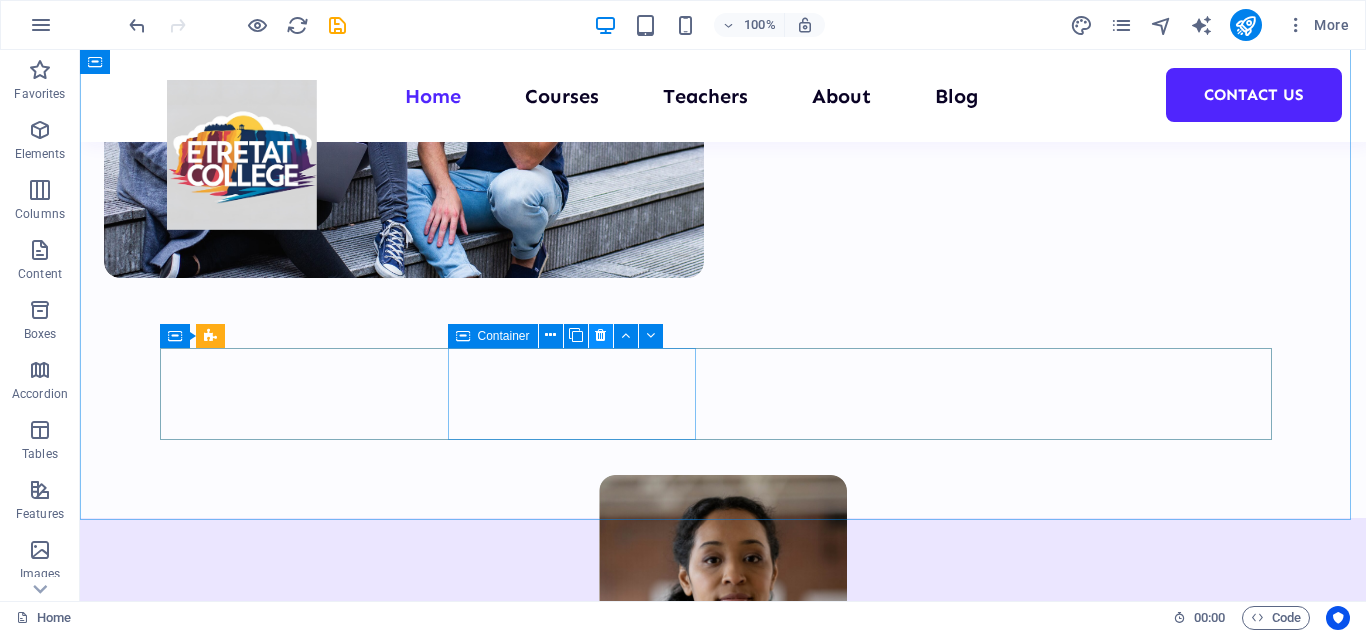 click at bounding box center [601, 336] 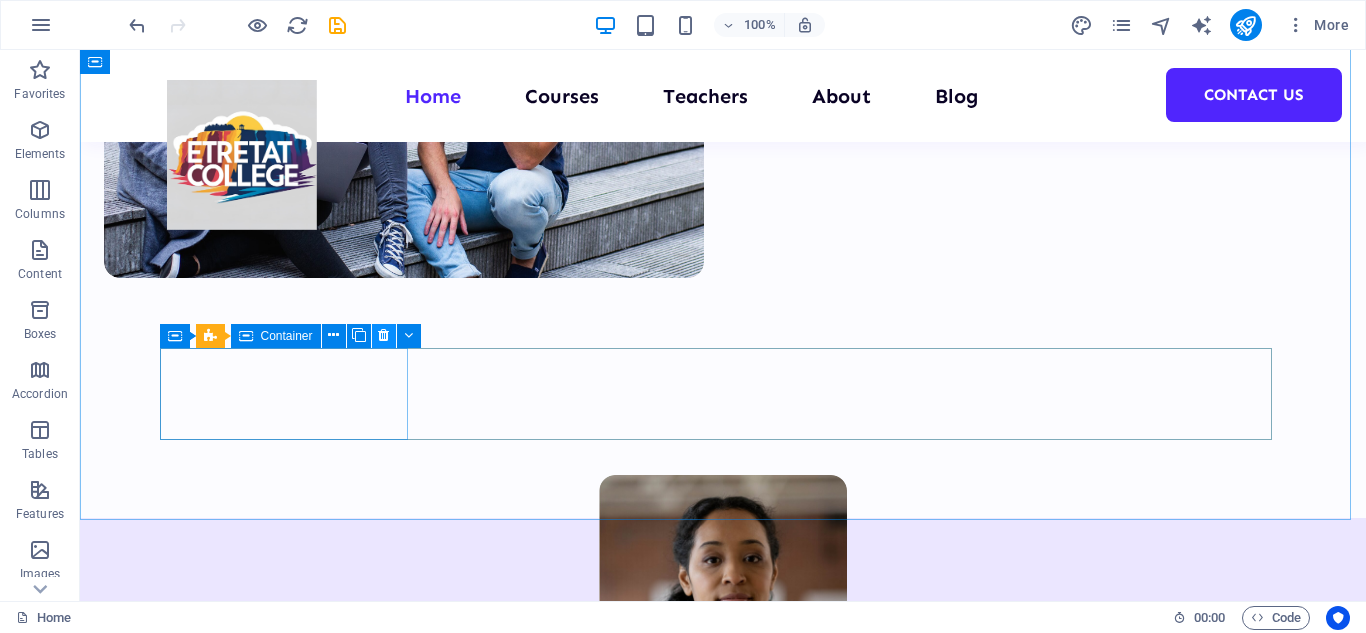 click at bounding box center (383, 335) 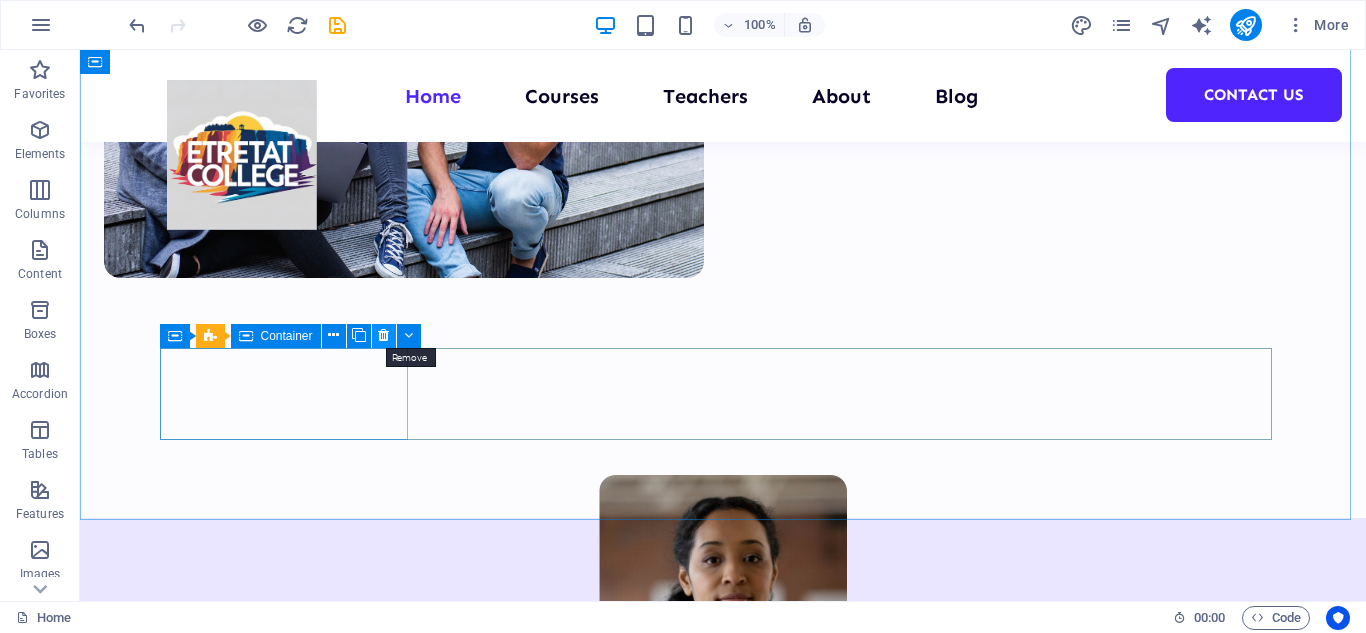 click at bounding box center [383, 335] 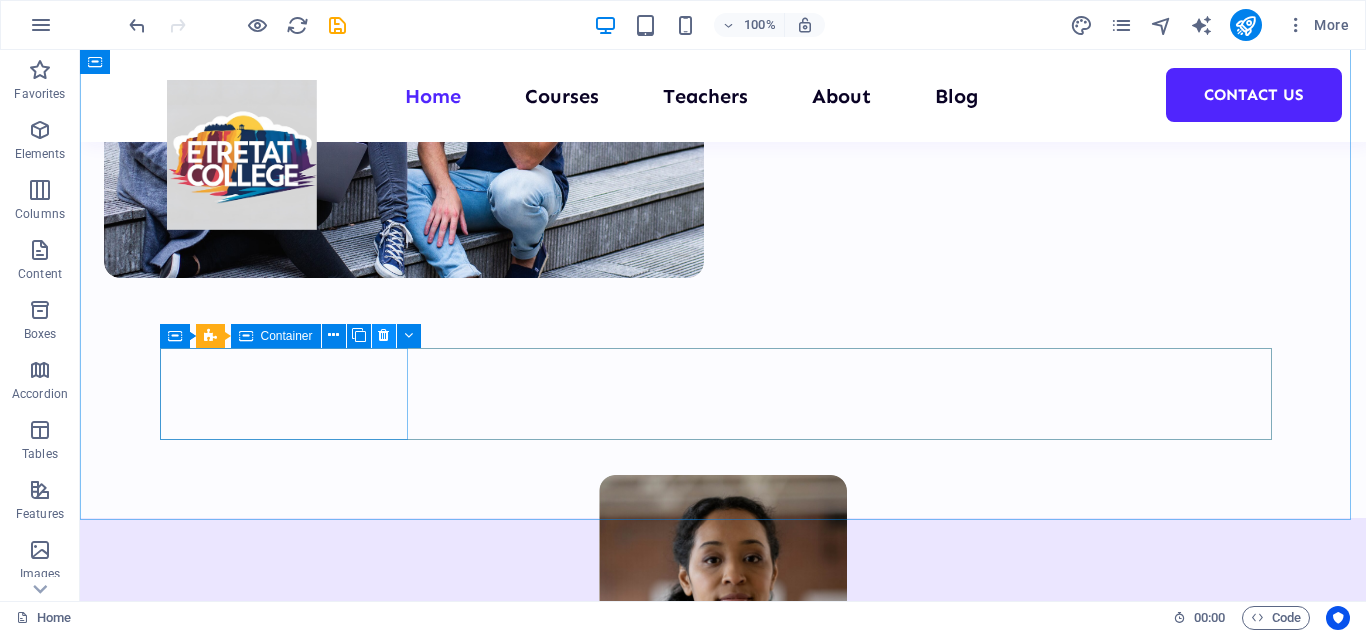 click at bounding box center [383, 335] 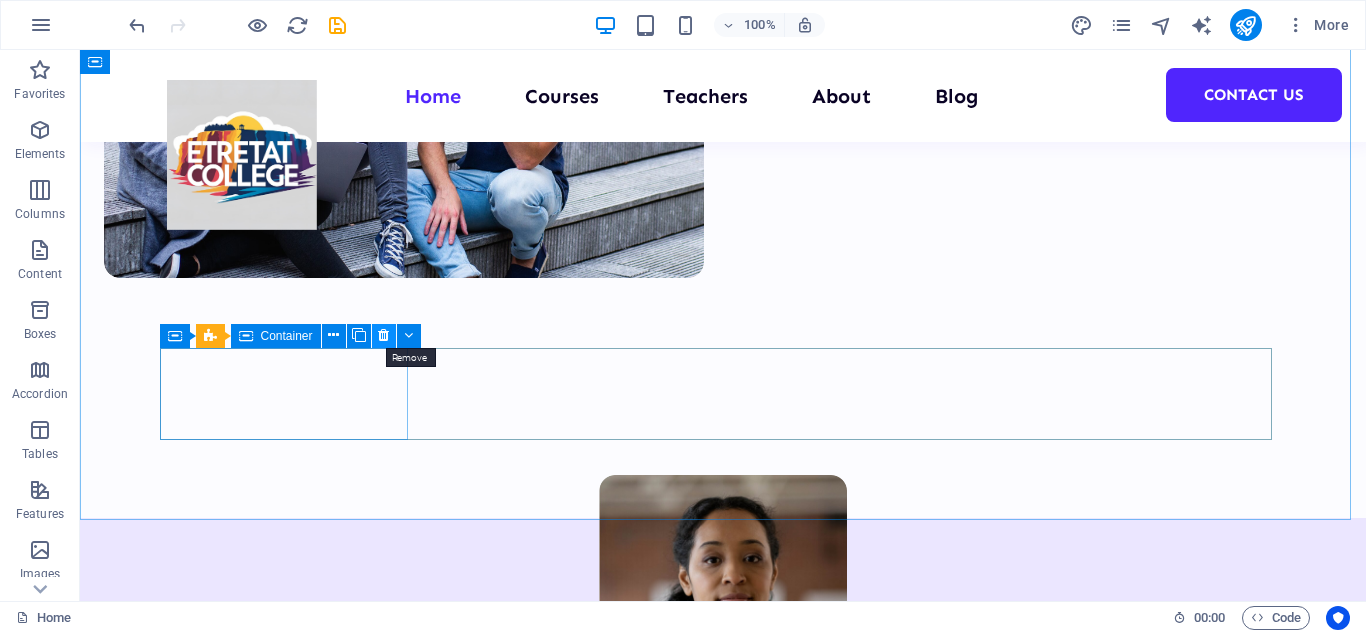 click at bounding box center [384, 336] 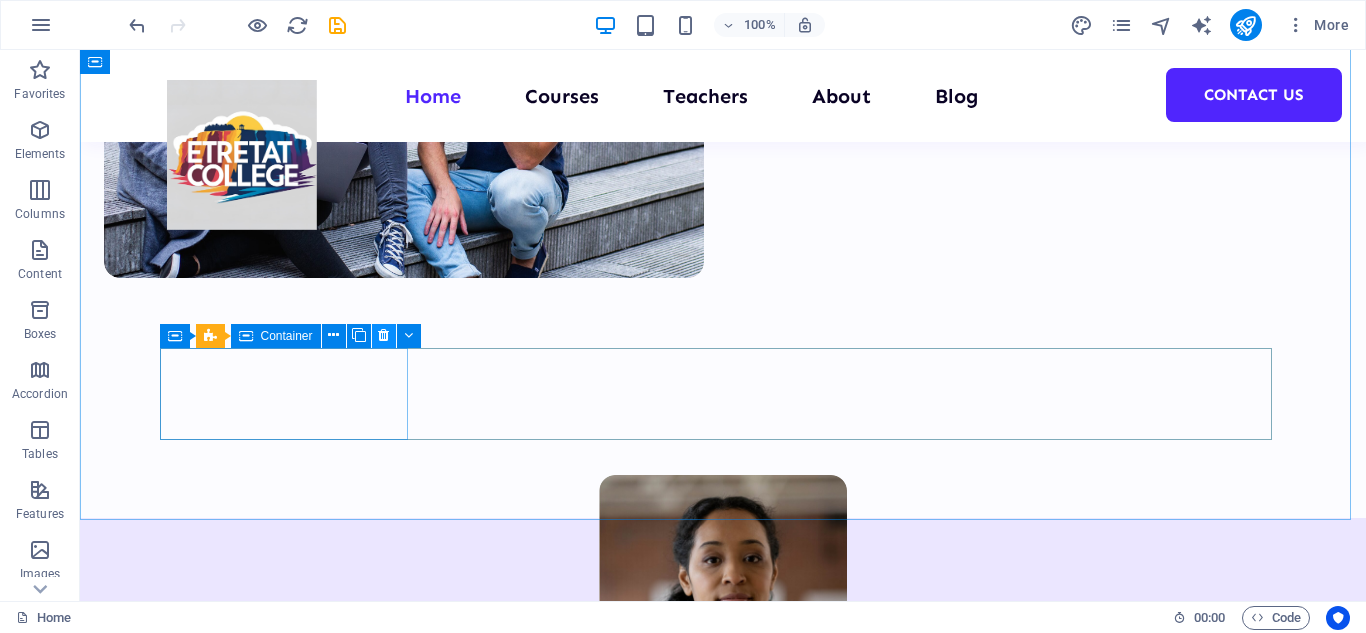 click at bounding box center (384, 336) 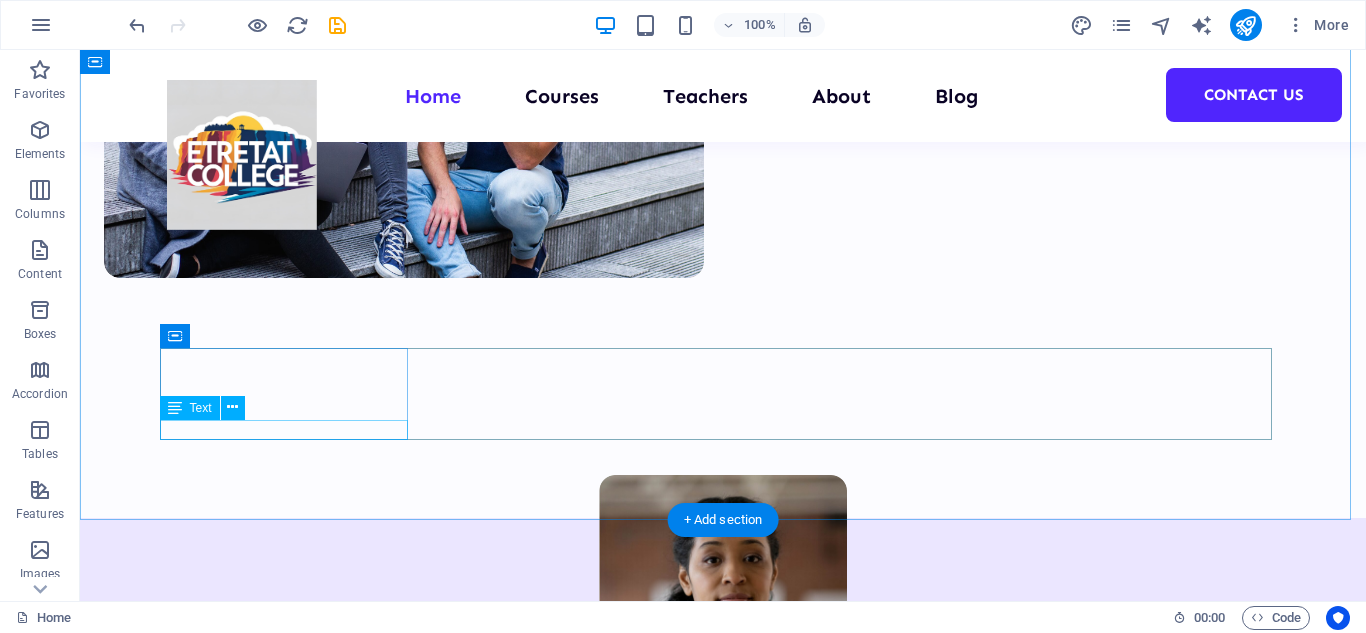 click on "Students" at bounding box center [291, 1595] 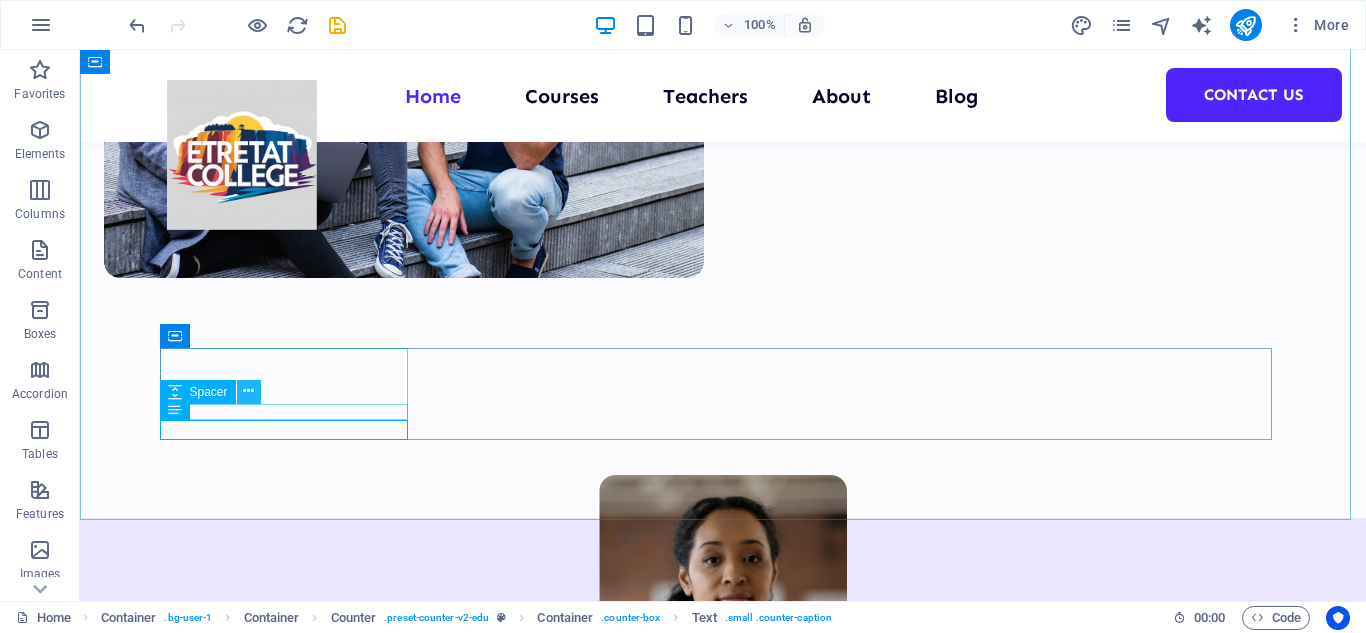 click at bounding box center (248, 391) 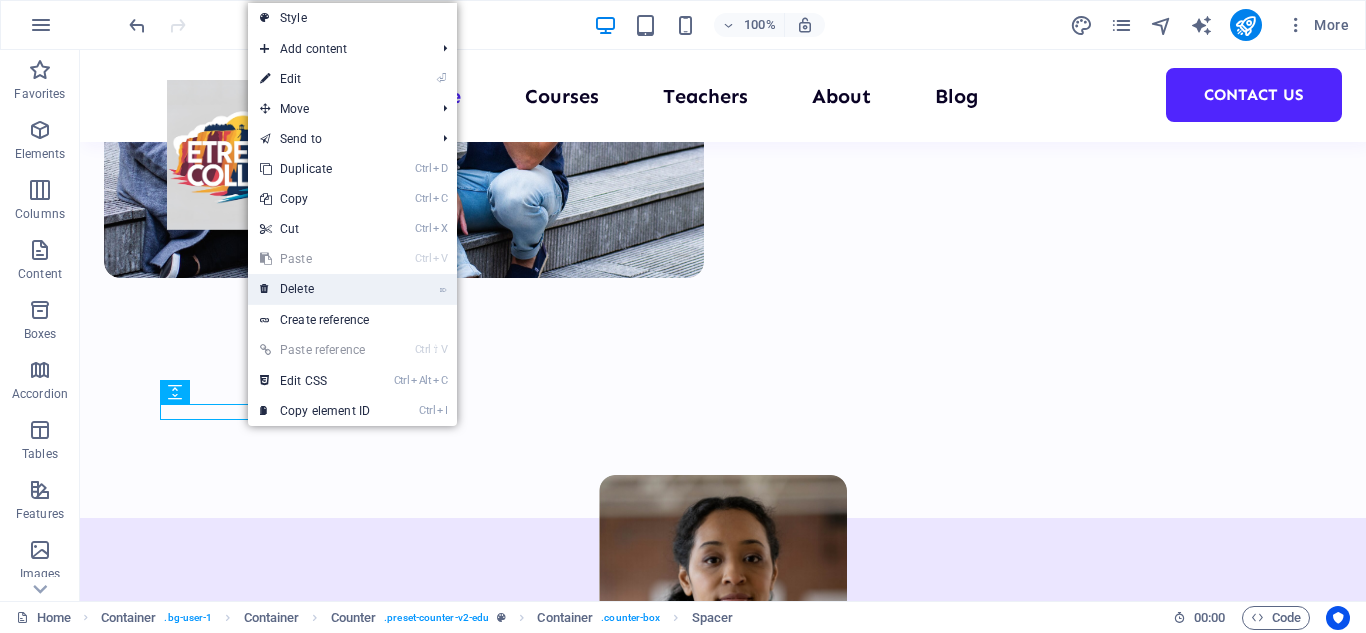 click on "⌦  Delete" at bounding box center (315, 289) 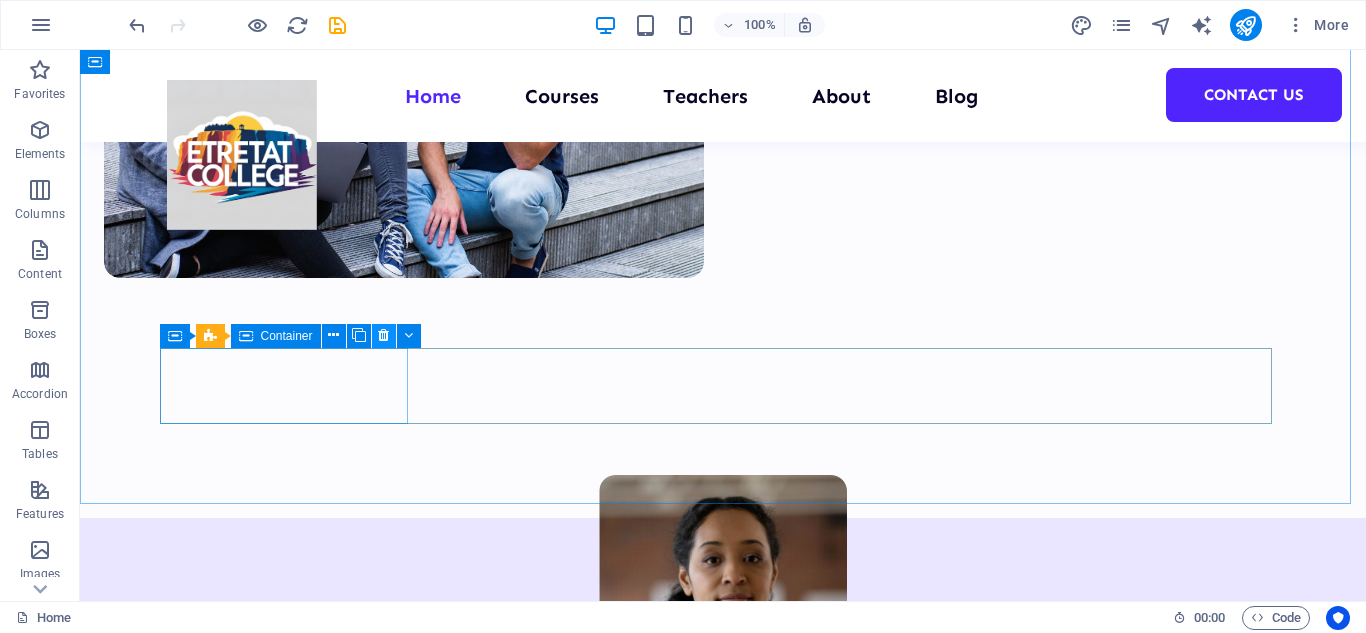 click at bounding box center [383, 335] 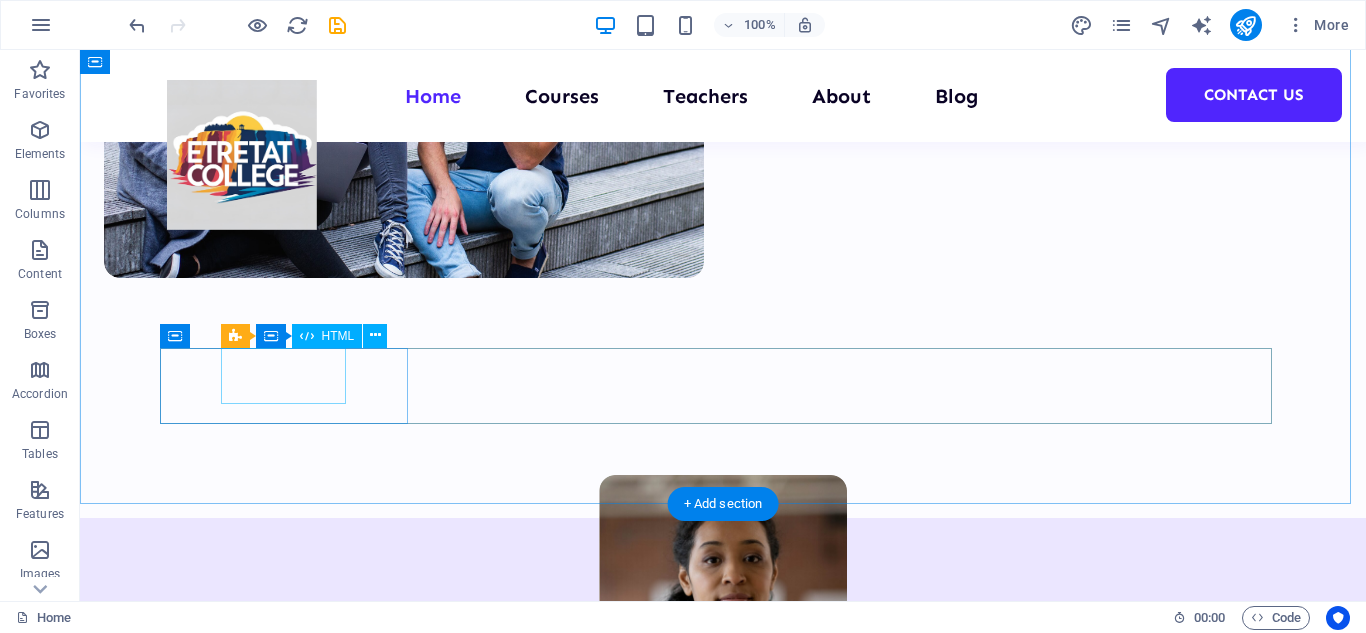 click on "1000" at bounding box center (291, 1541) 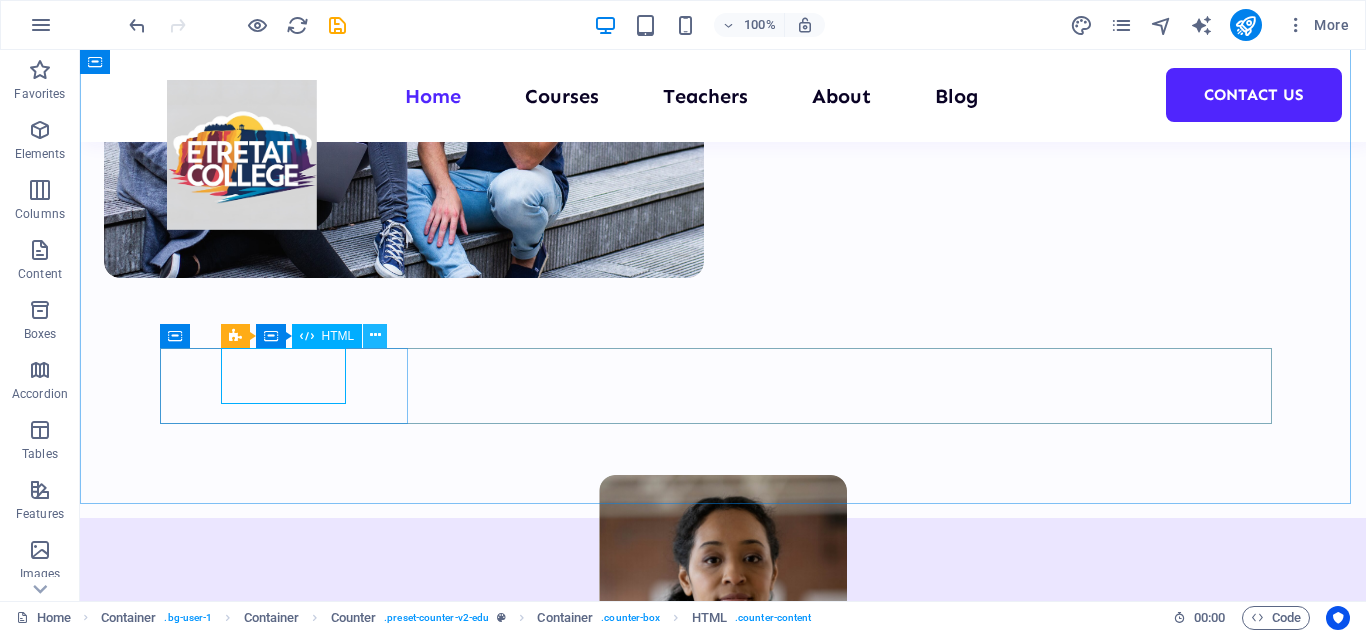 click at bounding box center (375, 336) 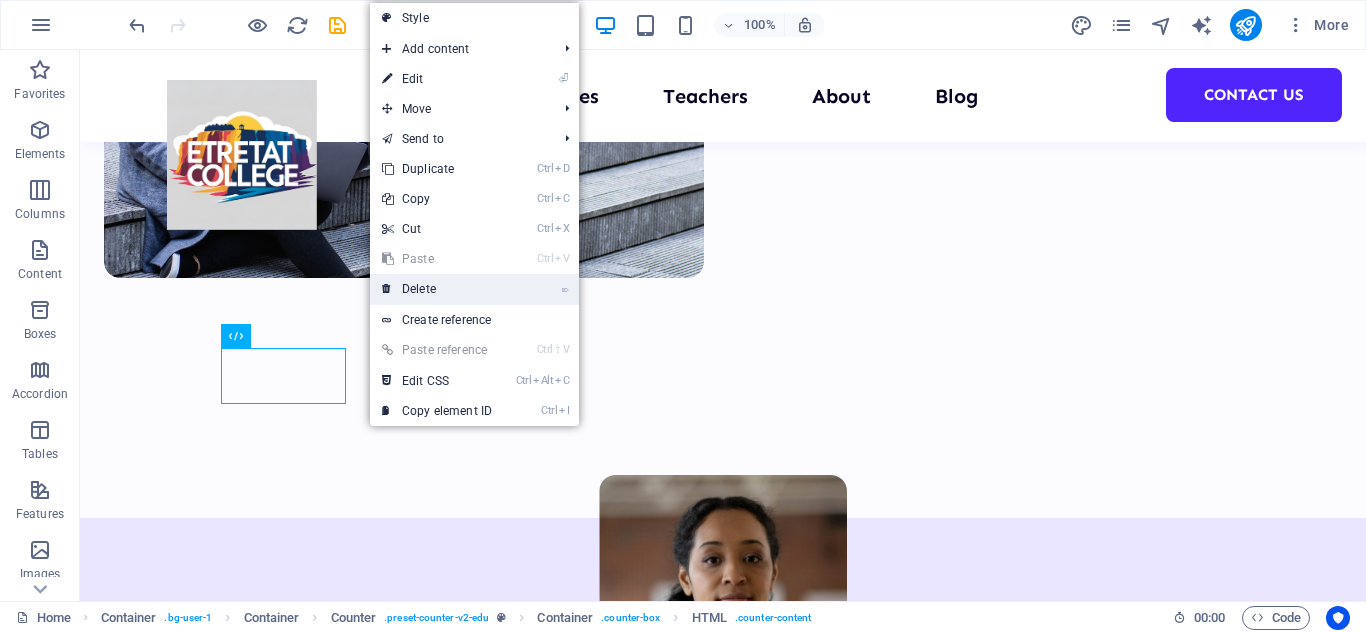 click on "⌦  Delete" at bounding box center (437, 289) 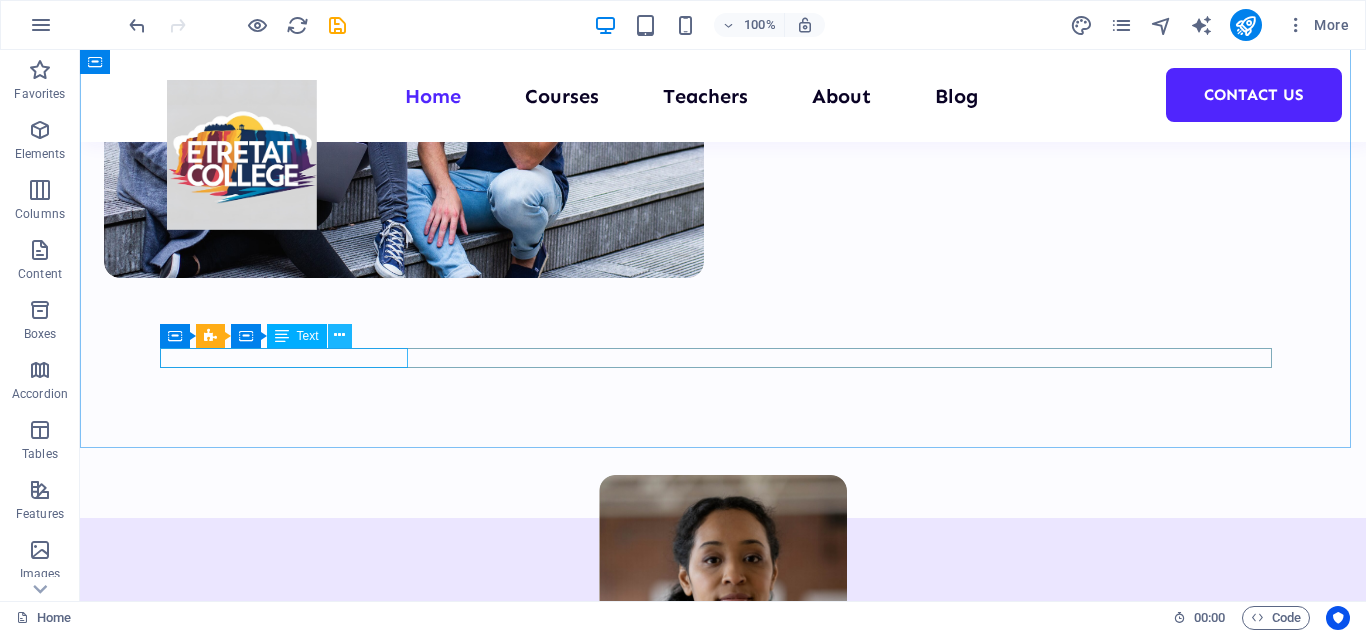 click at bounding box center [339, 335] 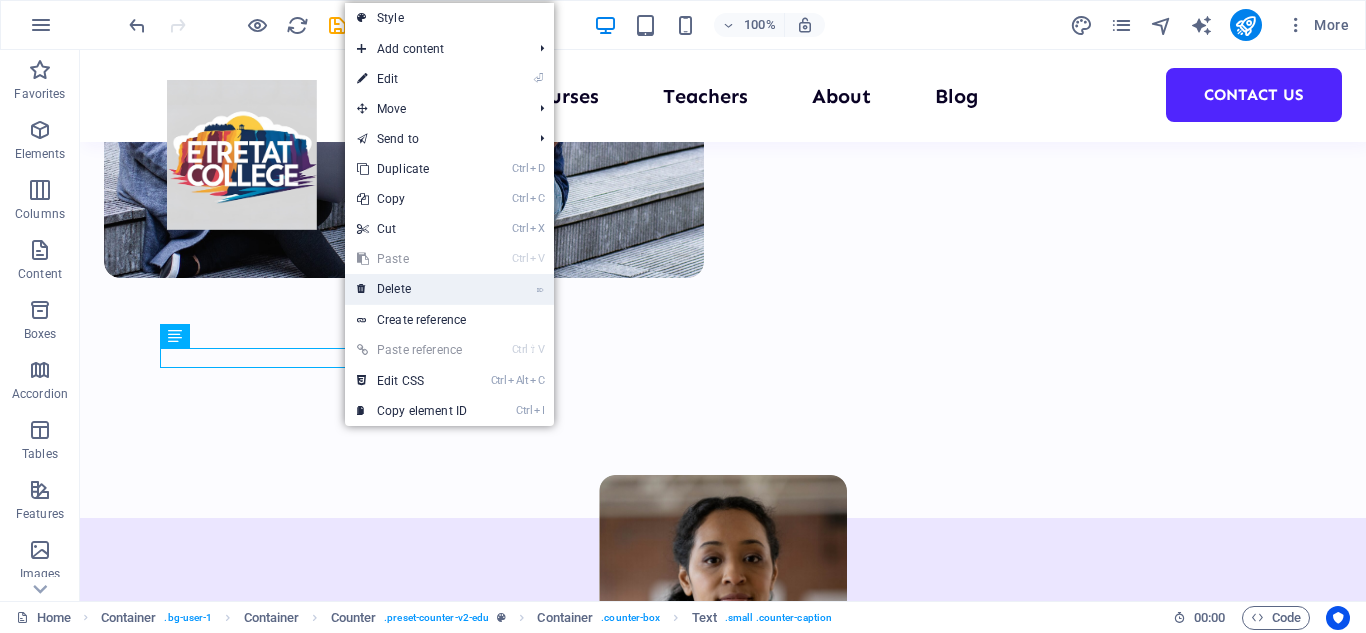 click on "⌦  Delete" at bounding box center [412, 289] 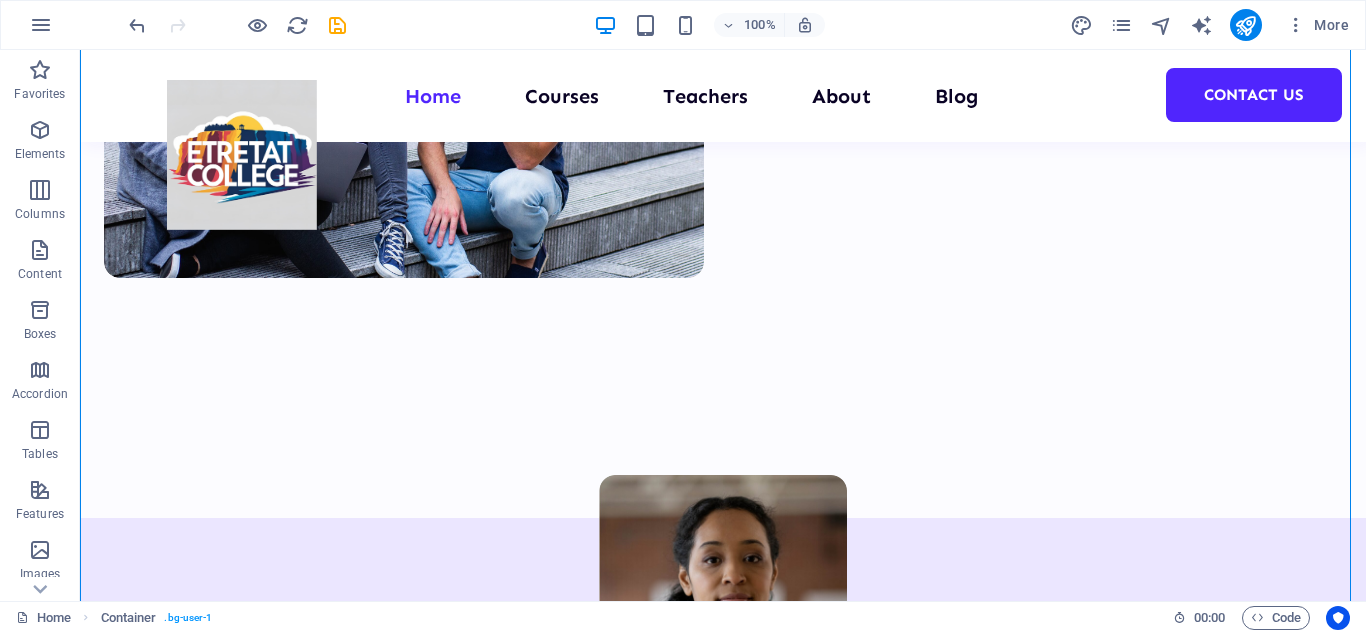 drag, startPoint x: 81, startPoint y: 431, endPoint x: 76, endPoint y: 474, distance: 43.289722 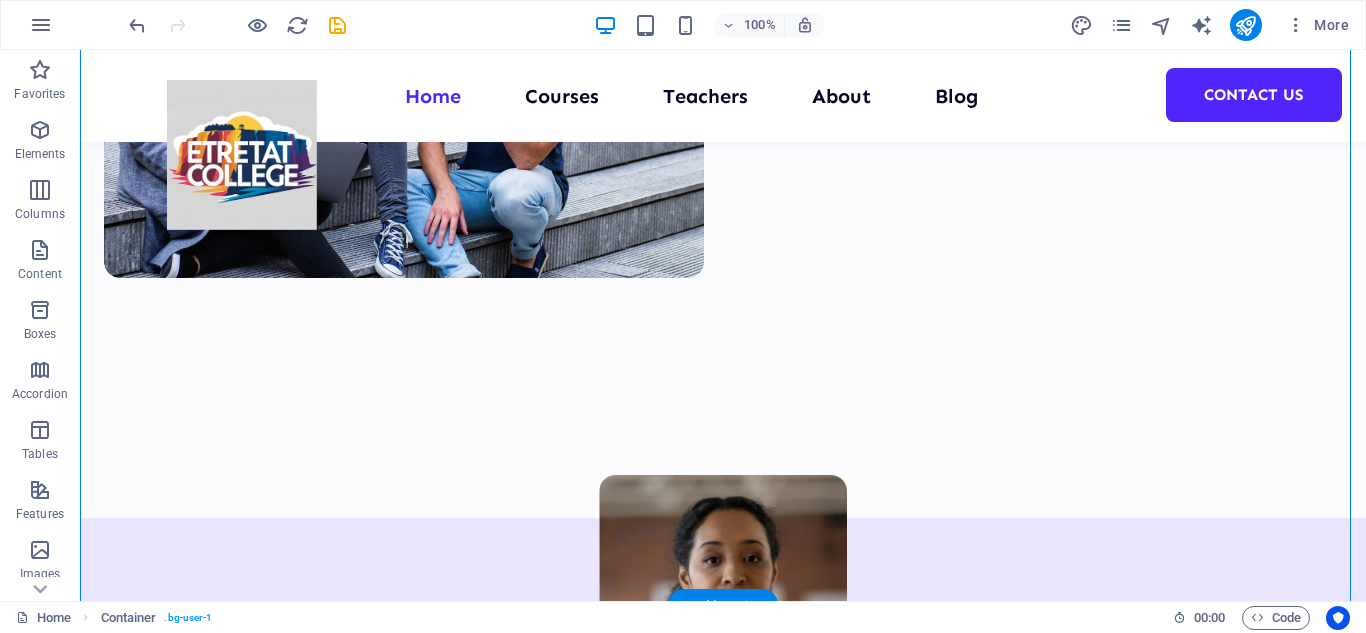 click on "Drop content here or  Add elements  Paste clipboard" at bounding box center [291, 1602] 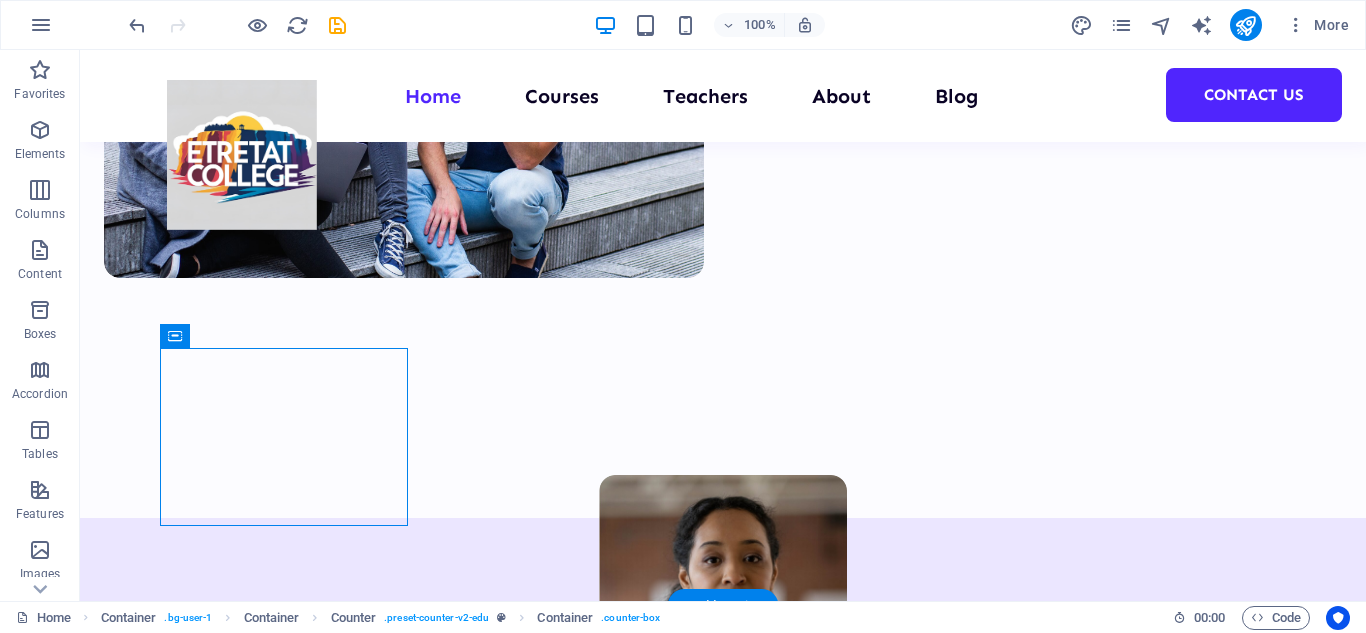 click on "Drop content here or  Add elements  Paste clipboard" at bounding box center (291, 1602) 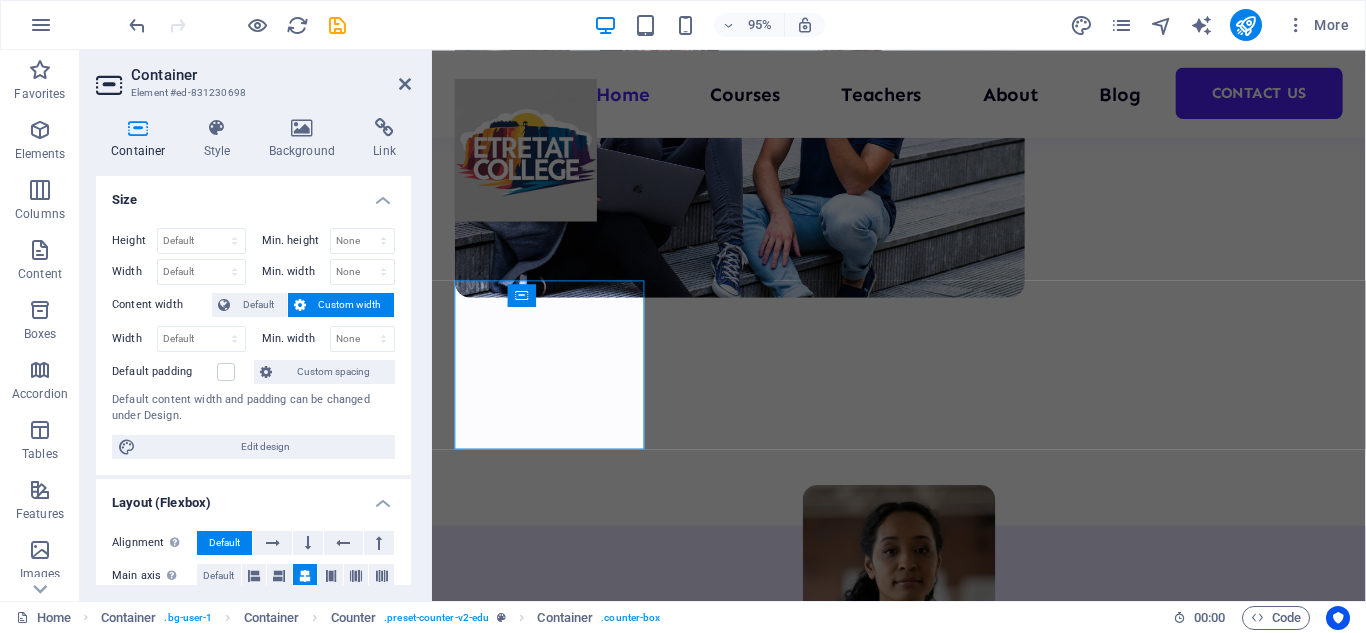 scroll, scrollTop: 893, scrollLeft: 0, axis: vertical 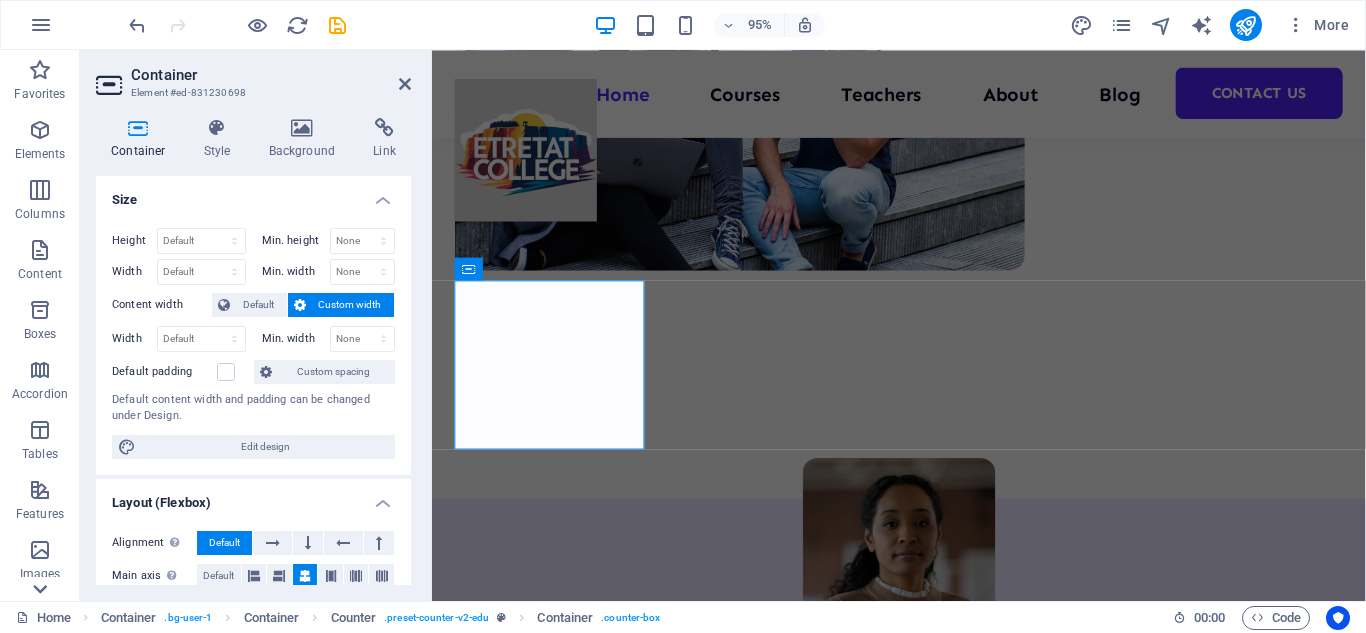 click 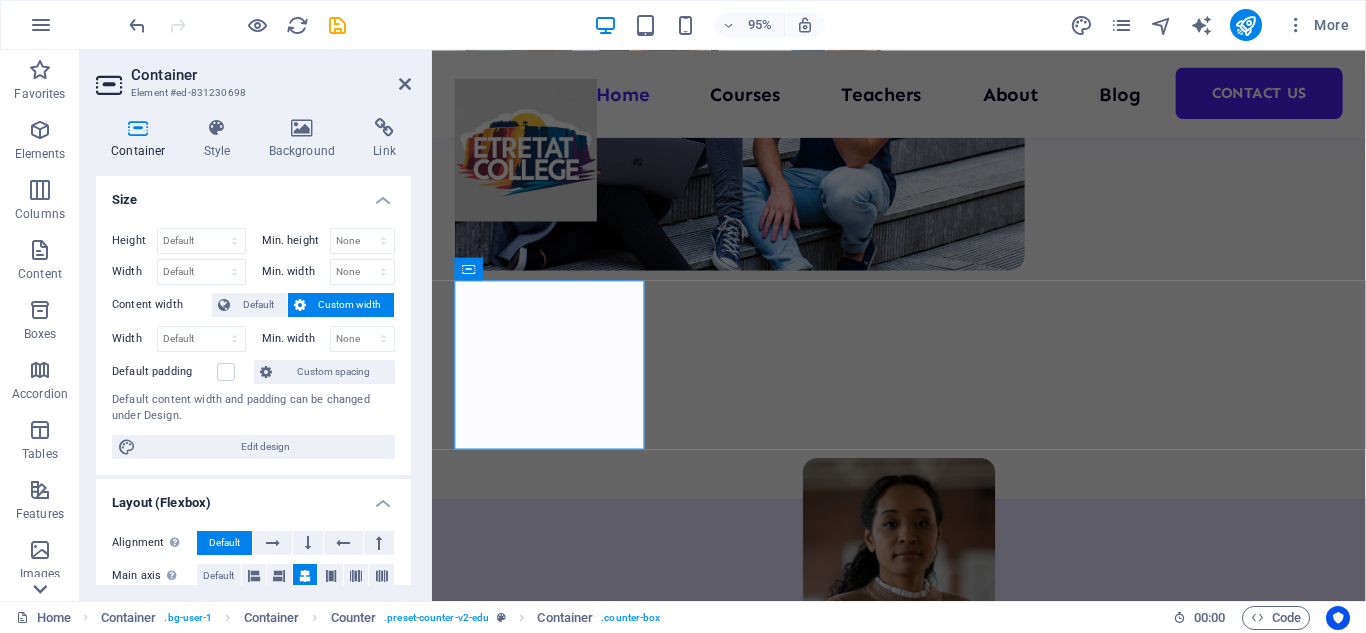 scroll, scrollTop: 349, scrollLeft: 0, axis: vertical 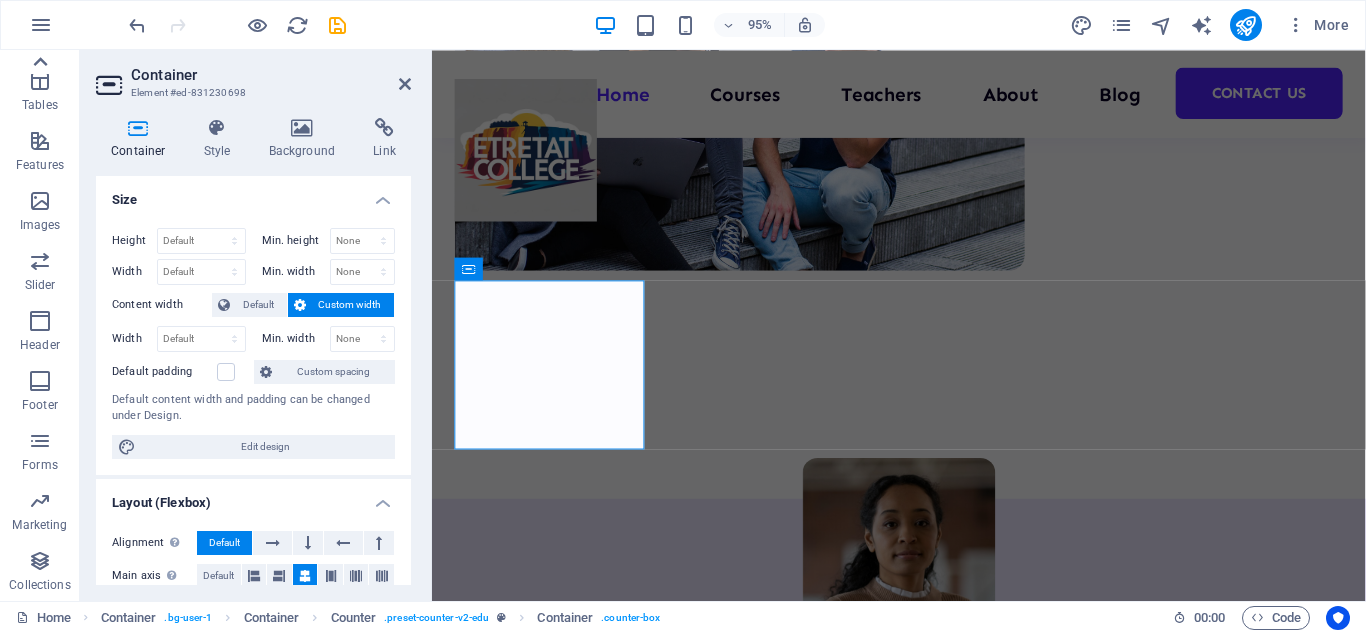 click 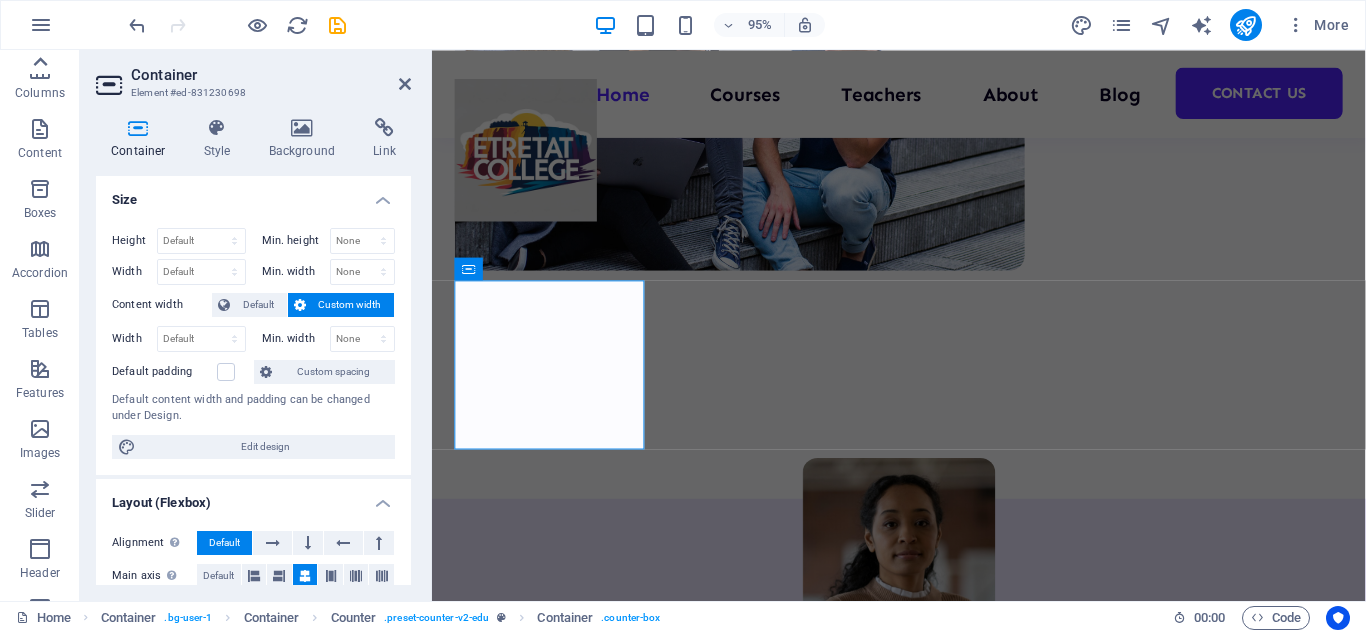 scroll, scrollTop: 0, scrollLeft: 0, axis: both 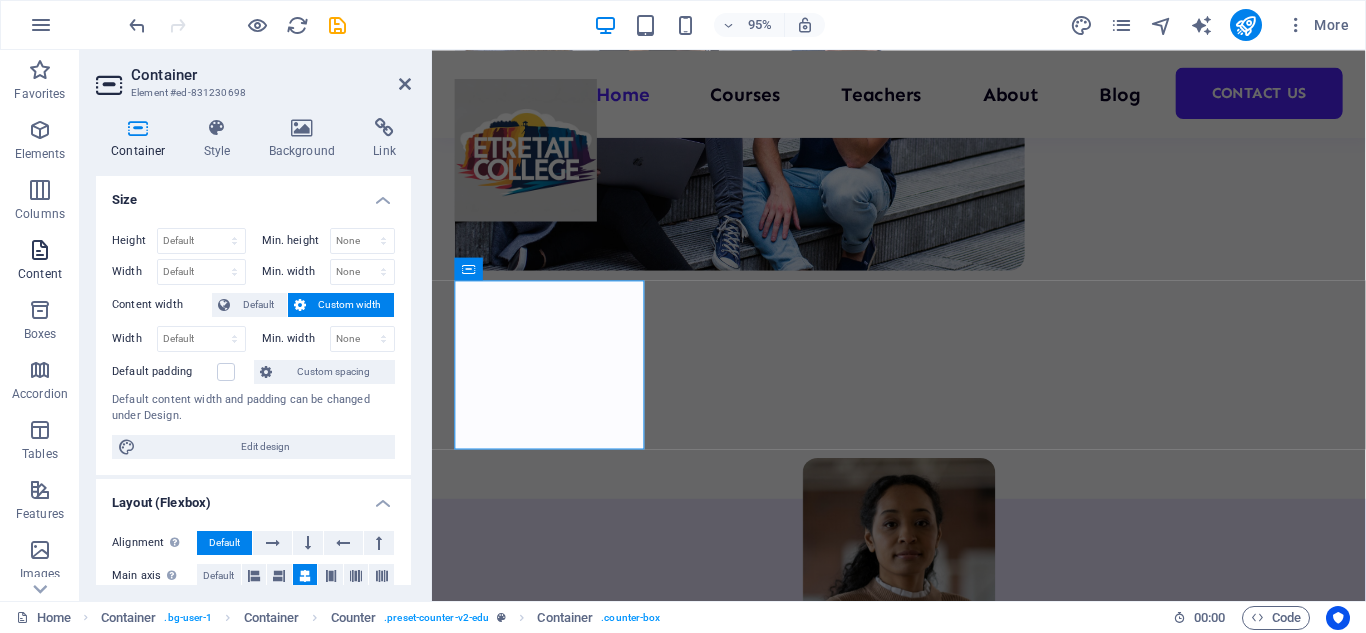 click on "Content" at bounding box center (40, 262) 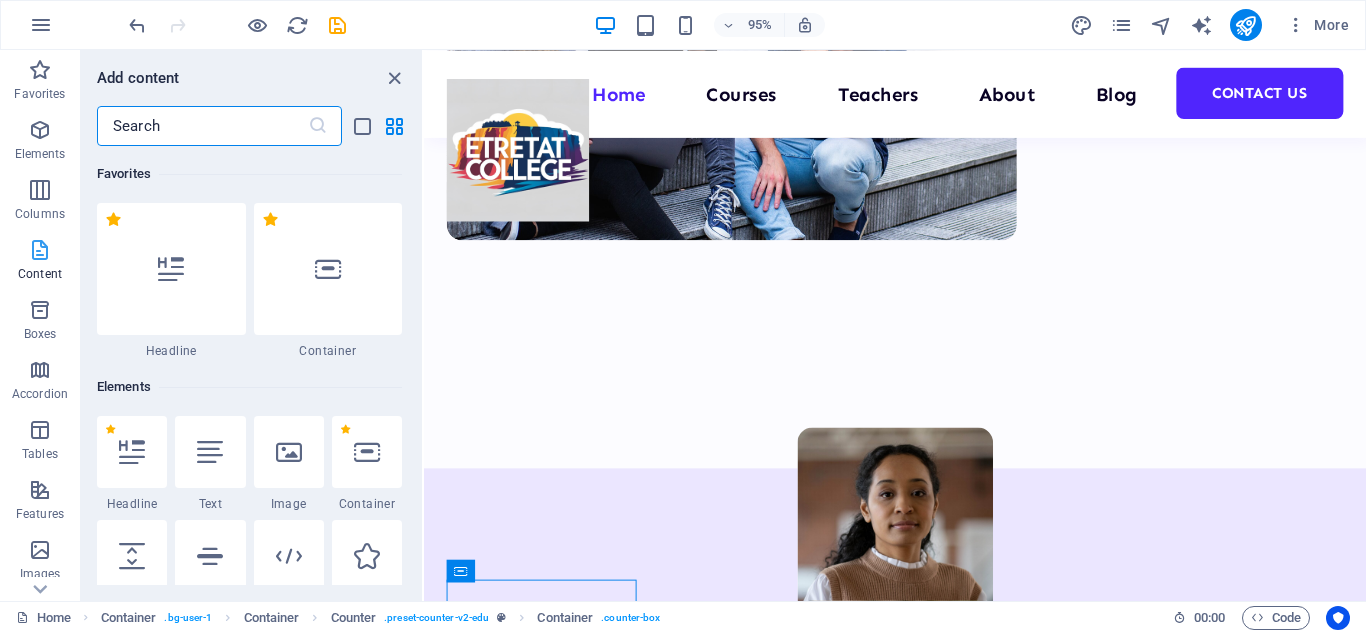 scroll, scrollTop: 578, scrollLeft: 0, axis: vertical 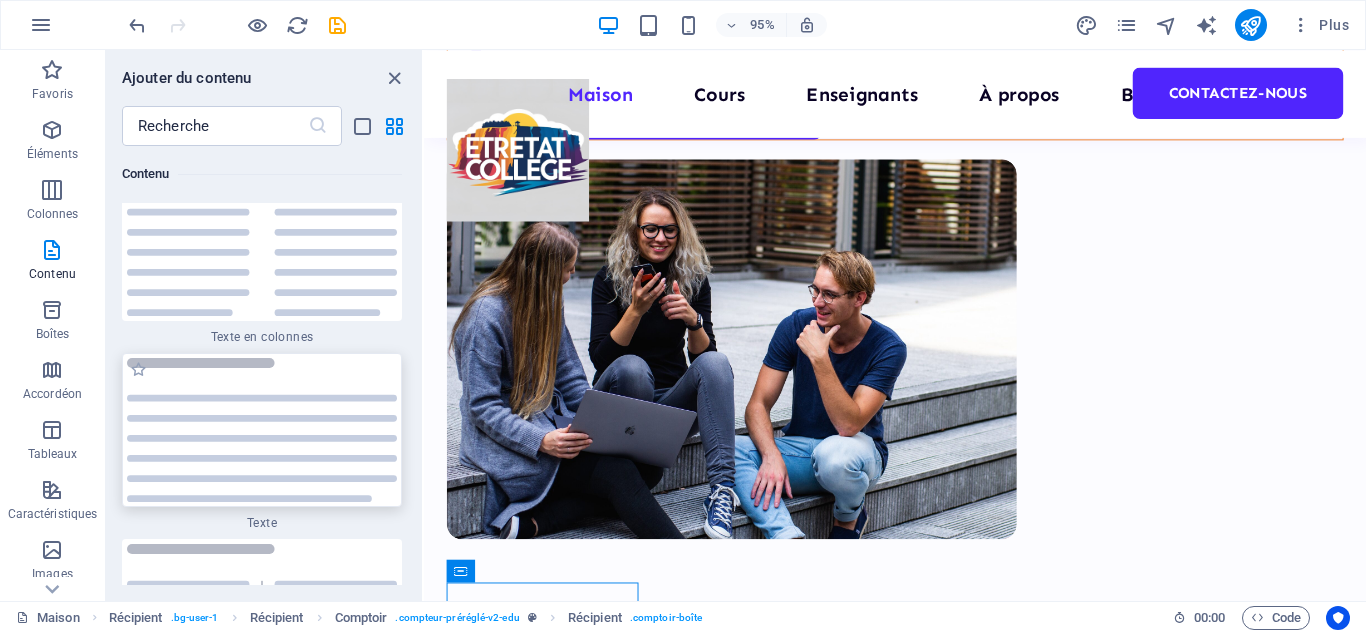 click at bounding box center [262, 430] 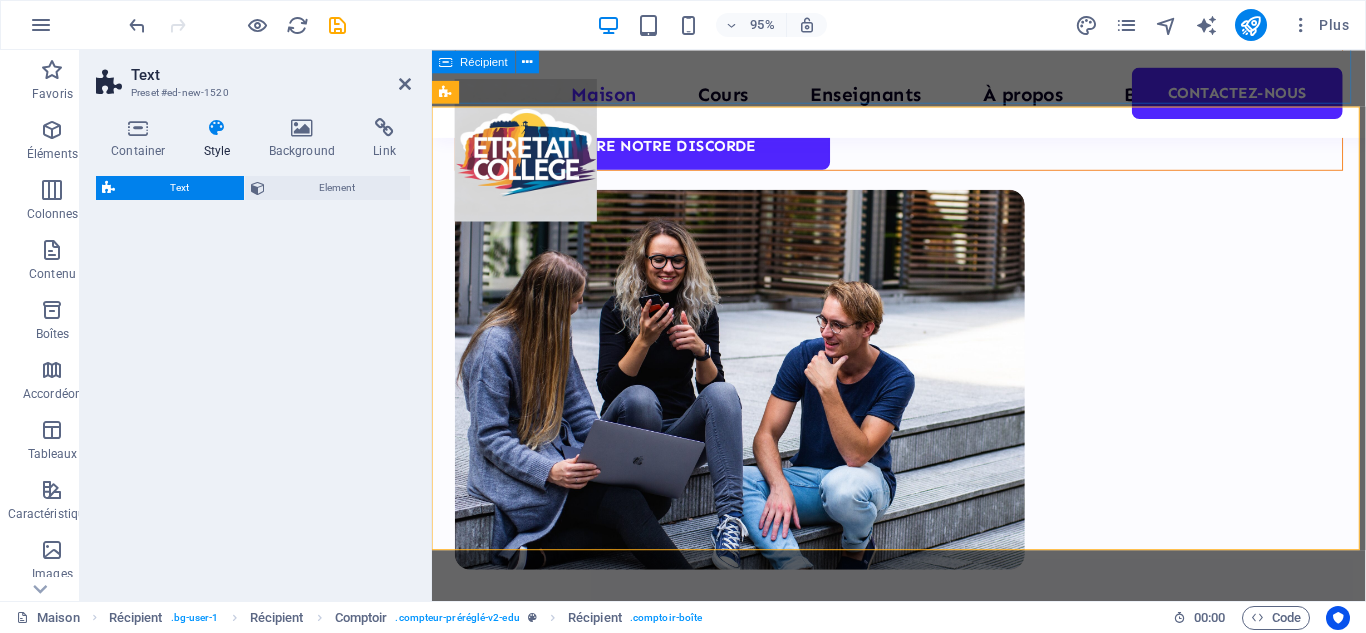scroll, scrollTop: 1397, scrollLeft: 0, axis: vertical 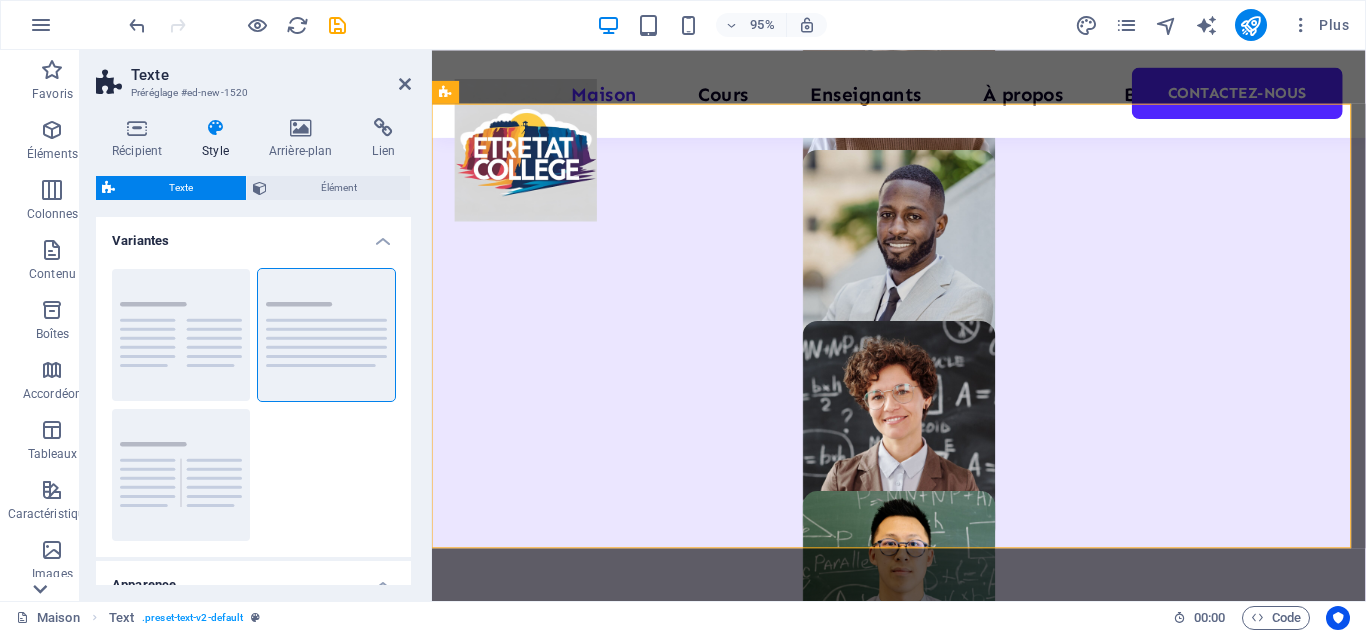 click 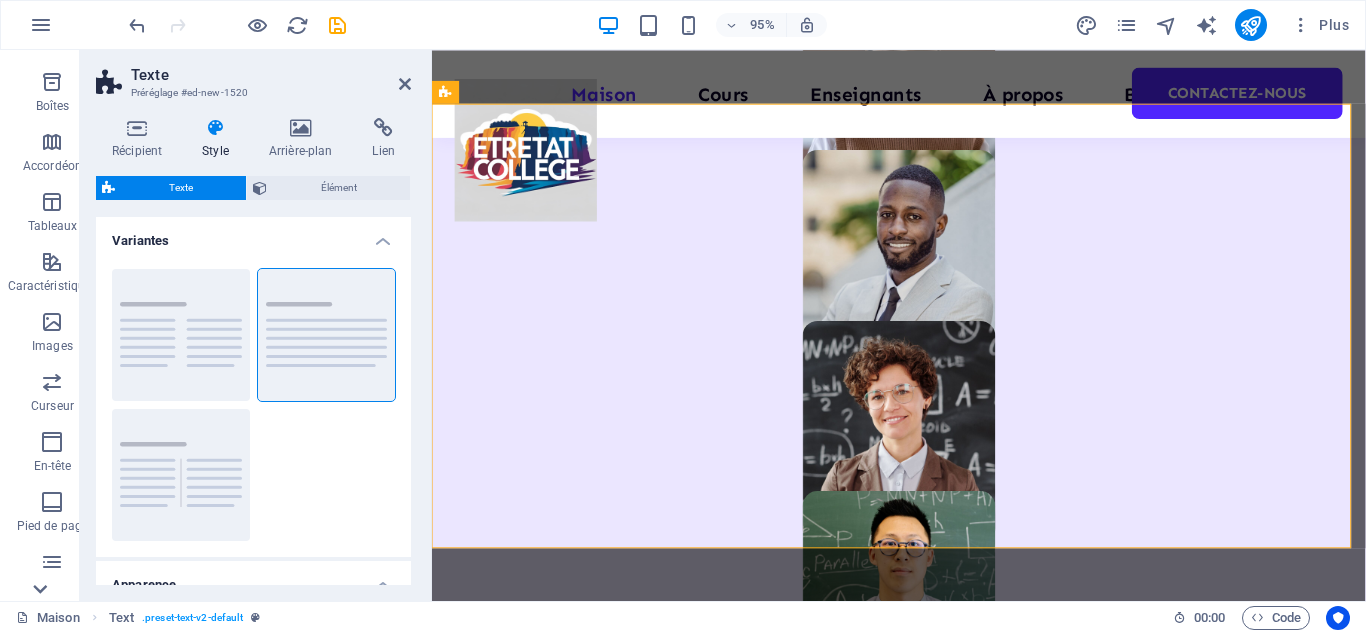 scroll, scrollTop: 349, scrollLeft: 0, axis: vertical 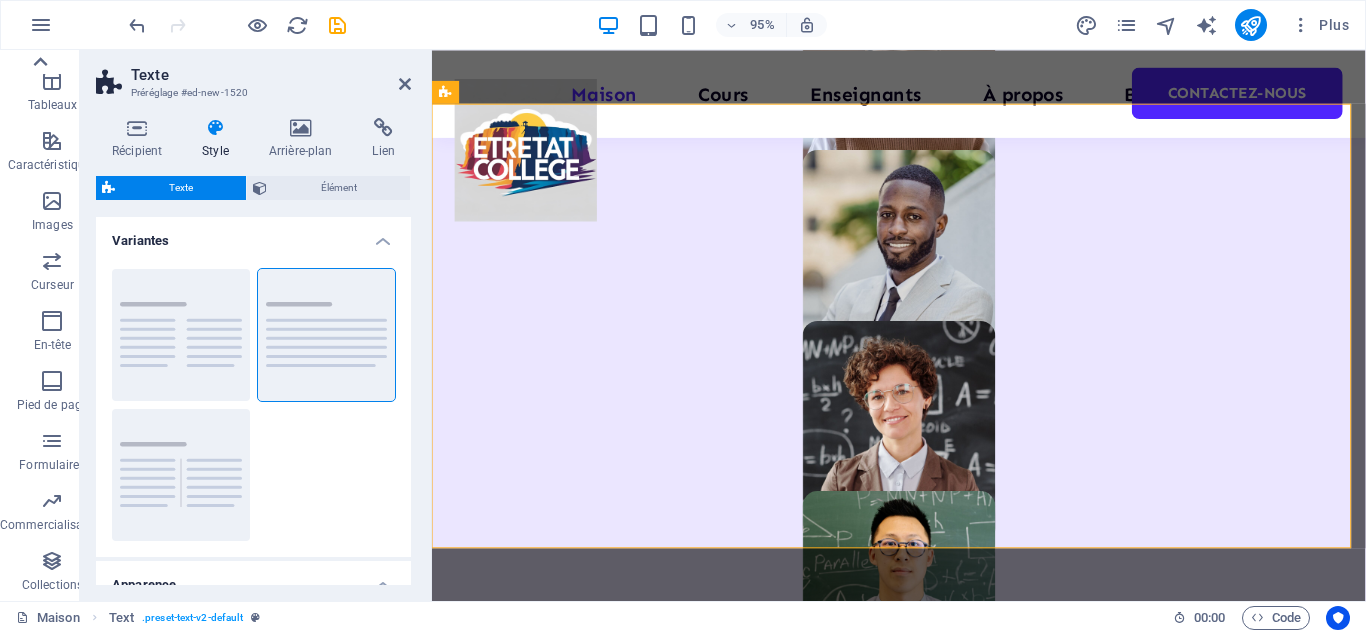 click 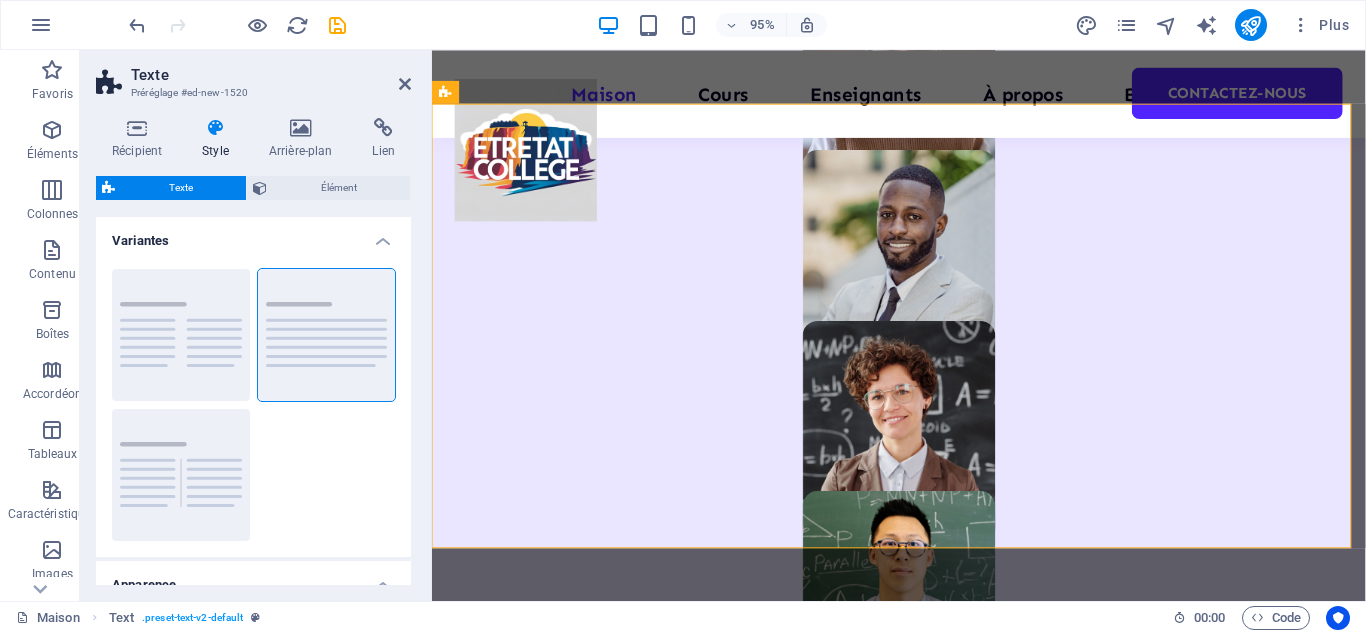 click on "Text Preset v2 Default Preset Style Background Link Size Height Default px rem % vh vw Fit image Automatically fit image to a fixed width and height Height Default auto px Alignment Lazyload Loading images after the page loads improves page speed. Responsive Automatically load retina image and smartphone optimized sizes. Lightbox Use as headline The image will be wrapped in an H1 headline tag. Useful for giving alternative text the weight of an H1 headline, e.g. for the logo. Leave unchecked if uncertain. Optimized Images are compressed to improve page speed. Direction Custom X offset 50 px rem % vh vw Y offset 50 px rem % vh vw Edit design Text Float No float Image left Image right Determine how text should behave around the image. Text Alternative text Academix Image caption Menu Bar Element Link None Page External Element Next element Phone Email Page Home Courses Teachers About Blog Contact Us Legal Notice Privacy Element
URL / Phone Email Link text Home Link target New tab Same tab Overlay Title Additional link description, should not be the same as the link text. The title is most often shown as a tooltip text when the mouse moves over the element. Leave empty if uncertain. Relationship Sets the relationship of this link to the link target. For example, the value "nofollow" instructs search engines not to follow the link. Can be left empty. alternate author bookmark external help license next nofollow noreferrer noopener prev search tag Button Design None Default Primary Secondary 2 None Page External Element Phone Email Page Home Courses Teachers About Blog Contact Us Legal Notice Privacy Element
URL 3" at bounding box center [256, 325] 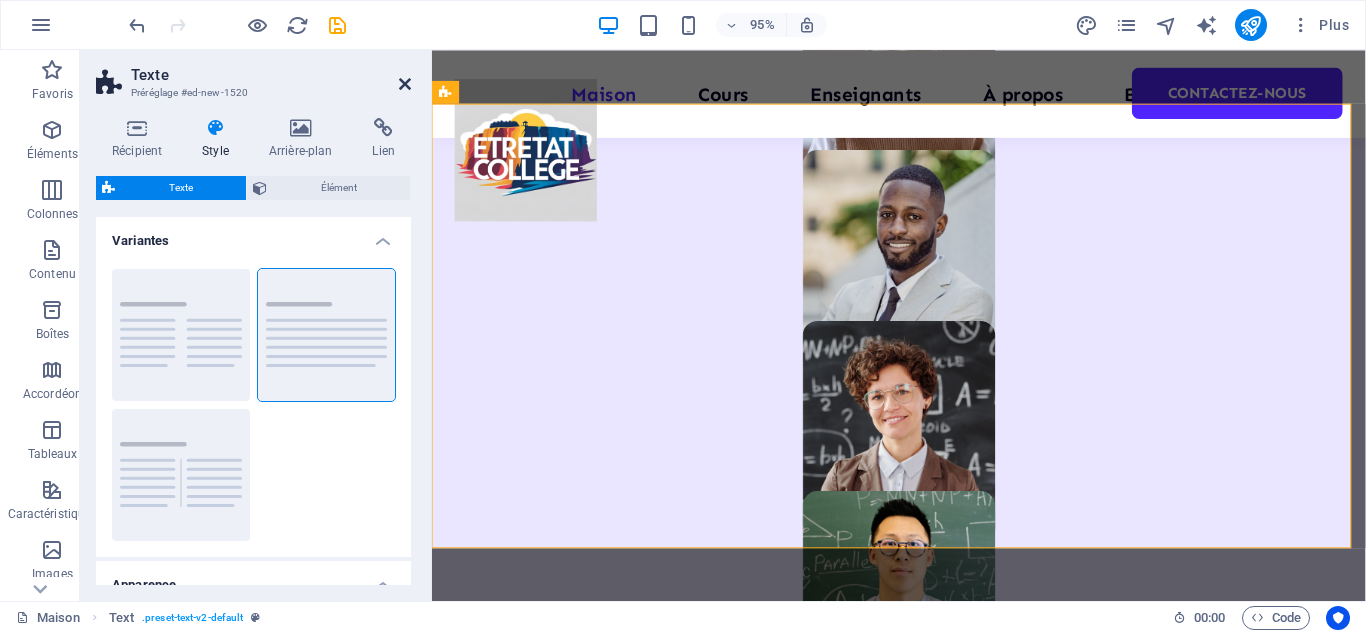 click at bounding box center (405, 84) 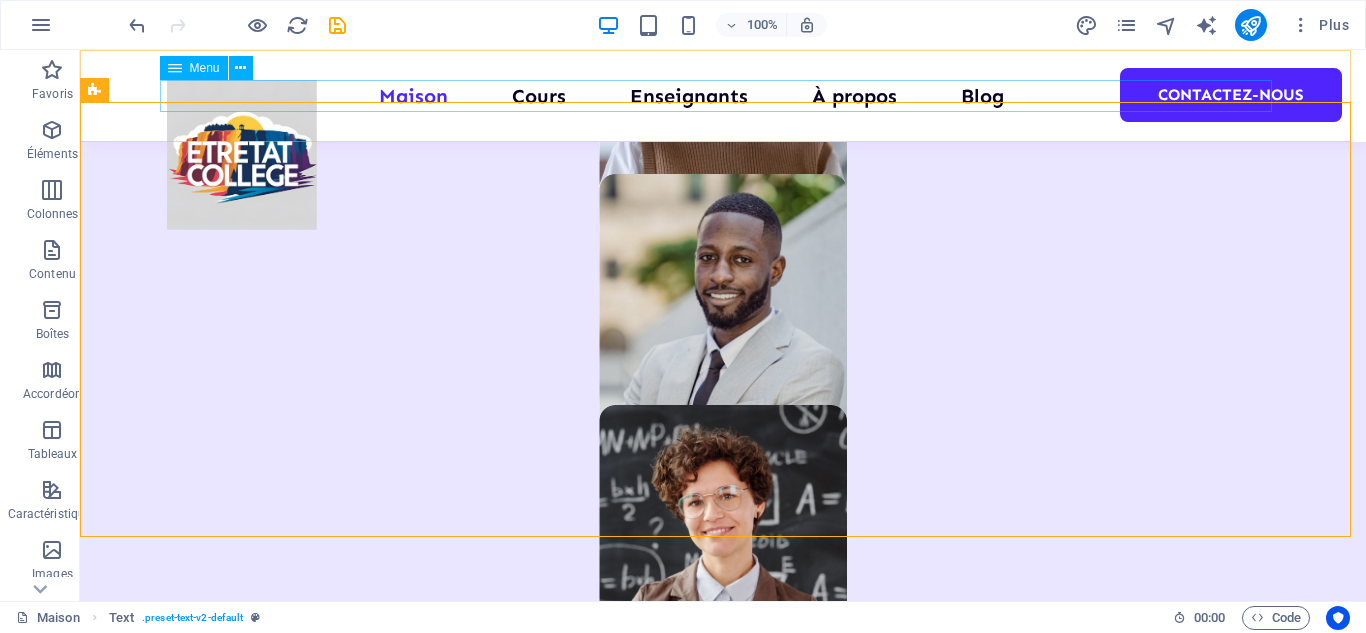 scroll, scrollTop: 1369, scrollLeft: 0, axis: vertical 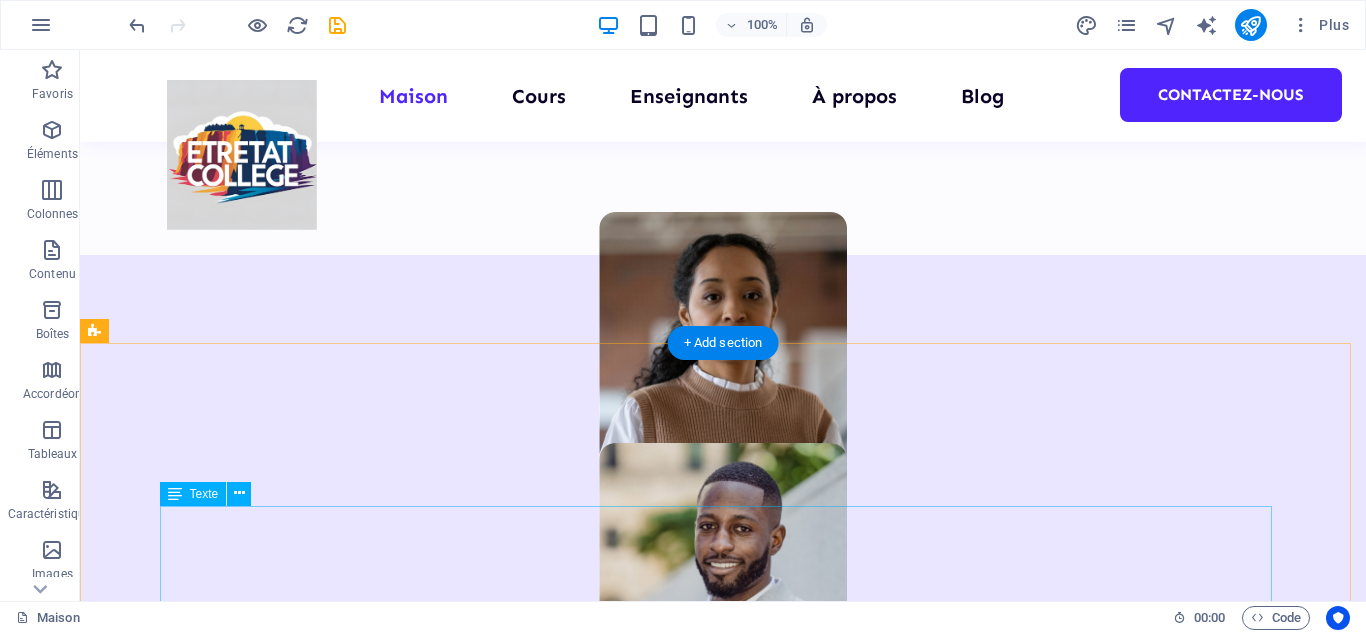 click on "Lorem ipsum dolor sitope amet, consectetur adipisicing elitip. Massumenda, dolore, cum vel modi asperiores consequatur suscipit quidem ducimus eveniet iure expedita consecteture odiogil voluptatum similique fugit voluptates atem accusamus quae quas dolorem tenetur facere tempora maiores adipisci reiciendis accusantium voluptatibus id voluptate tempore dolor harum nisi amet! Nobis, eaque. Énéen commodo ligula eget dolor. Lorem ipsum dolor sit amet, consectetuer adipiscing elit leget odiogil voluptatum similique fugit voluptates dolor. Libero assumenda, dolore, cum vel modi asperiores consequatur." at bounding box center (723, 1767) 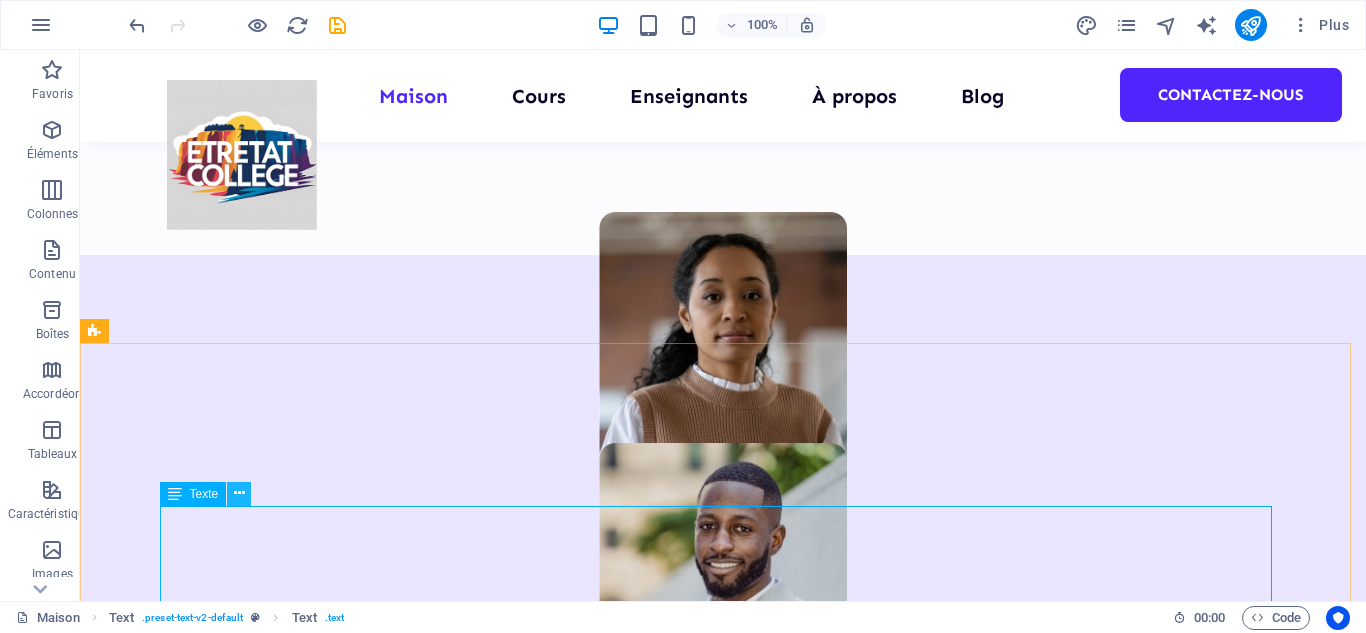 click at bounding box center [239, 493] 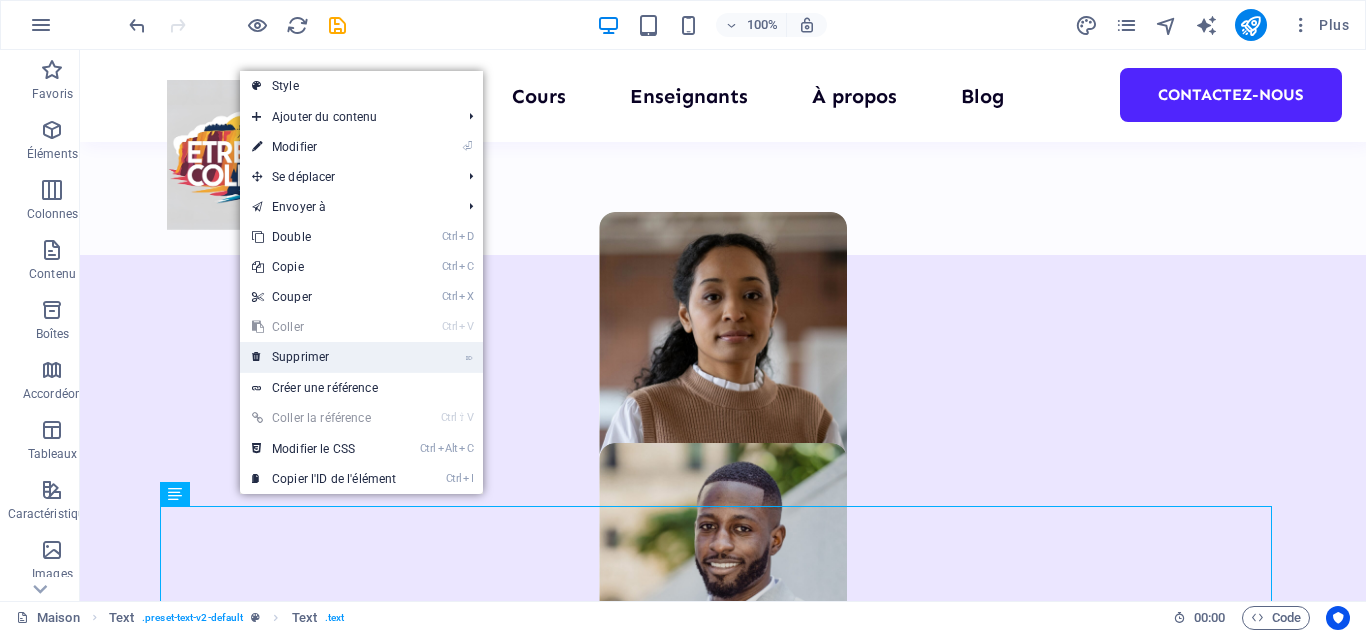 click on "Supprimer" at bounding box center (300, 357) 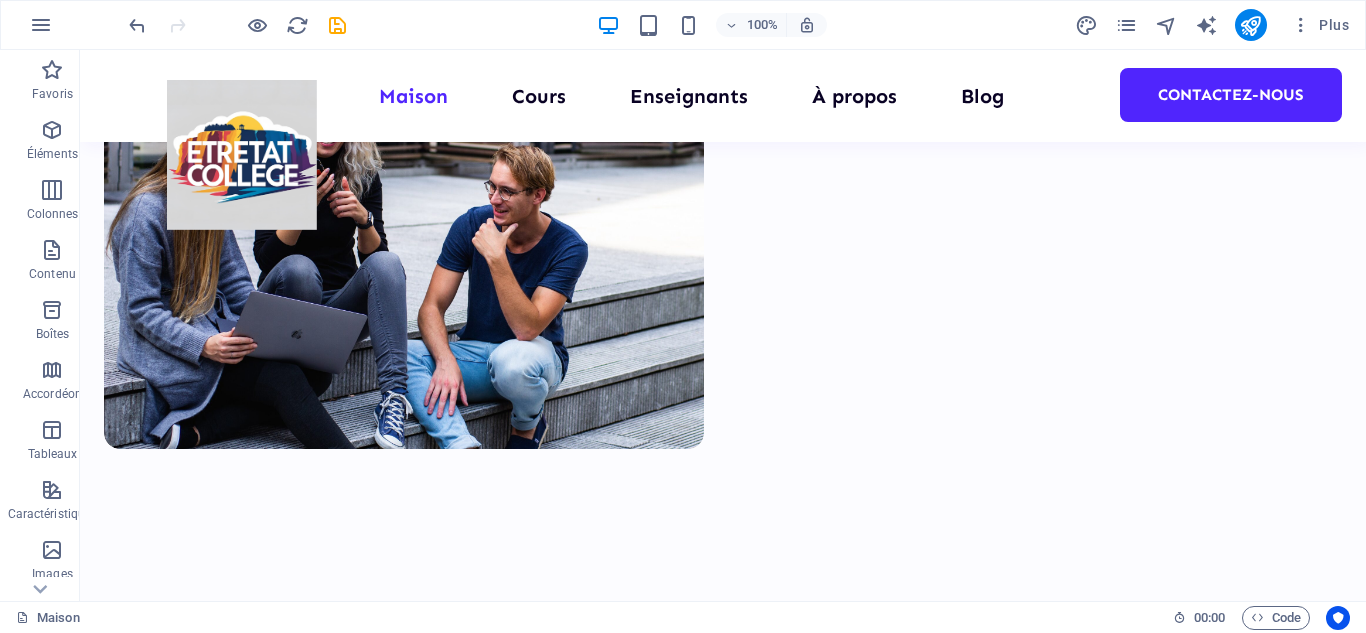 scroll, scrollTop: 639, scrollLeft: 0, axis: vertical 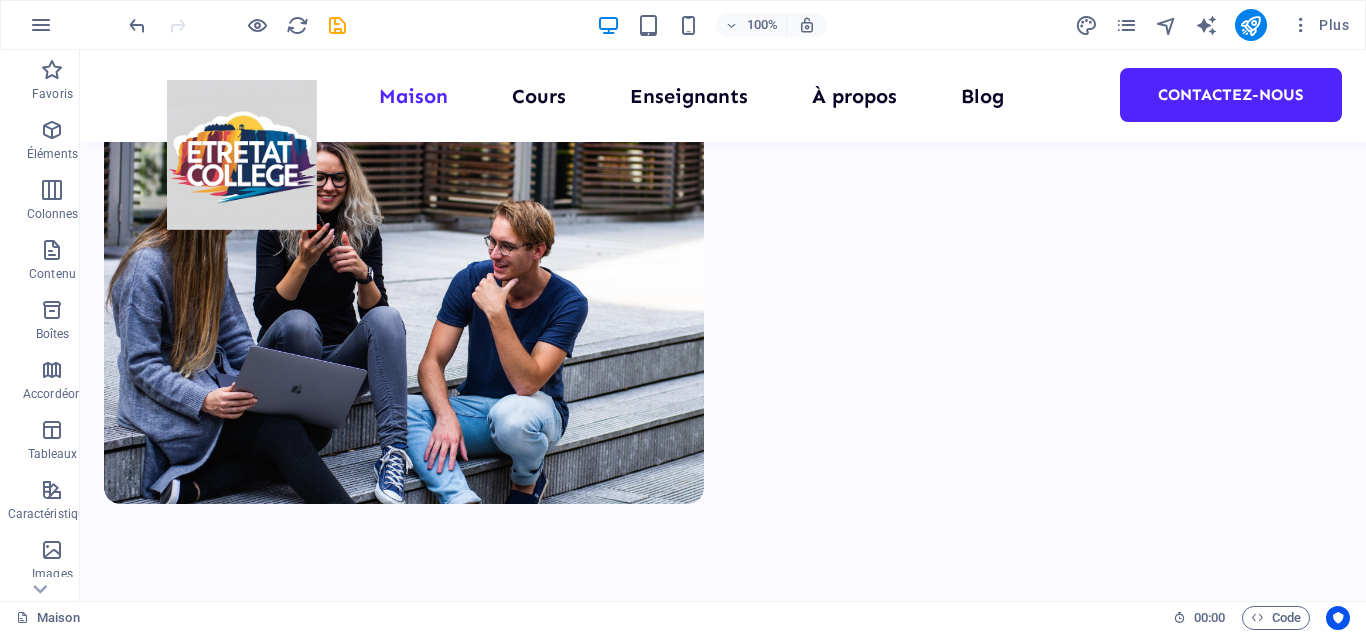 click at bounding box center (723, 844) 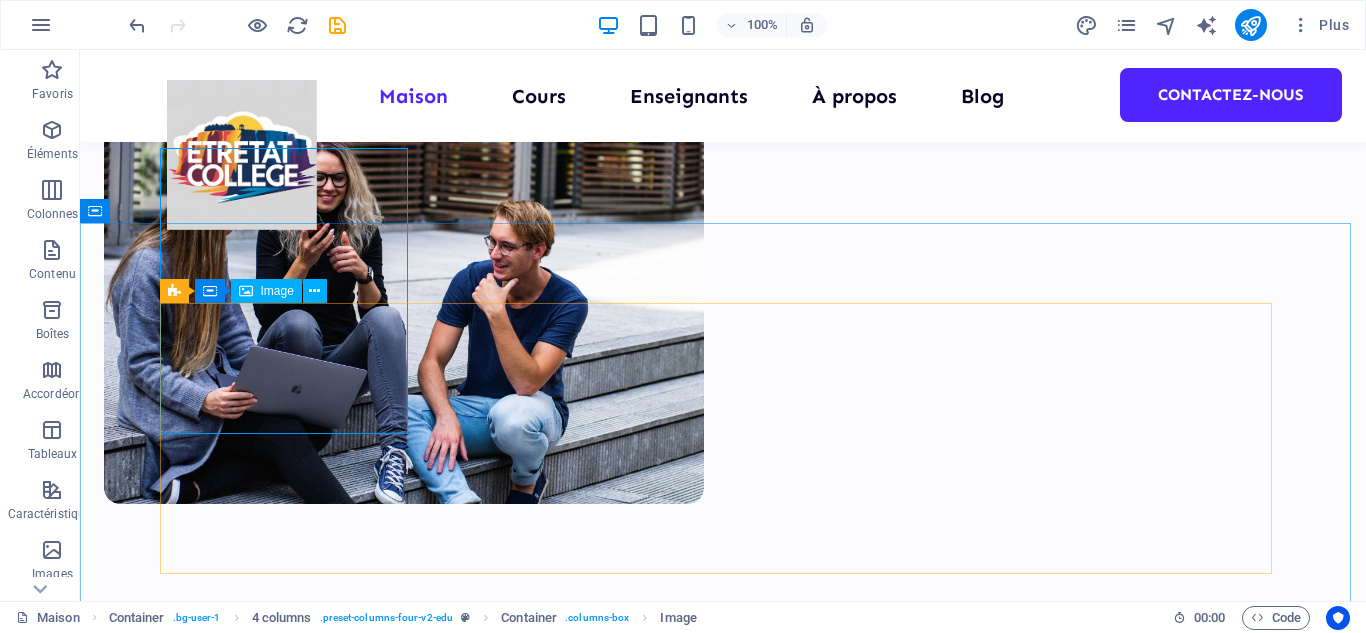 click on "Image" at bounding box center (266, 291) 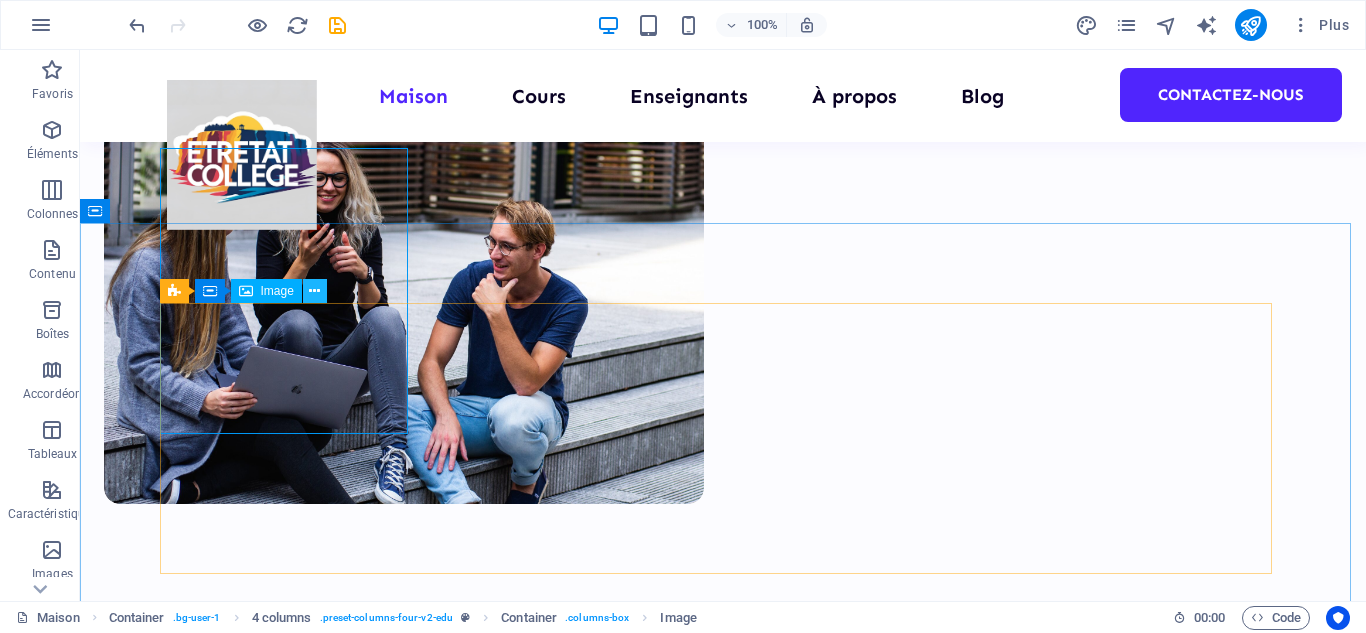 click at bounding box center (314, 291) 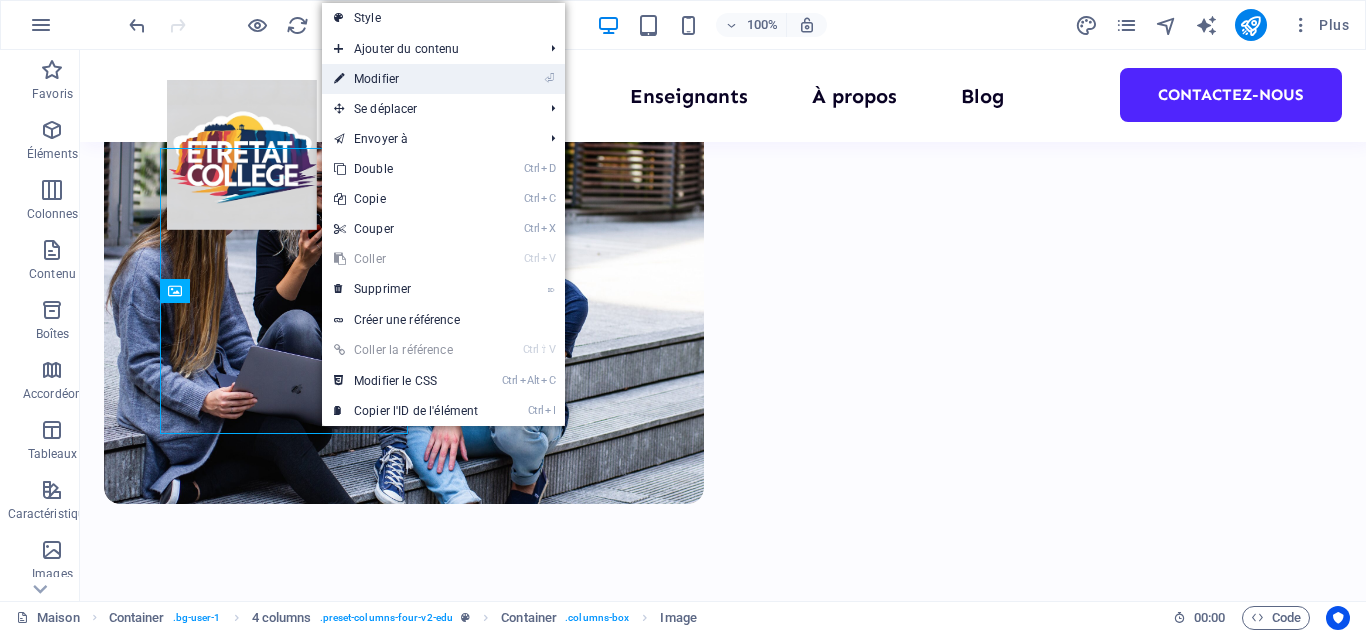 click on "⏎ Modifier" at bounding box center [406, 79] 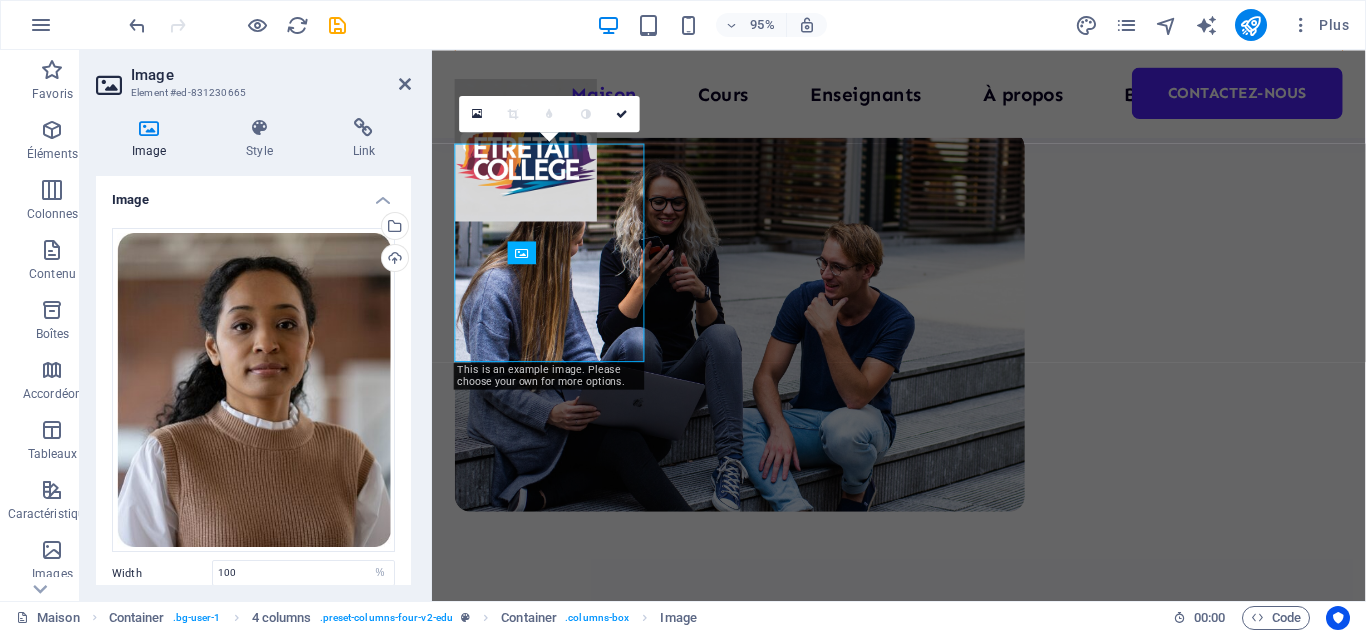 scroll, scrollTop: 667, scrollLeft: 0, axis: vertical 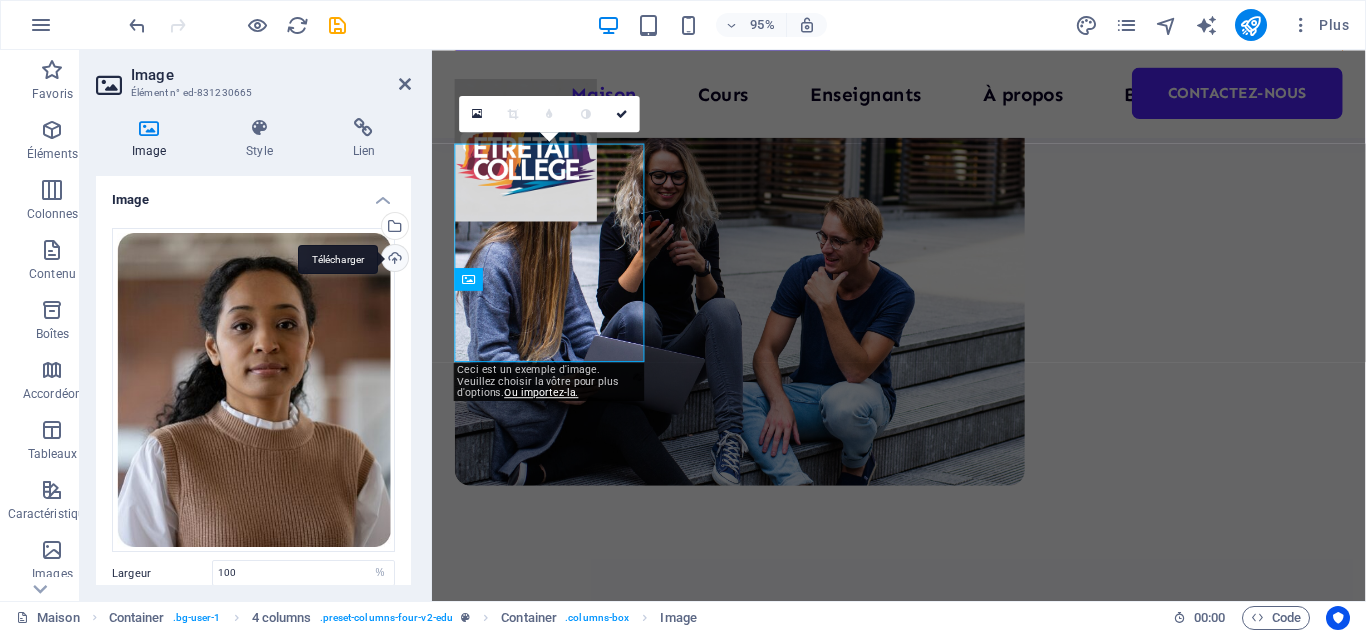 click on "Télécharger" at bounding box center (393, 260) 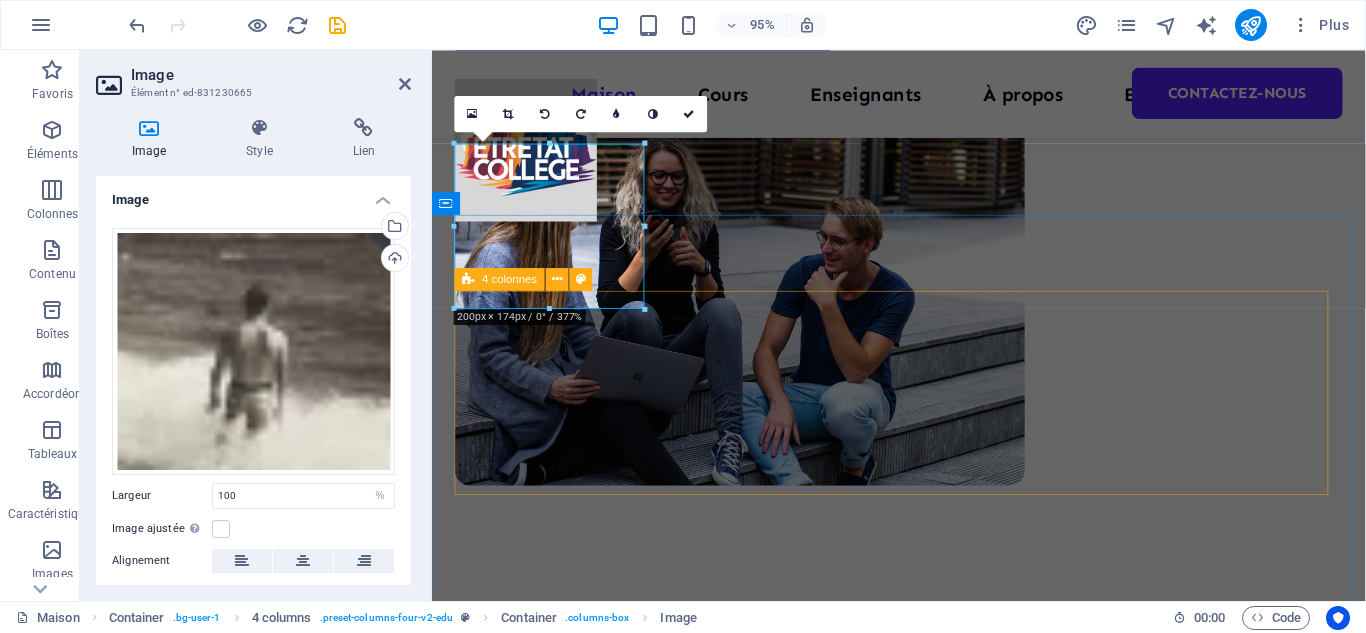 click at bounding box center [923, 1170] 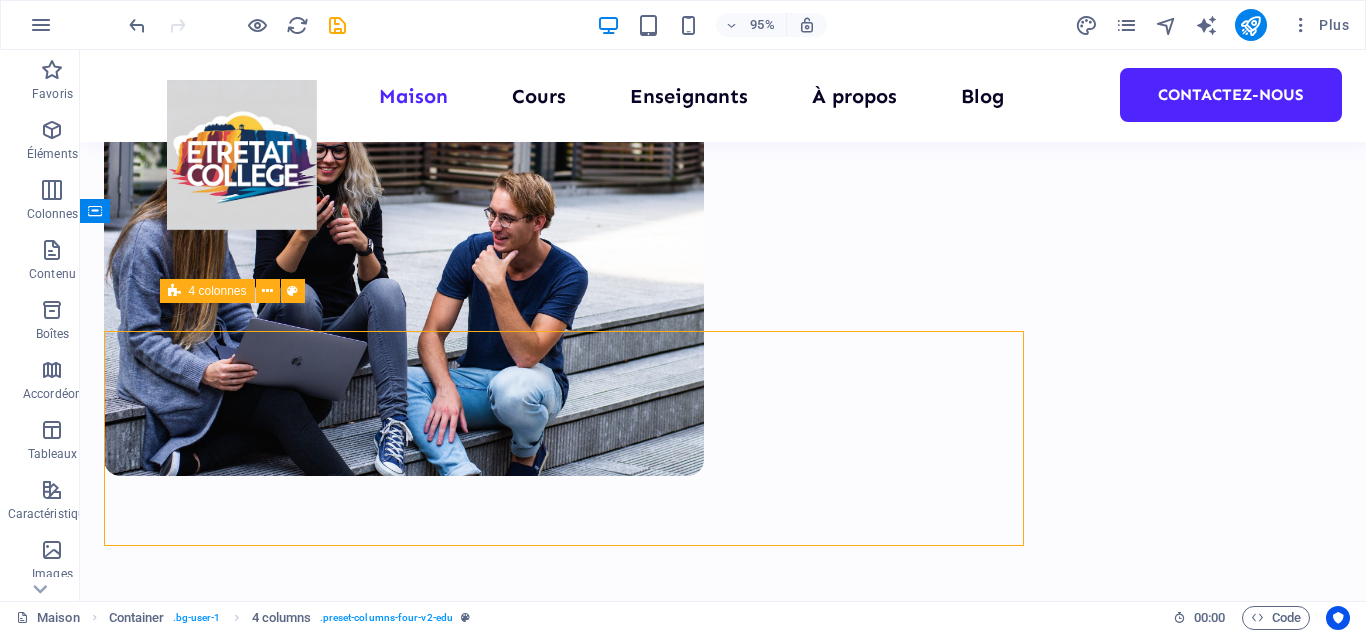 scroll, scrollTop: 639, scrollLeft: 0, axis: vertical 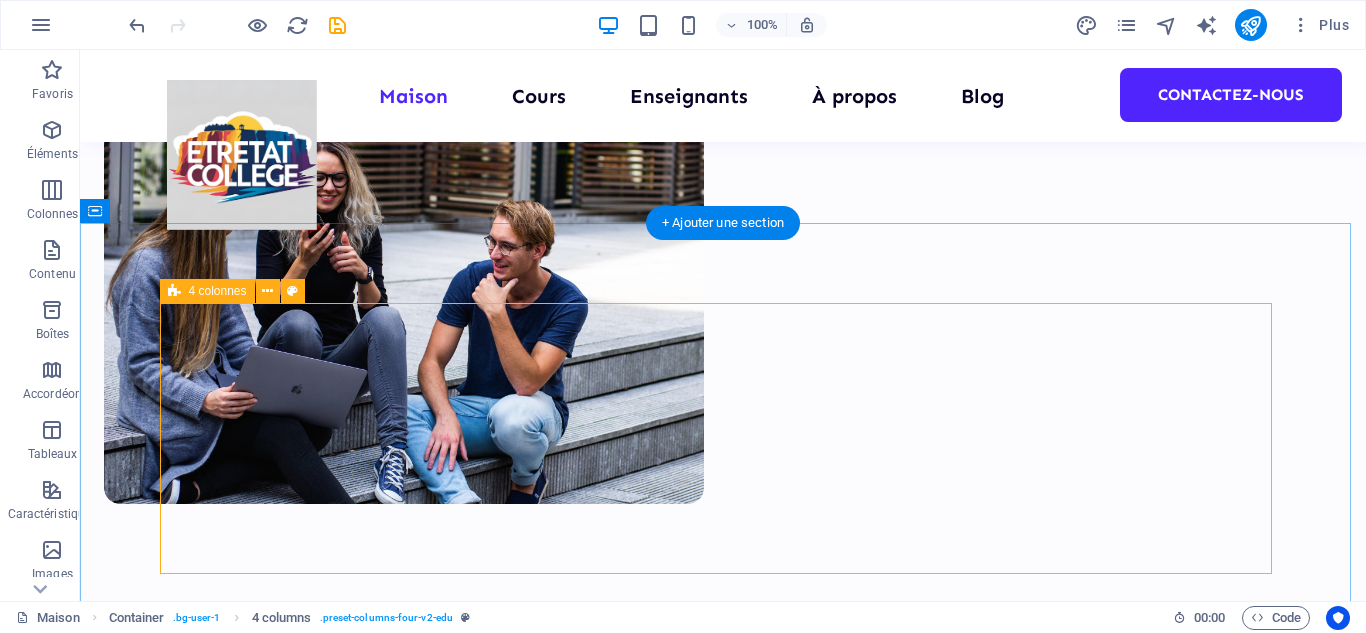 click at bounding box center [723, 1262] 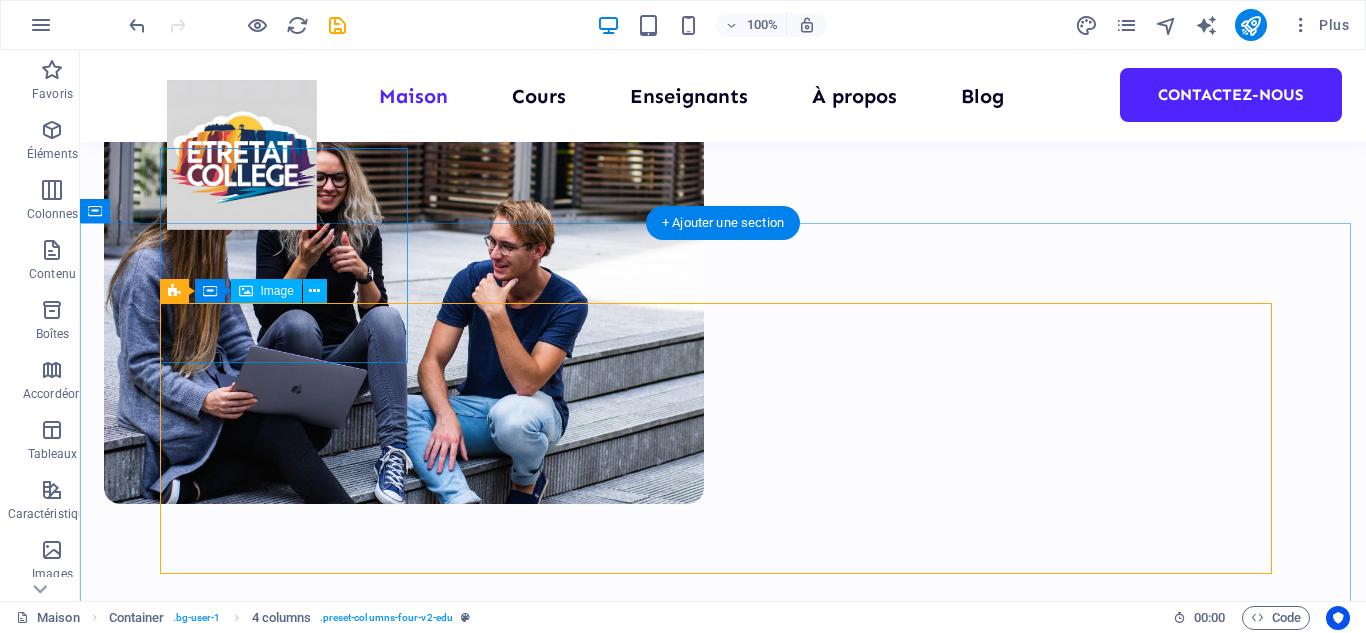 click at bounding box center (723, 808) 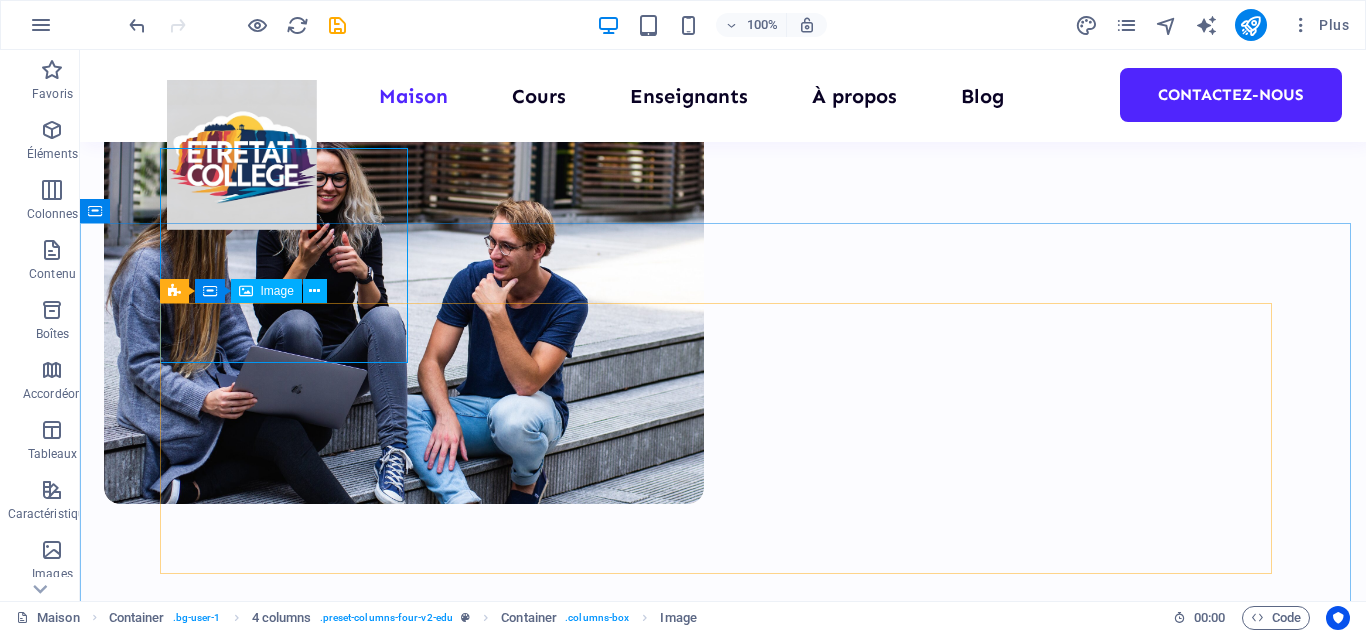 click on "Image" at bounding box center [277, 291] 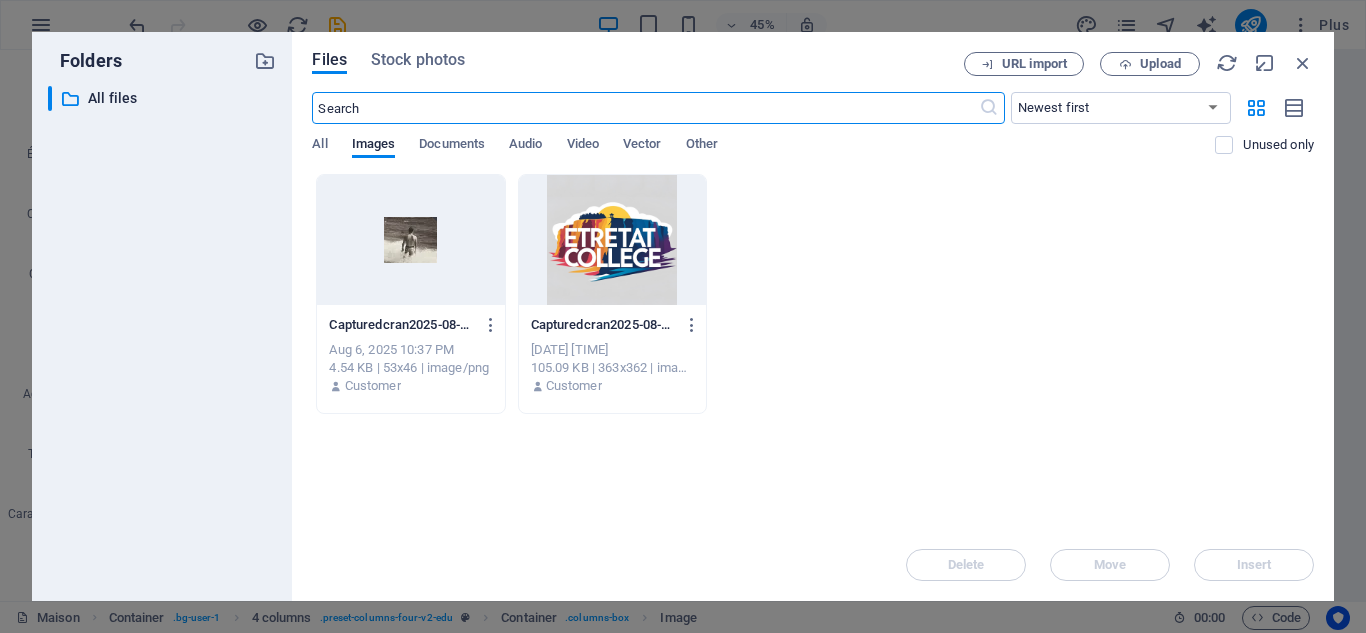 scroll, scrollTop: 667, scrollLeft: 0, axis: vertical 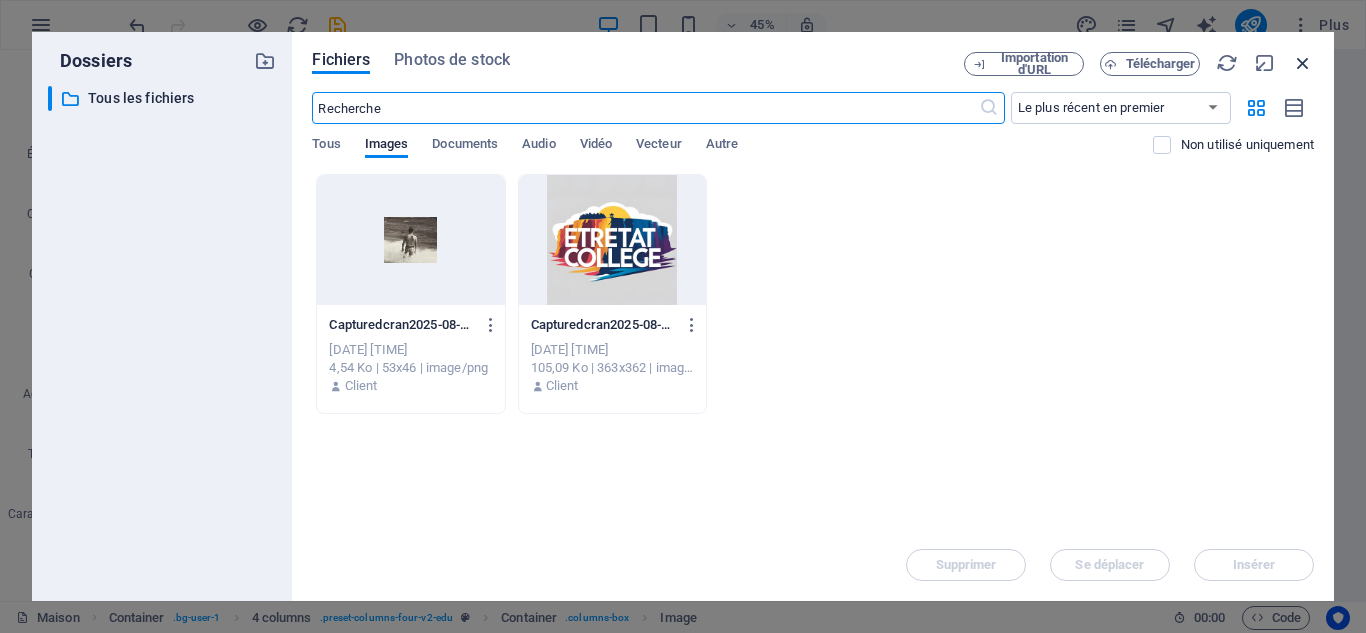 click at bounding box center [1303, 63] 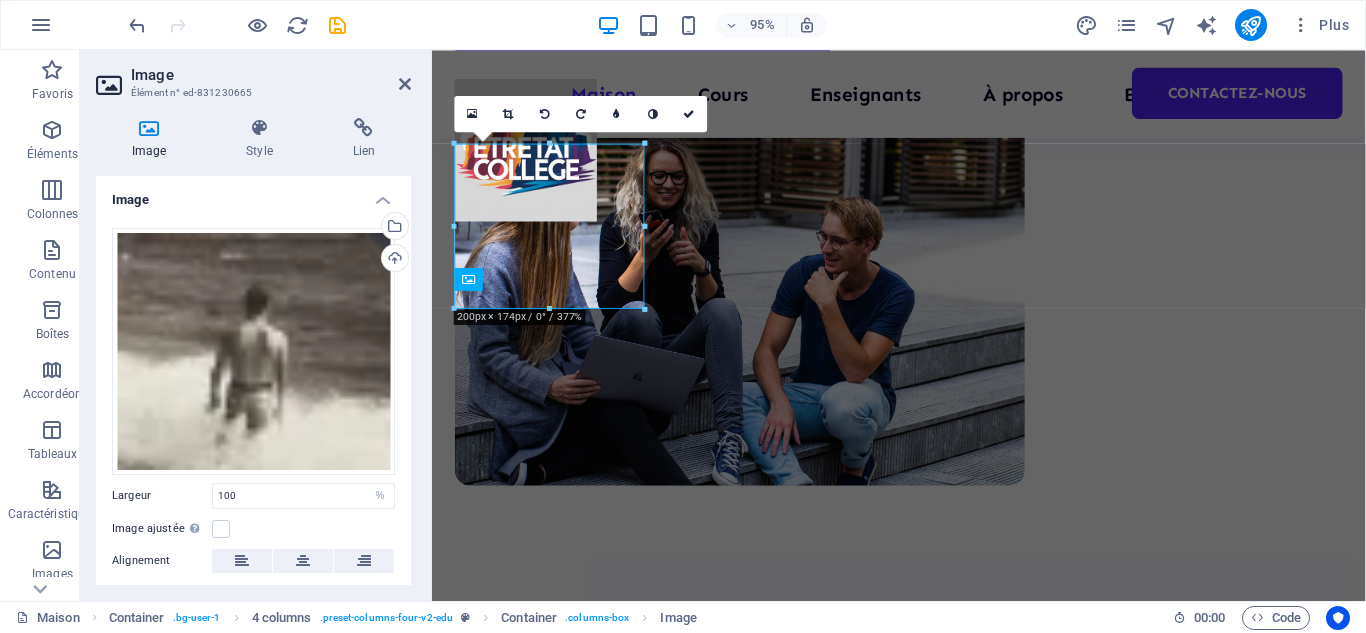 drag, startPoint x: 411, startPoint y: 224, endPoint x: 406, endPoint y: 265, distance: 41.303753 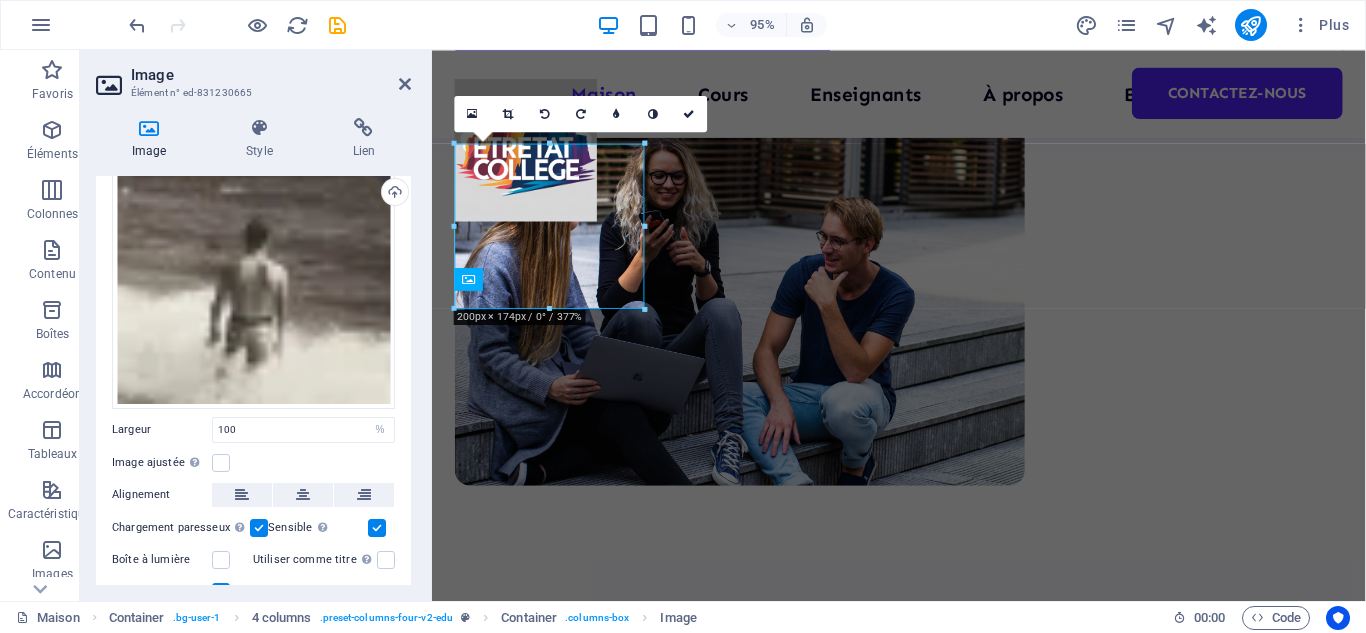scroll, scrollTop: 145, scrollLeft: 0, axis: vertical 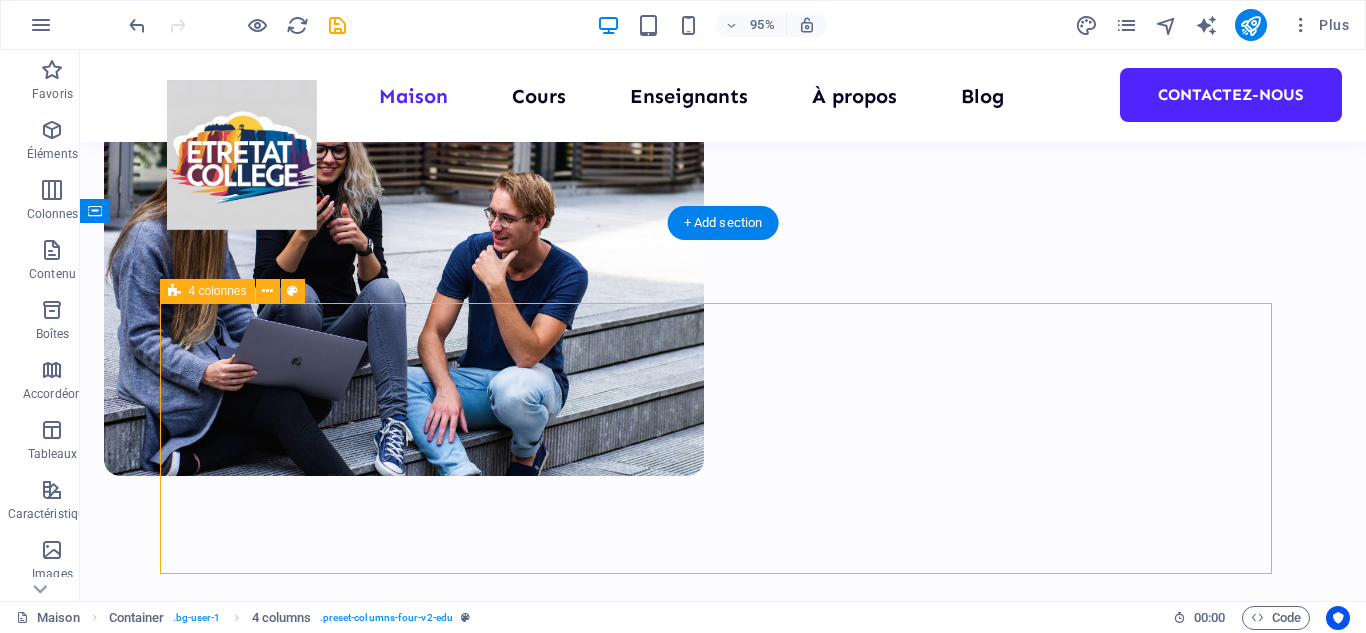 drag, startPoint x: 203, startPoint y: 326, endPoint x: 549, endPoint y: 333, distance: 346.0708 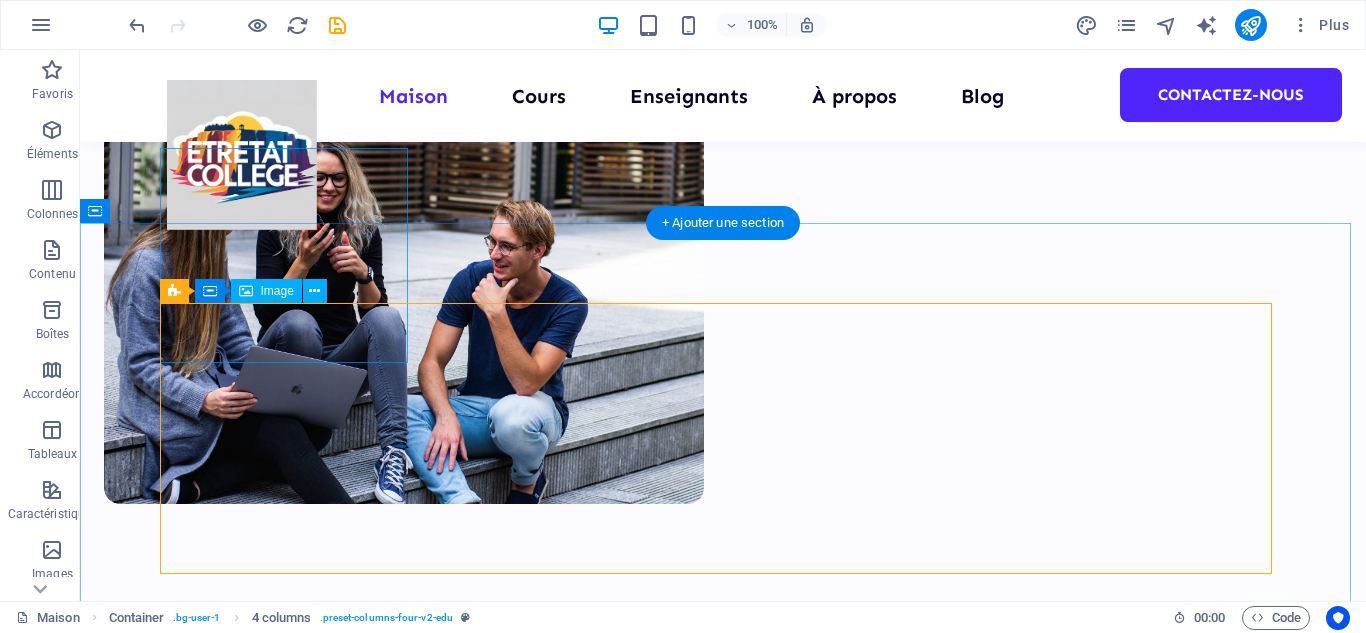 click at bounding box center [723, 808] 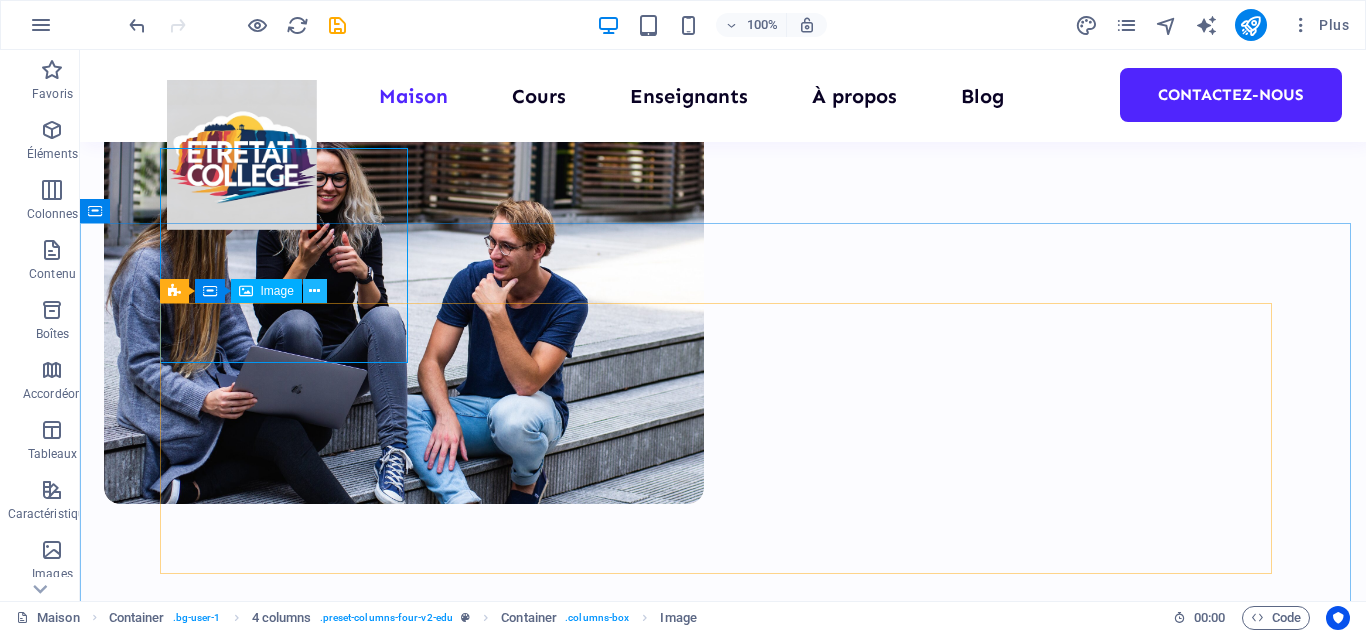 click at bounding box center [314, 291] 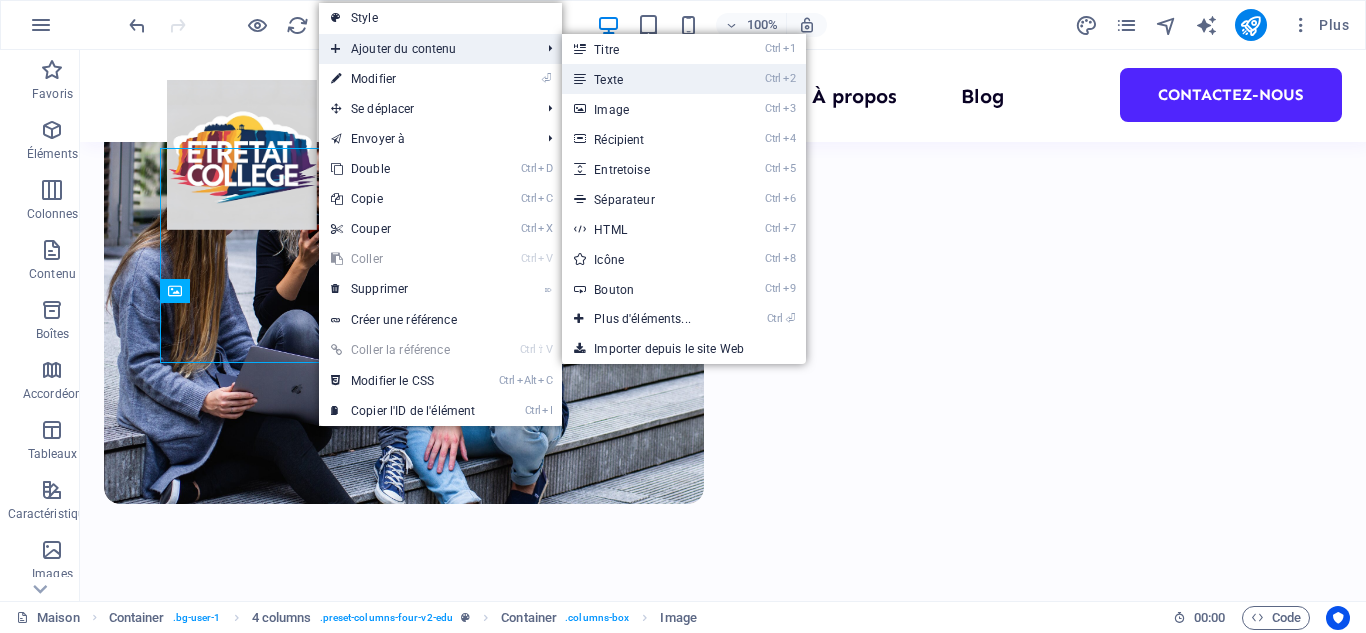 click on "Texte" at bounding box center (608, 80) 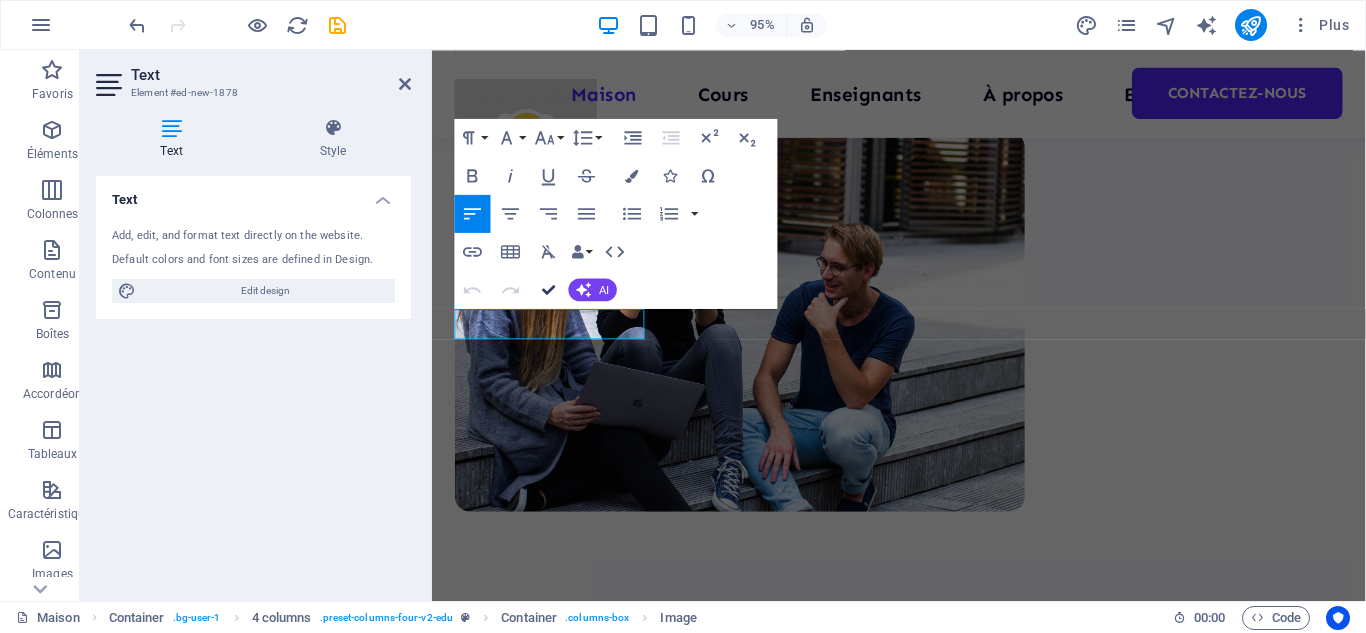 scroll, scrollTop: 667, scrollLeft: 0, axis: vertical 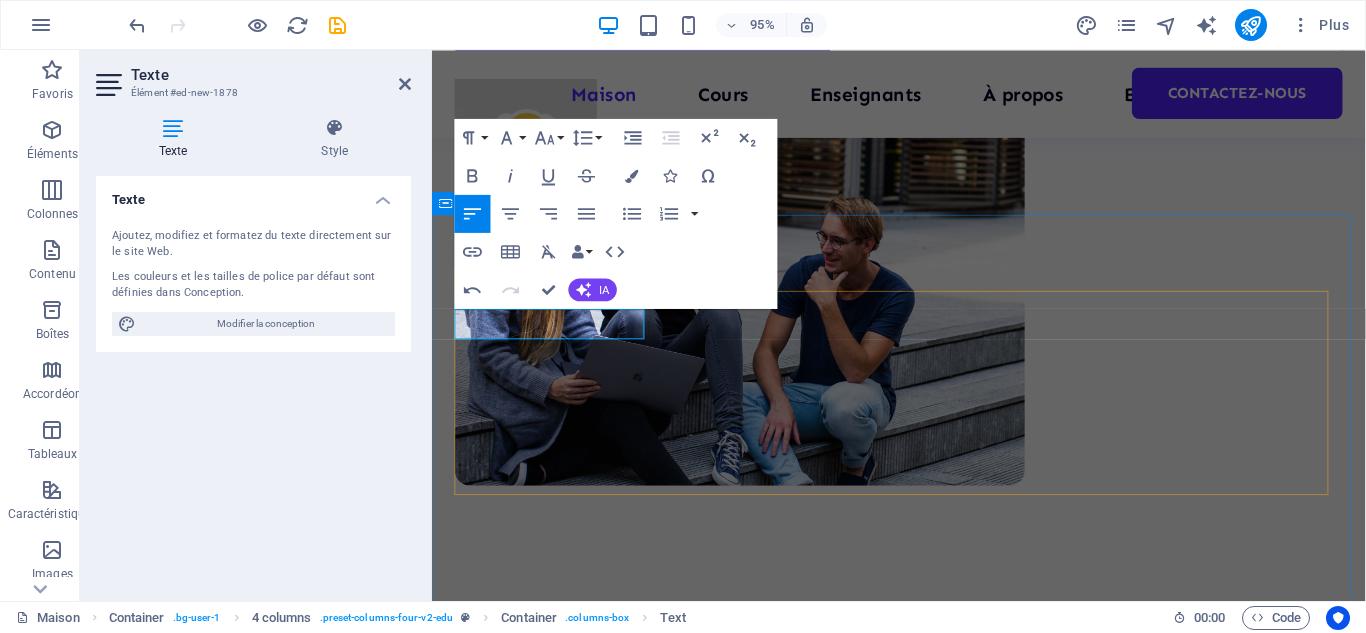 type 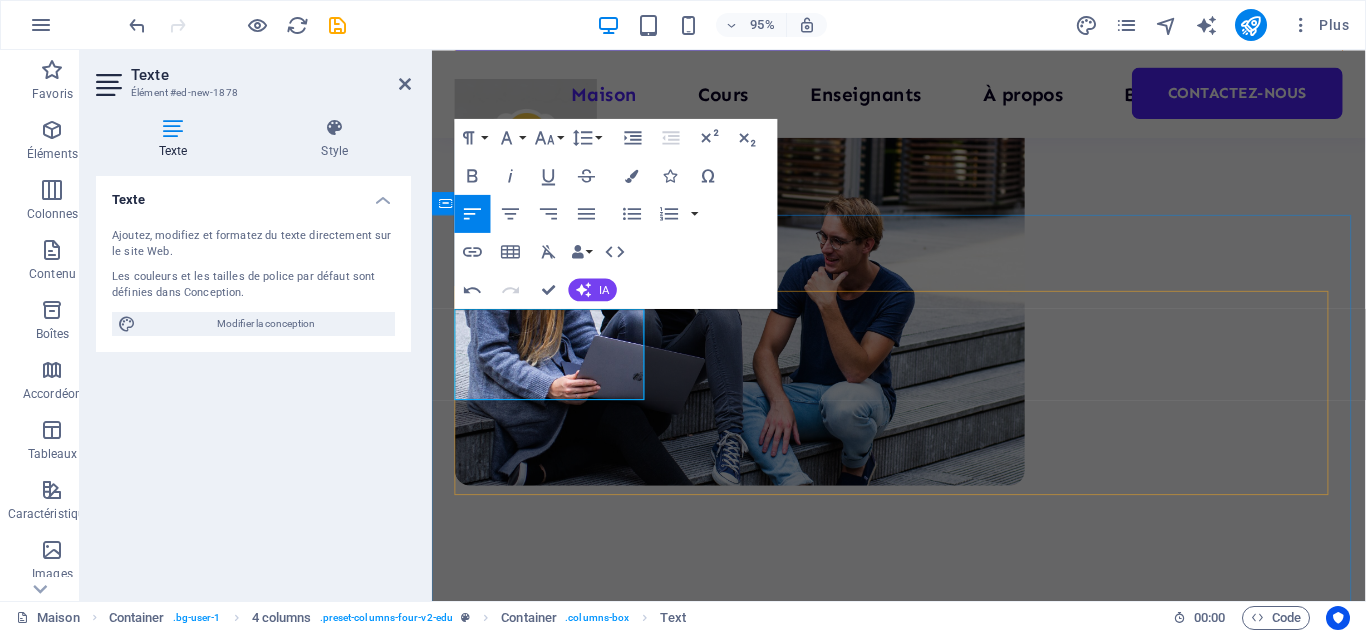 click on "Principal Mr [NAME]" at bounding box center [917, 898] 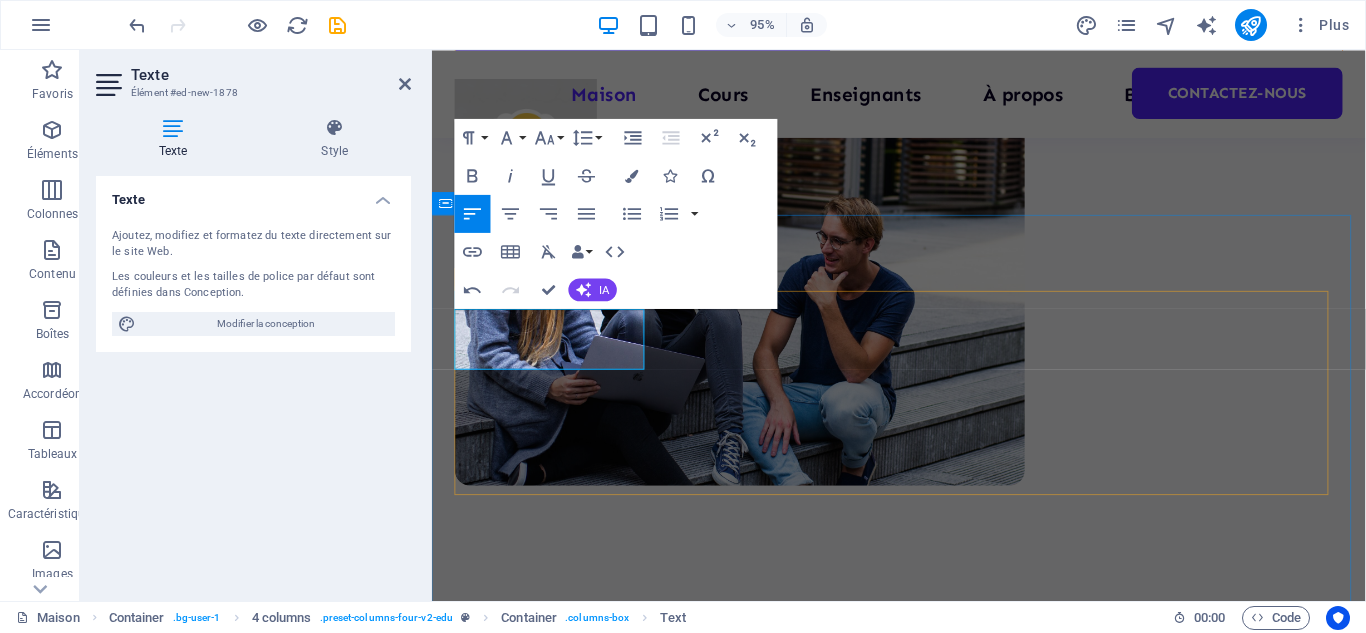 click on "Principal Mr [LAST]" at bounding box center (923, 1202) 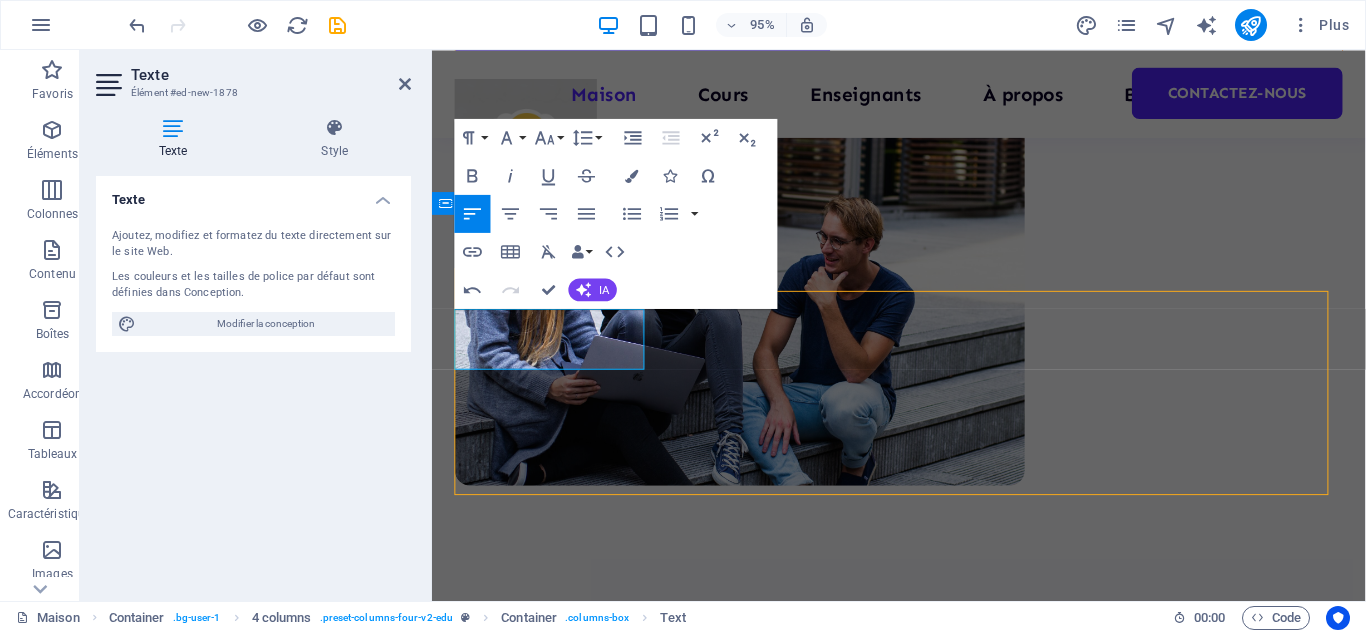 click at bounding box center (924, 1008) 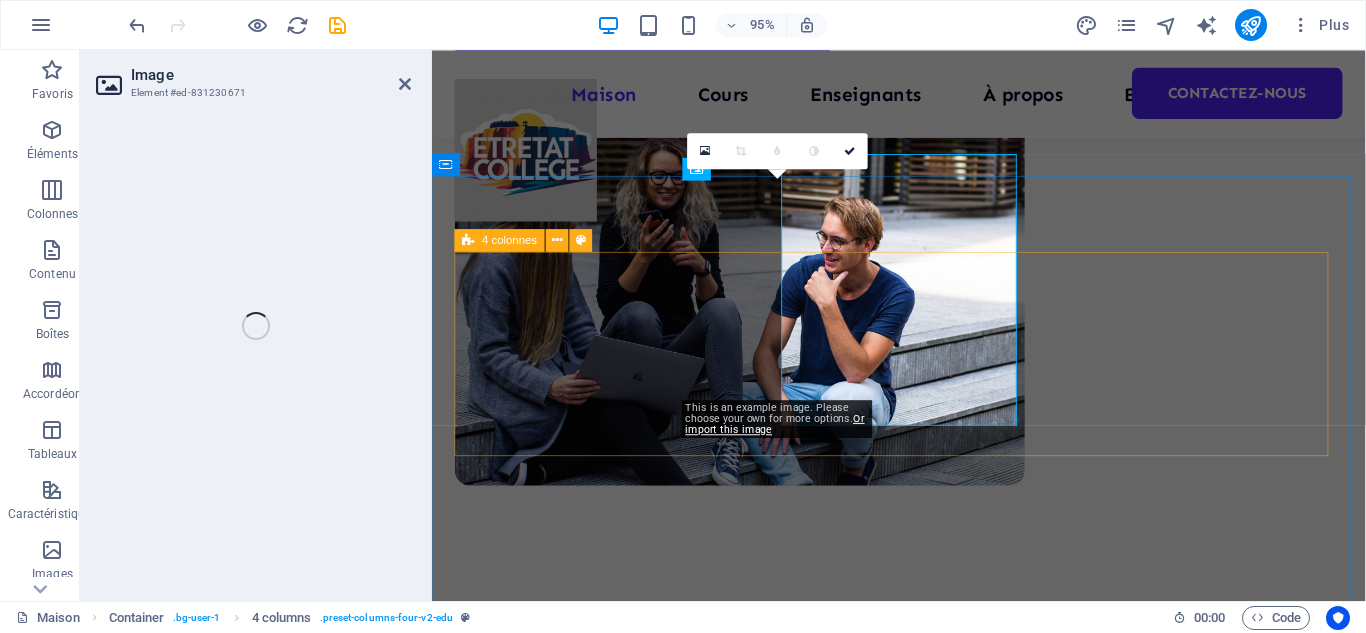 click on "Principal Mr [LAST]" at bounding box center (923, 1202) 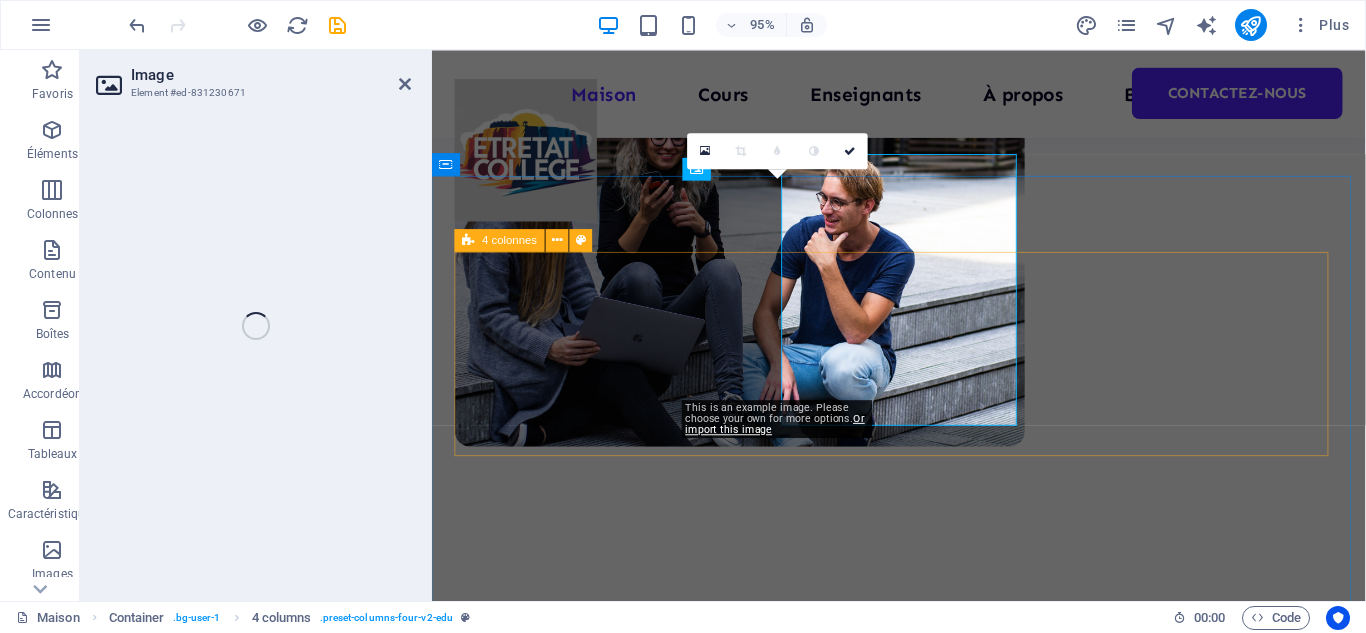 select on "%" 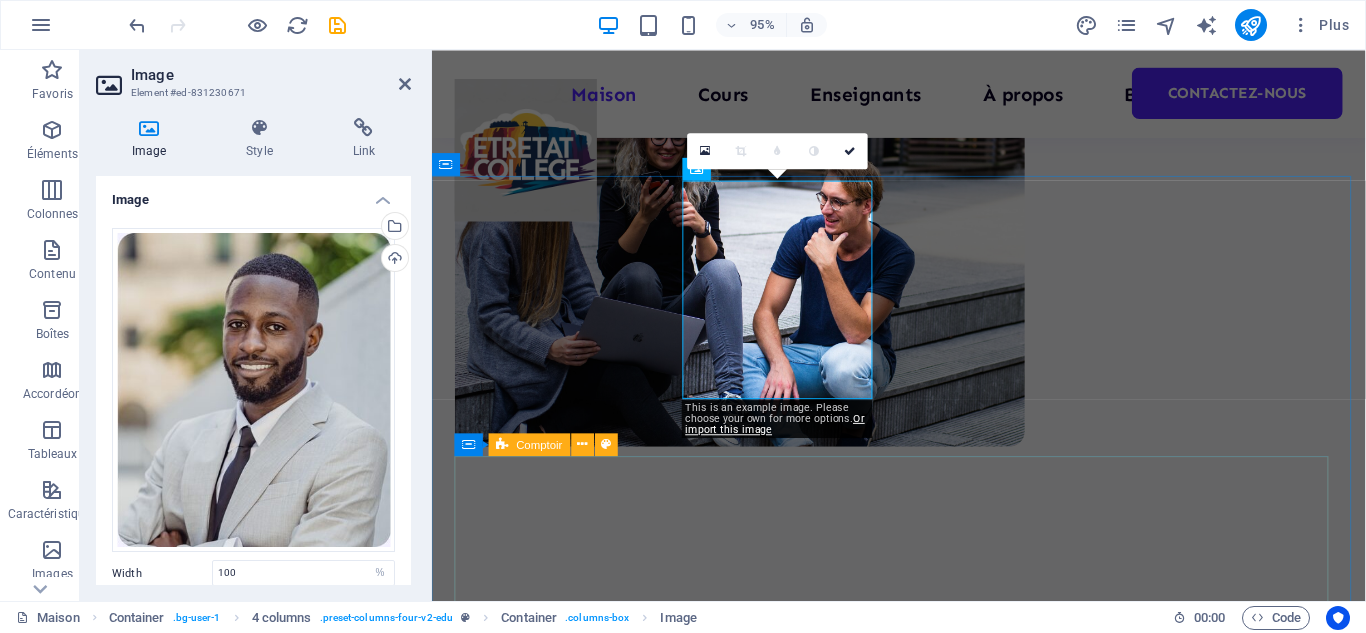 click on "Déposez le contenu ici ou  Ajouter des éléments  Coller le presse-papiers" at bounding box center [923, 1613] 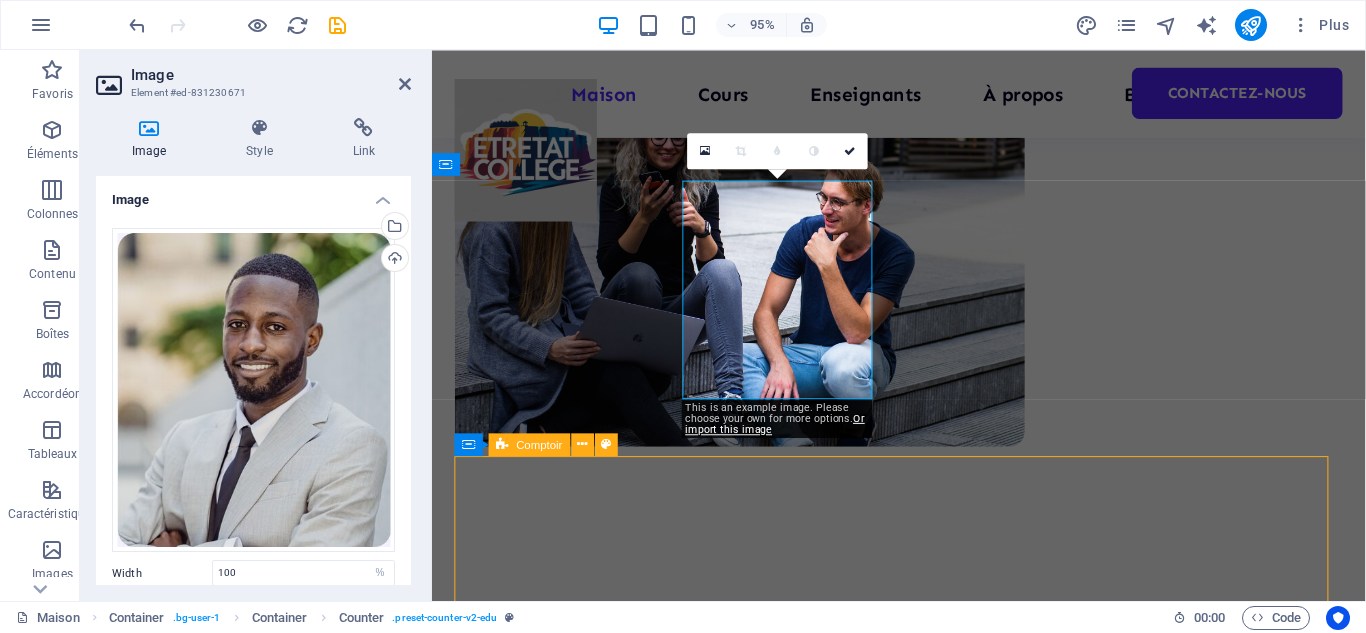 scroll, scrollTop: 680, scrollLeft: 0, axis: vertical 